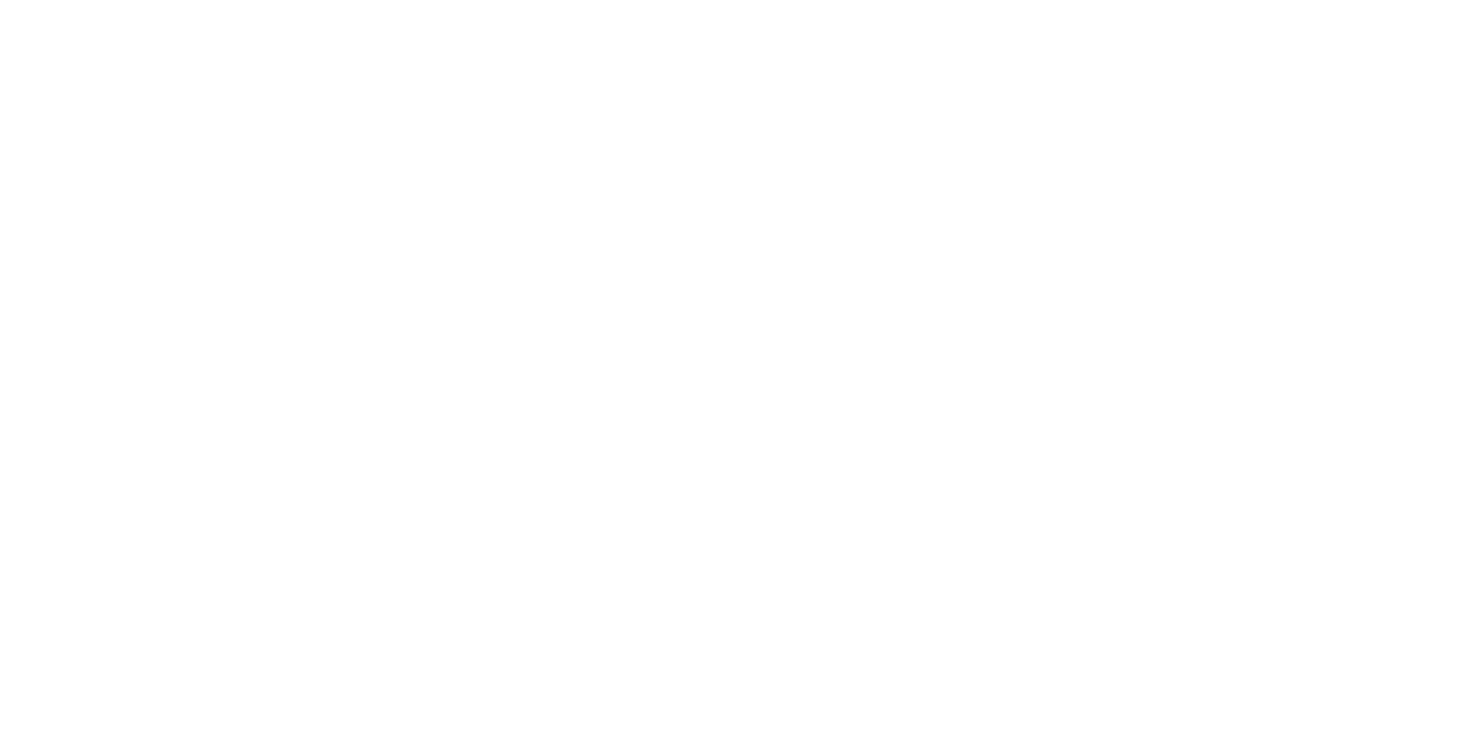 scroll, scrollTop: 0, scrollLeft: 0, axis: both 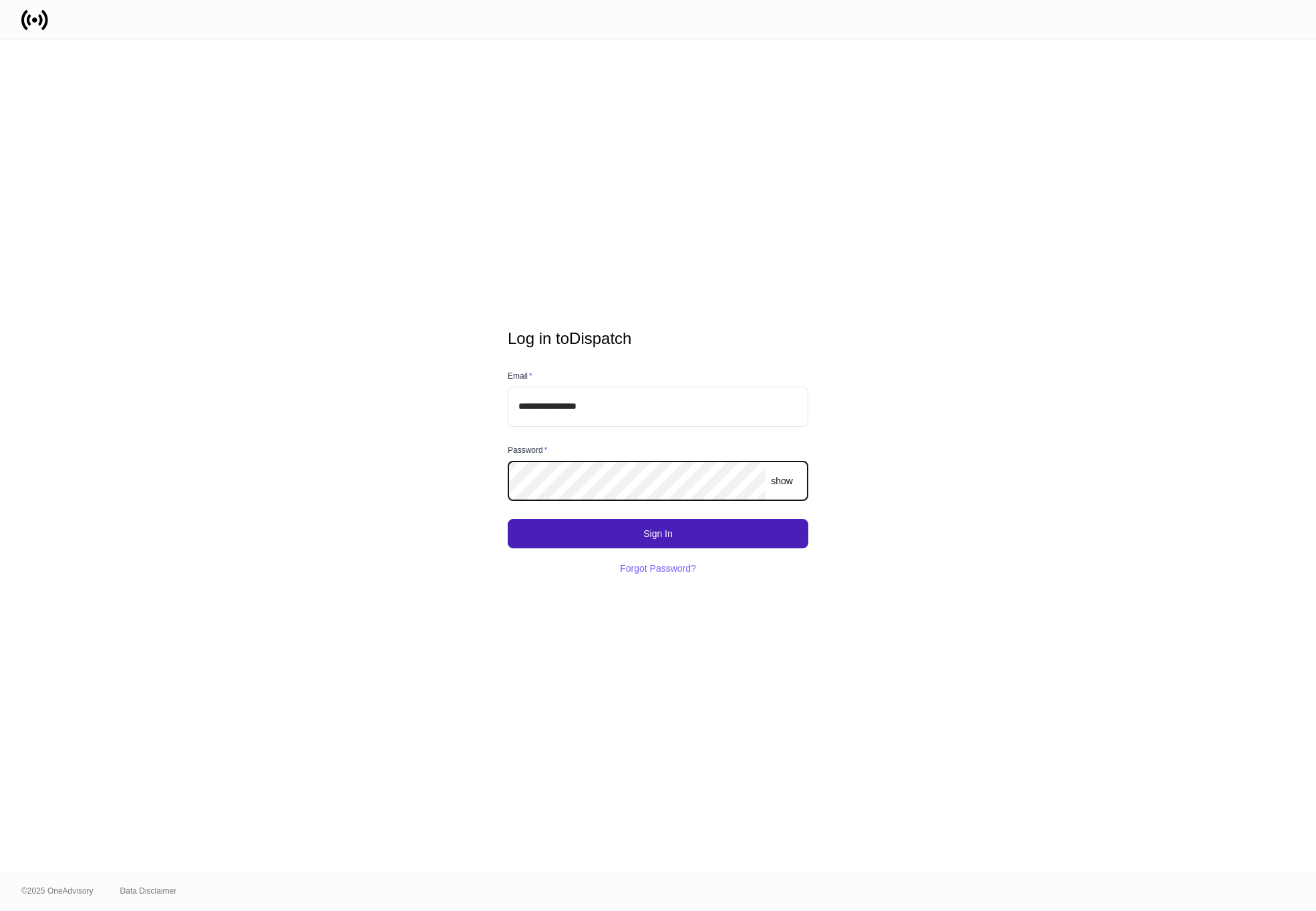click on "Sign In" at bounding box center [658, 534] 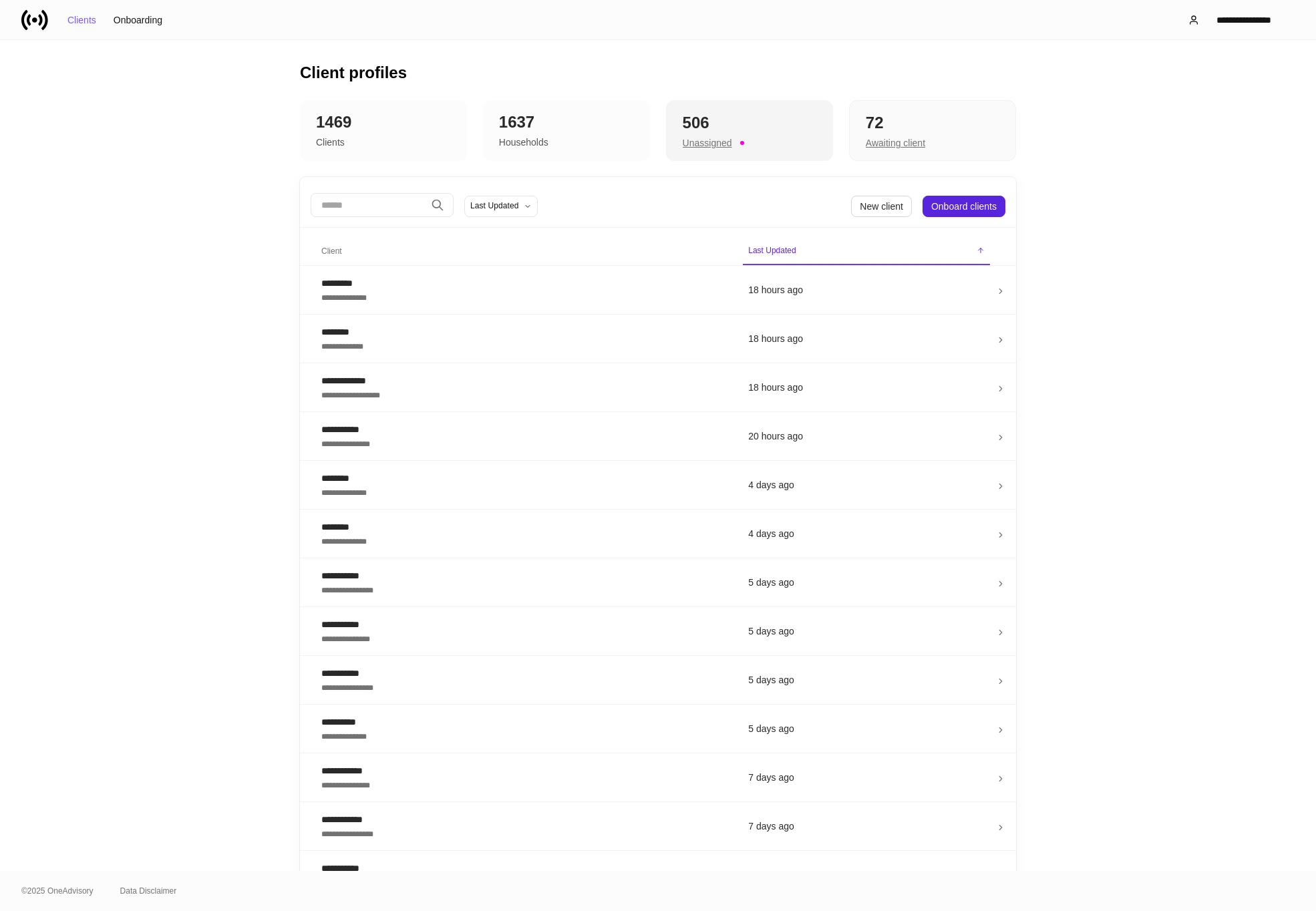 drag, startPoint x: 587, startPoint y: 128, endPoint x: 687, endPoint y: 132, distance: 100.07997 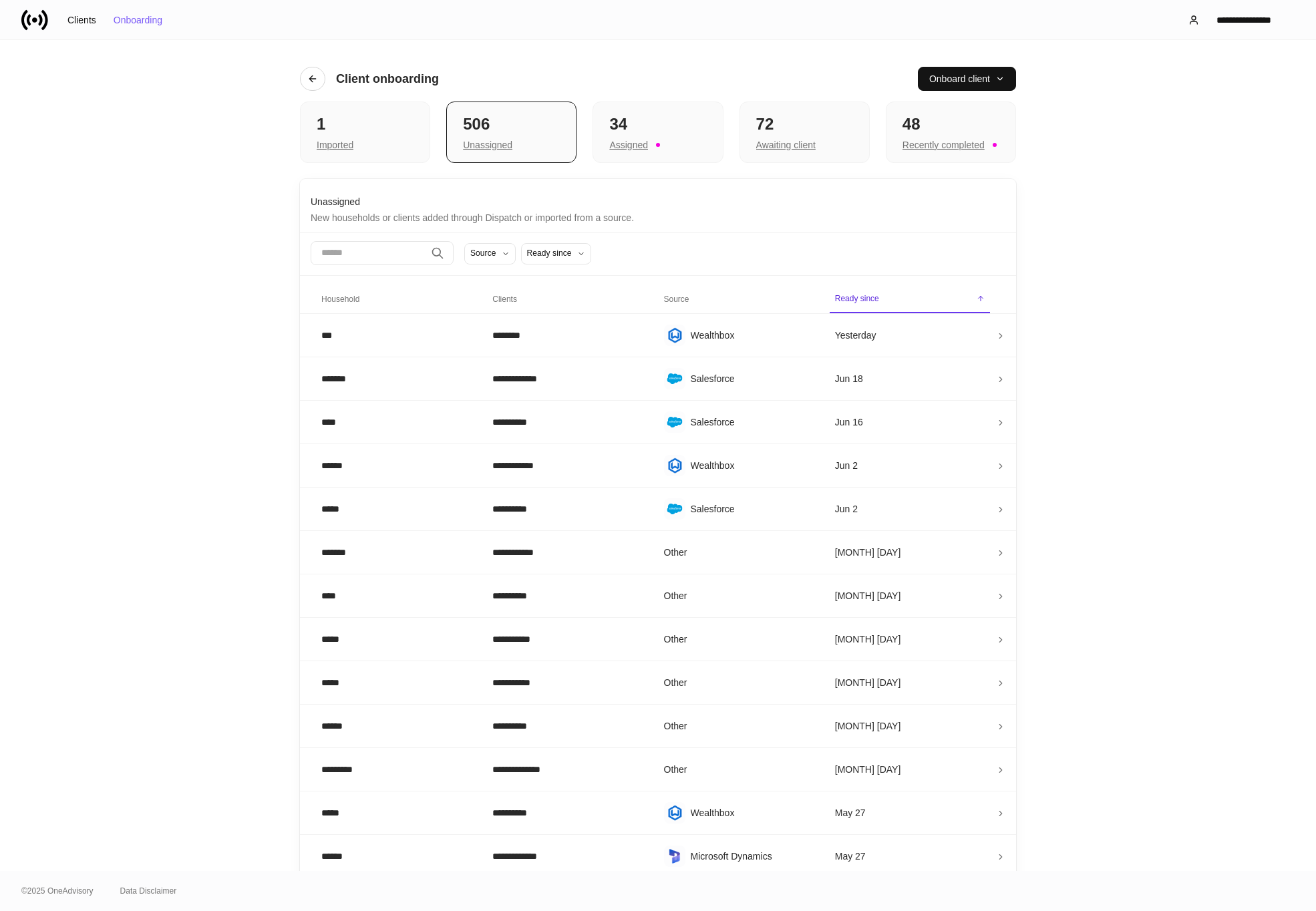 click on "**********" at bounding box center (658, 456) 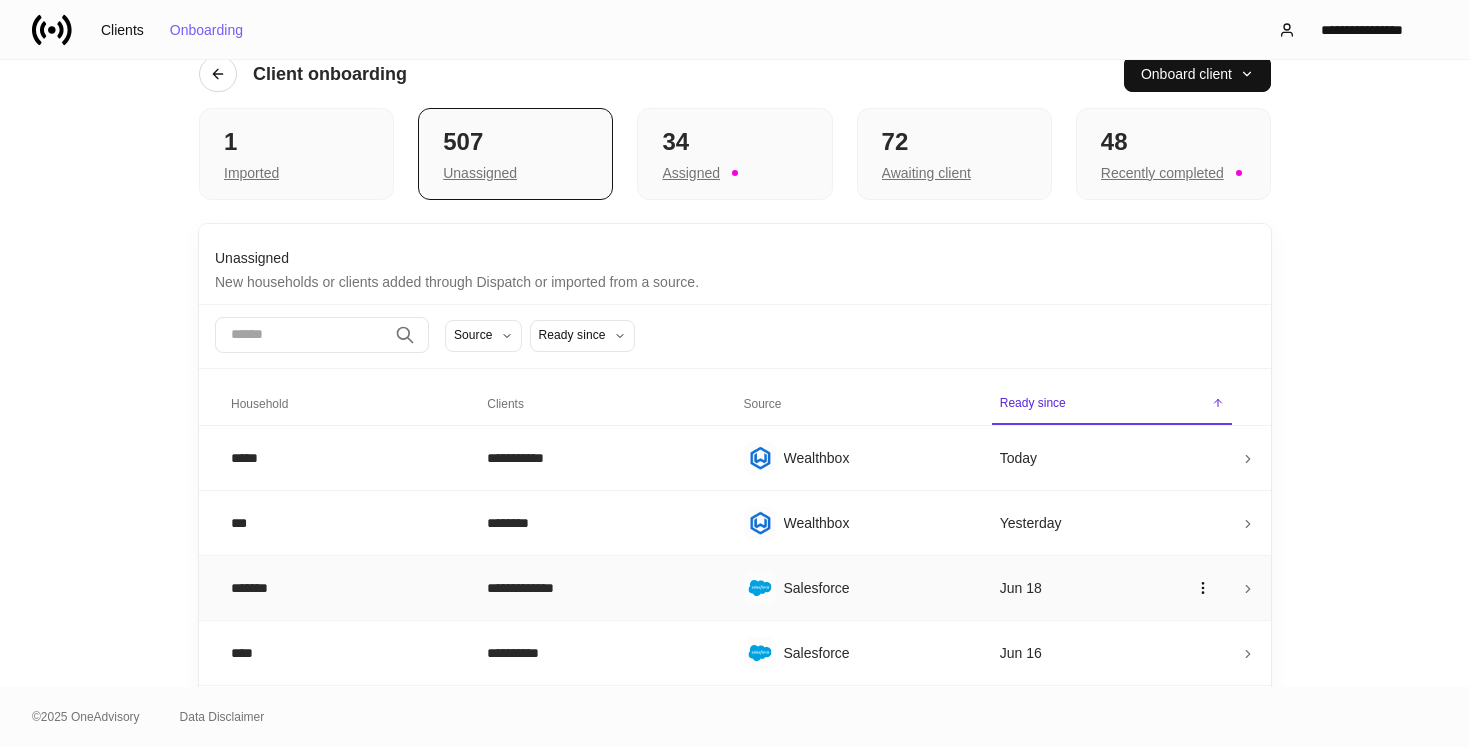 scroll, scrollTop: 0, scrollLeft: 0, axis: both 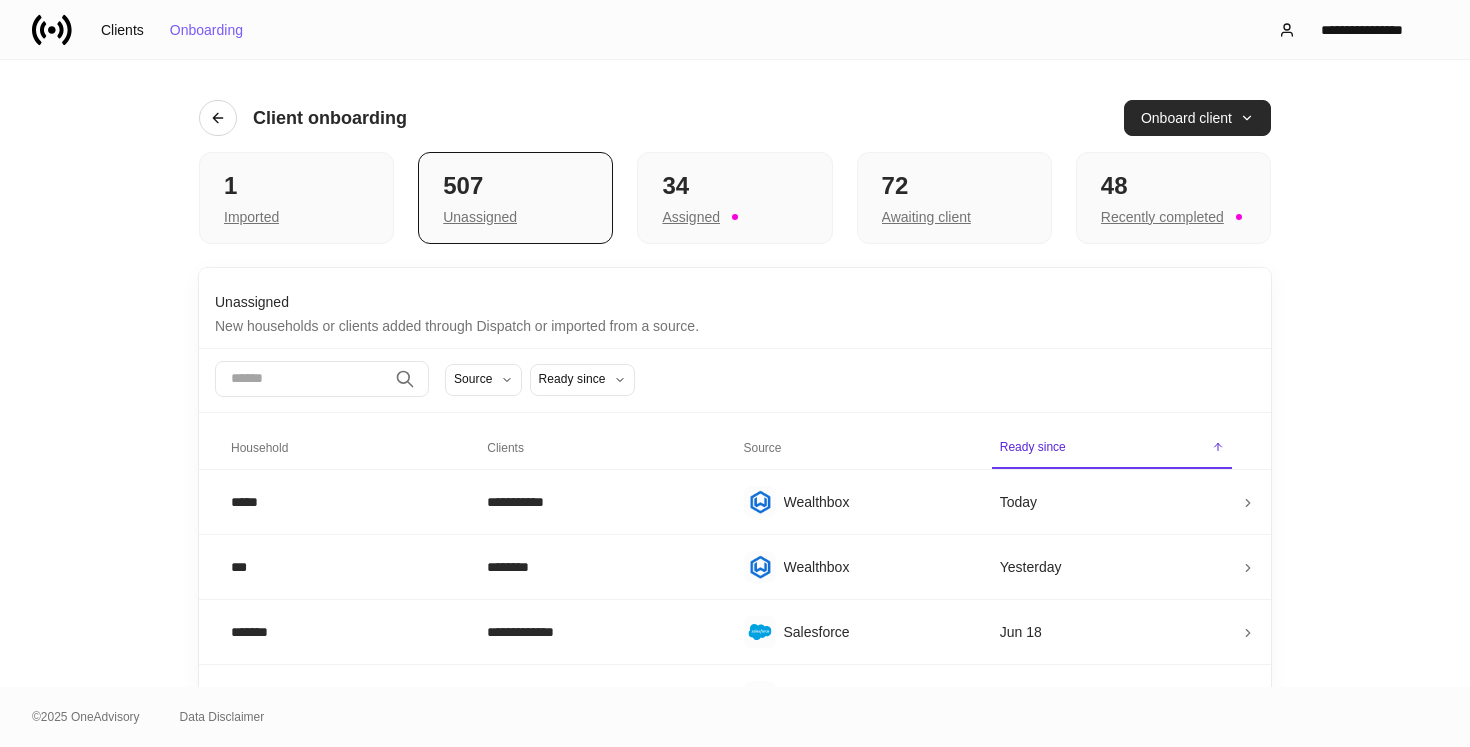 click on "Onboard client" at bounding box center [1197, 118] 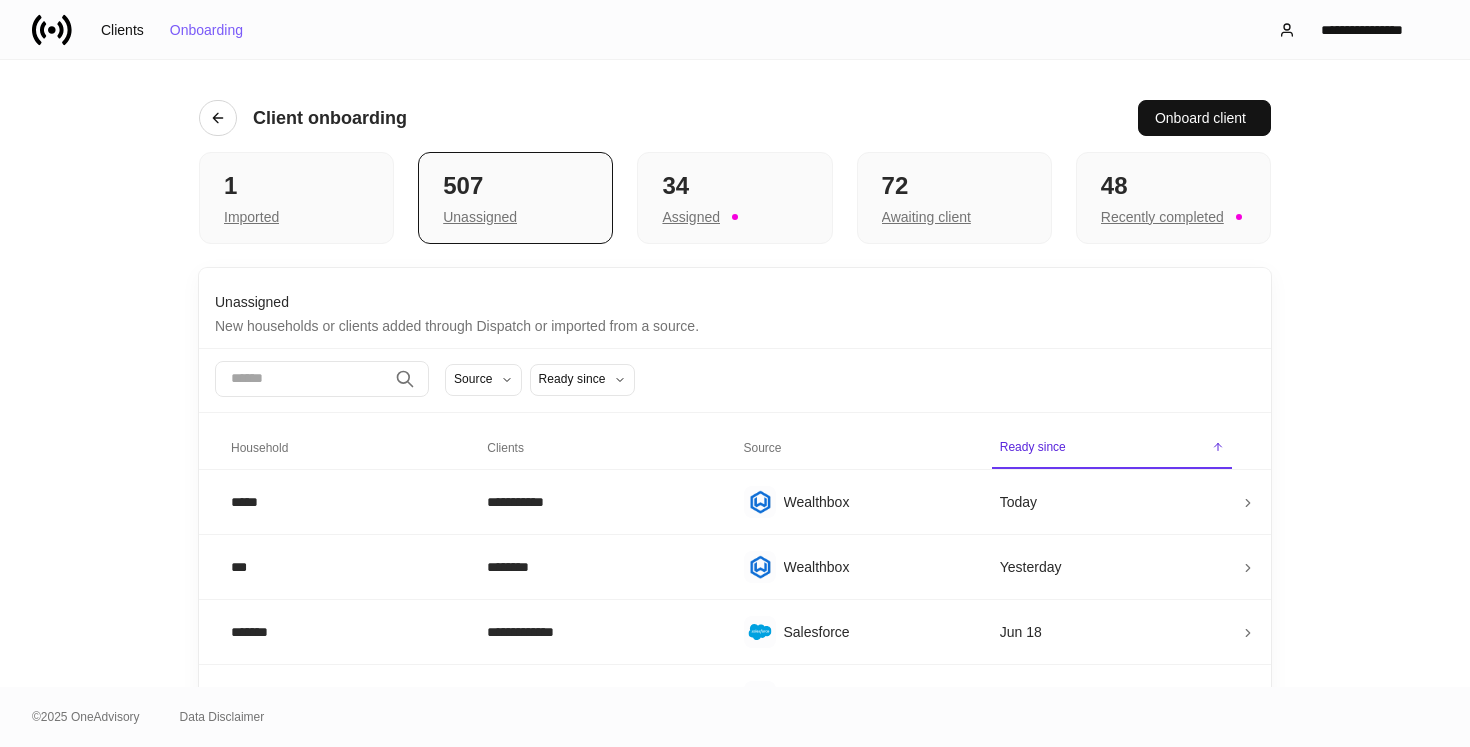 click at bounding box center (735, 747) 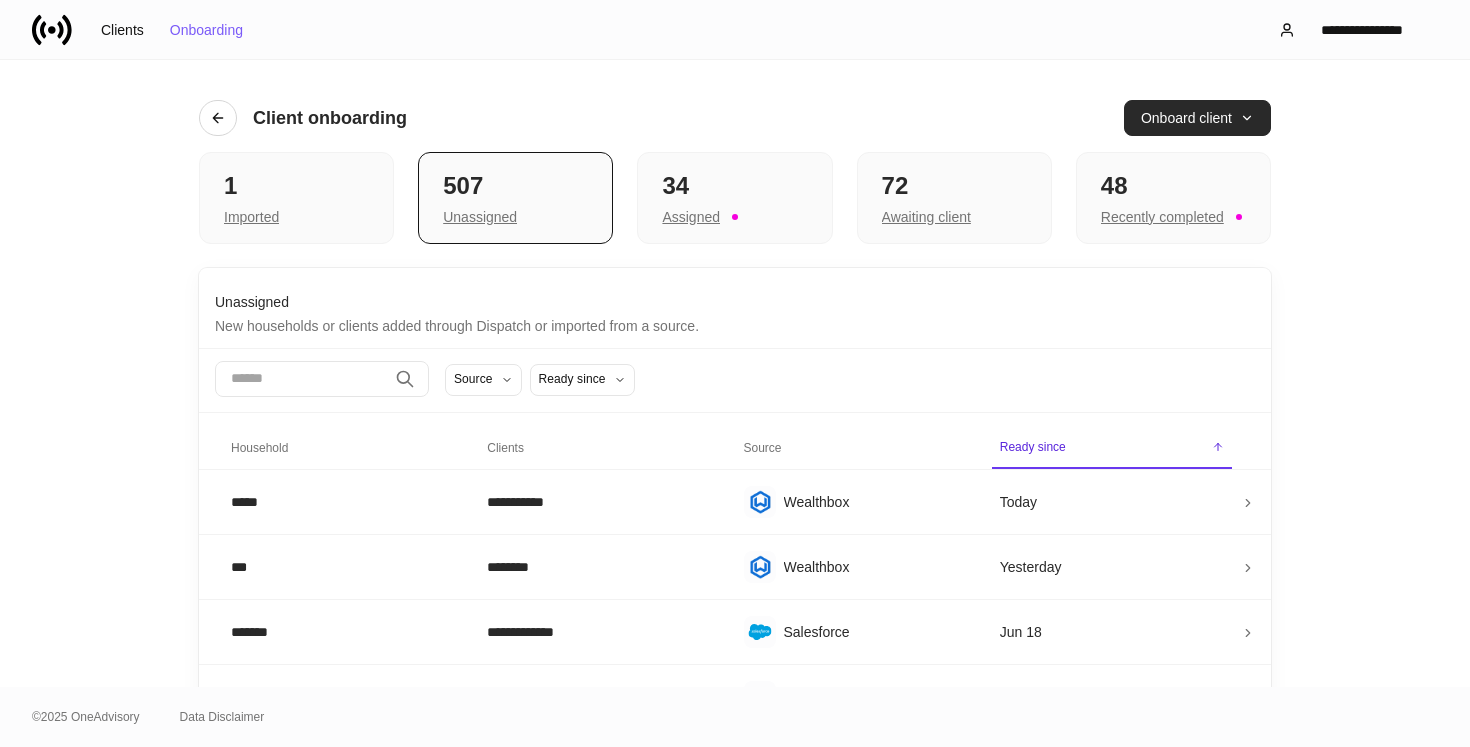 type 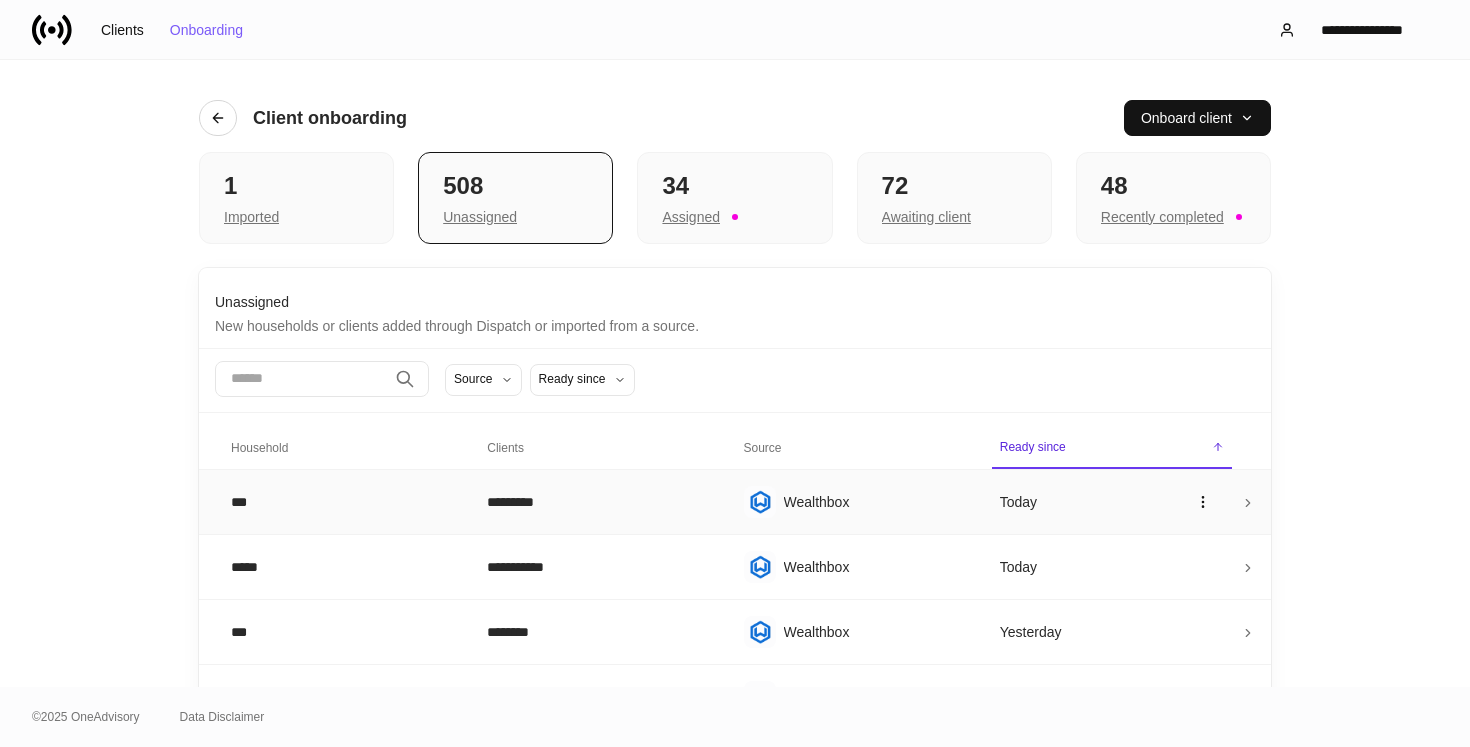 click on "*********" at bounding box center (599, 501) 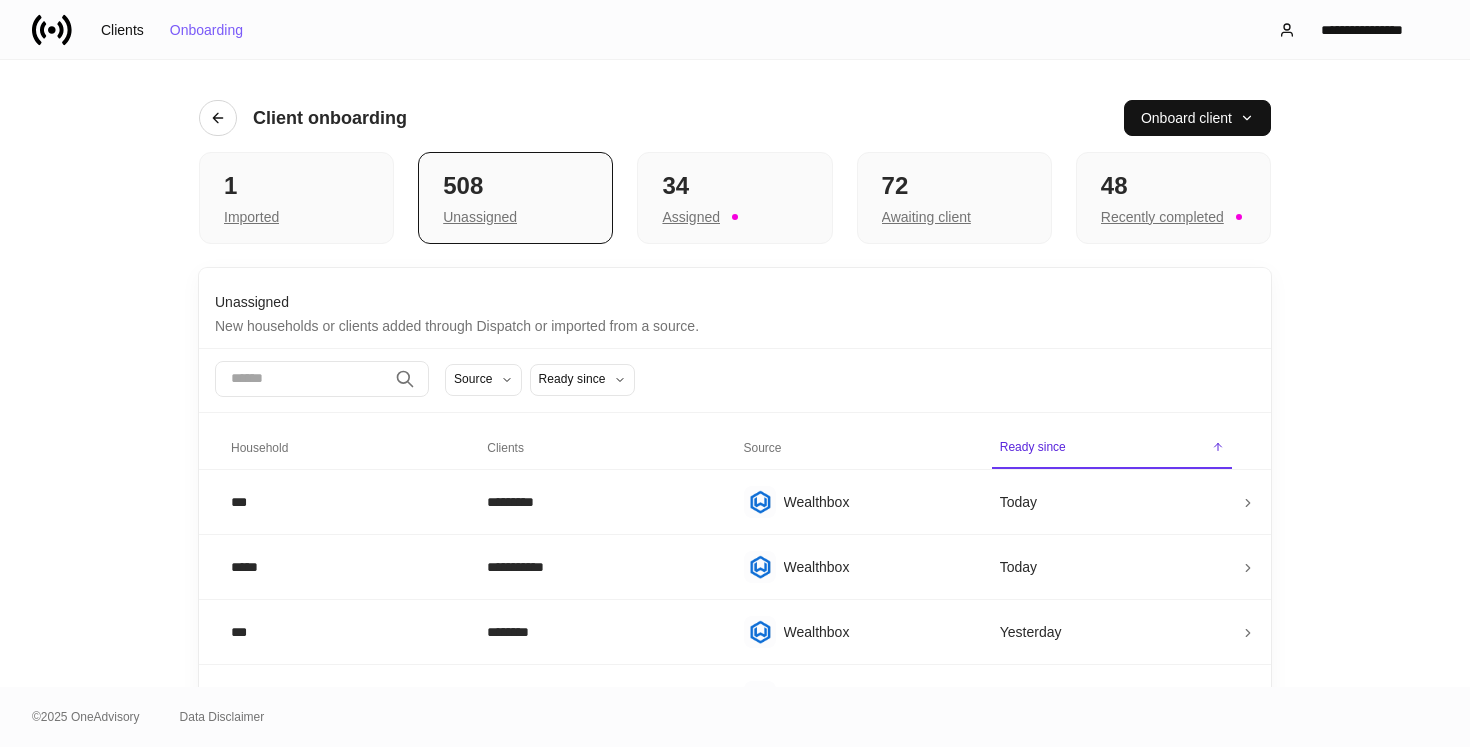 click on "Jamie Via" at bounding box center (735, 830) 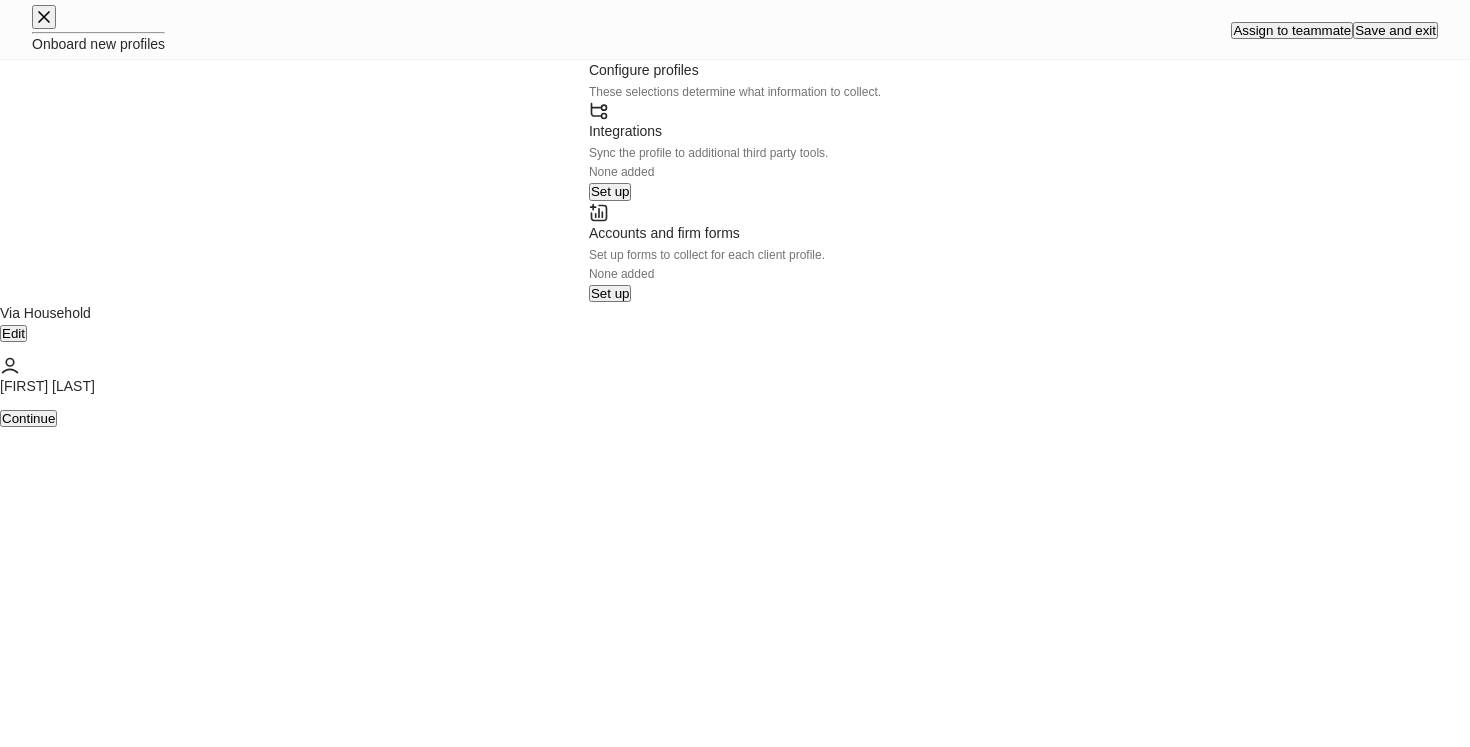 click on "Set up" at bounding box center (610, 191) 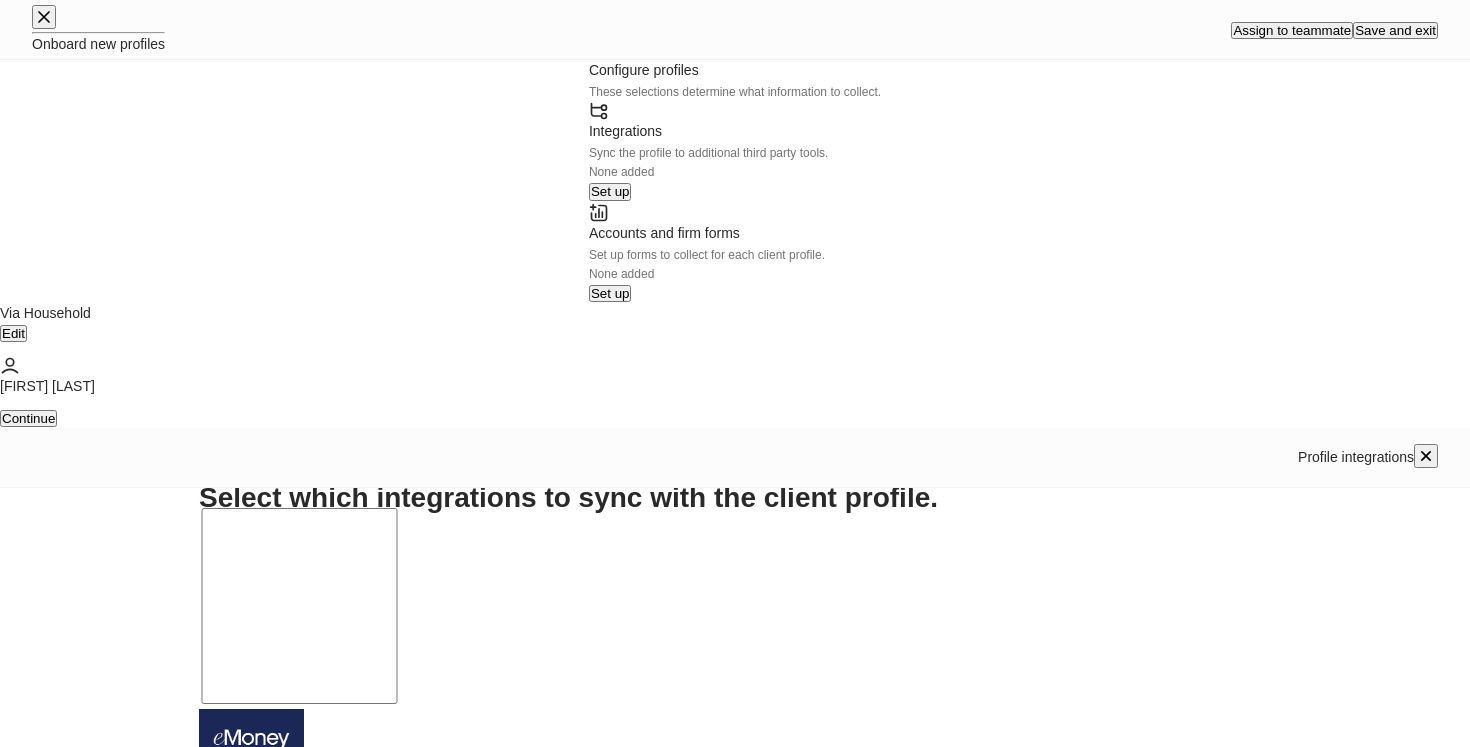 scroll, scrollTop: 230, scrollLeft: 0, axis: vertical 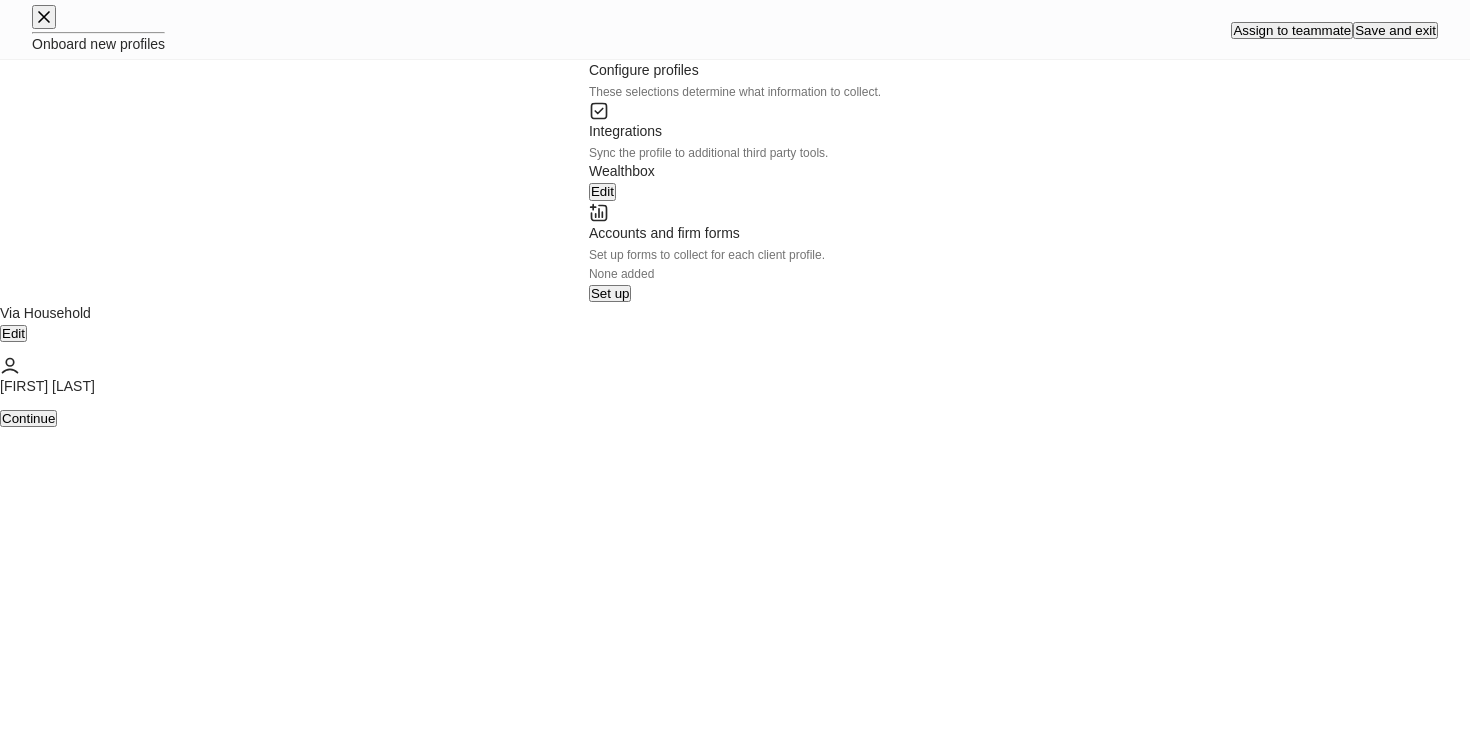 click on "Set up" at bounding box center (610, 293) 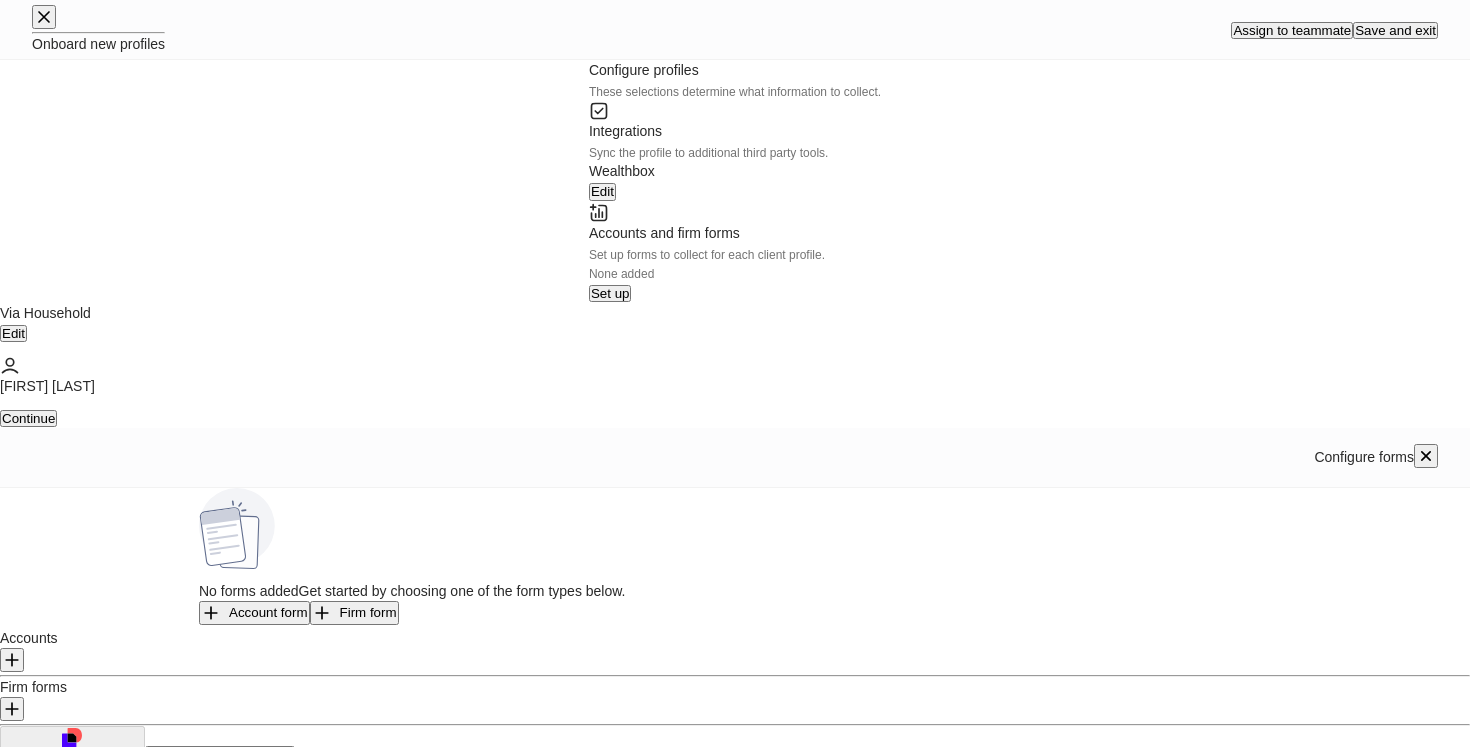 click 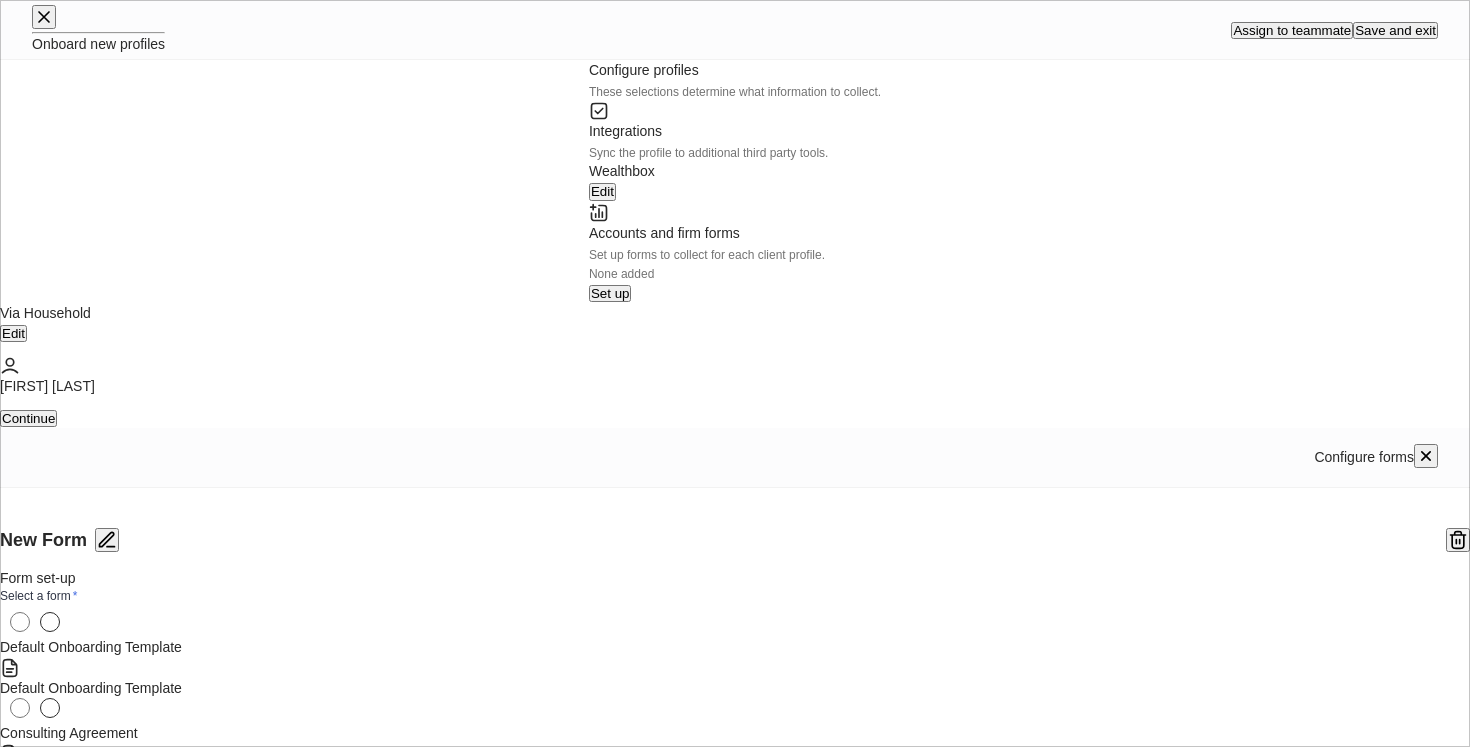 click at bounding box center (1458, 540) 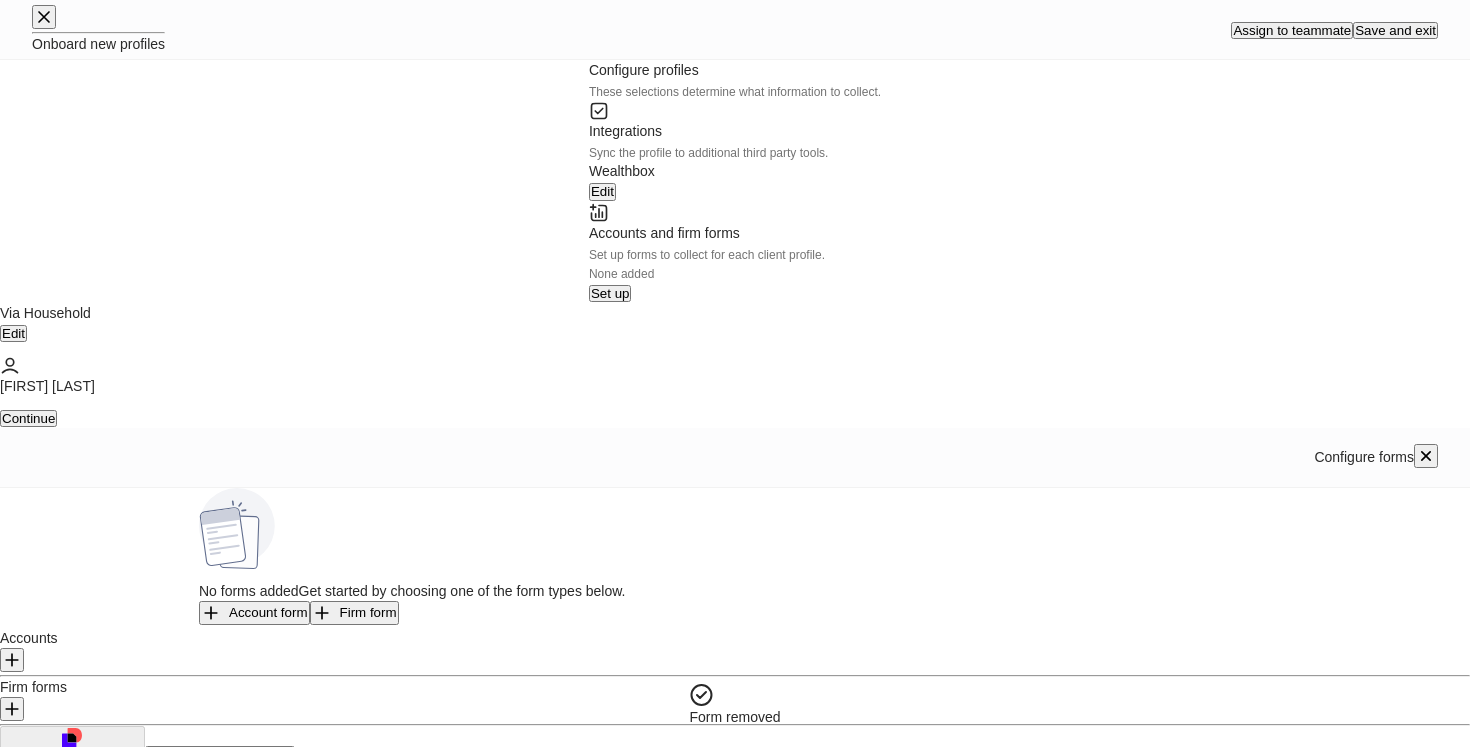 click on "Account form" at bounding box center [254, 613] 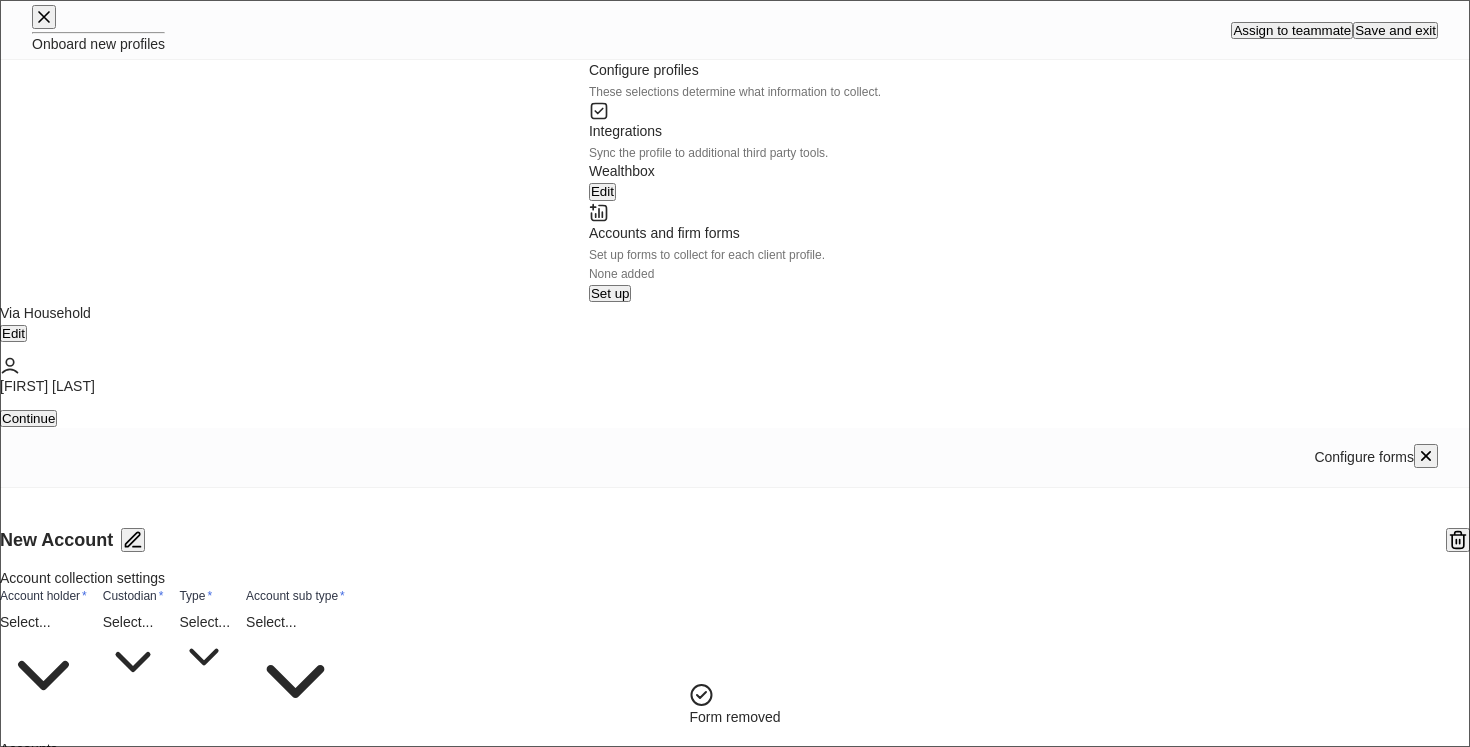 type on "**********" 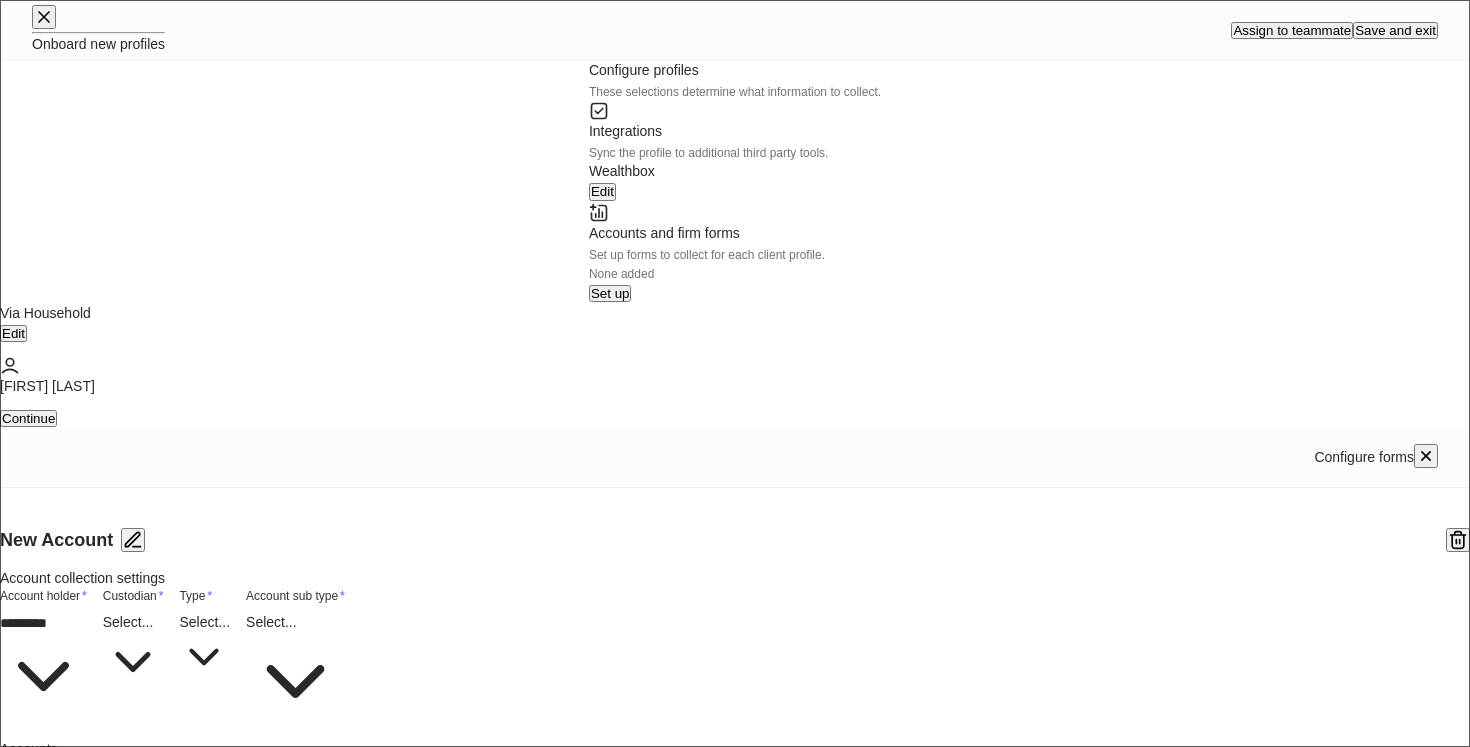 click on "**********" at bounding box center (735, 1185) 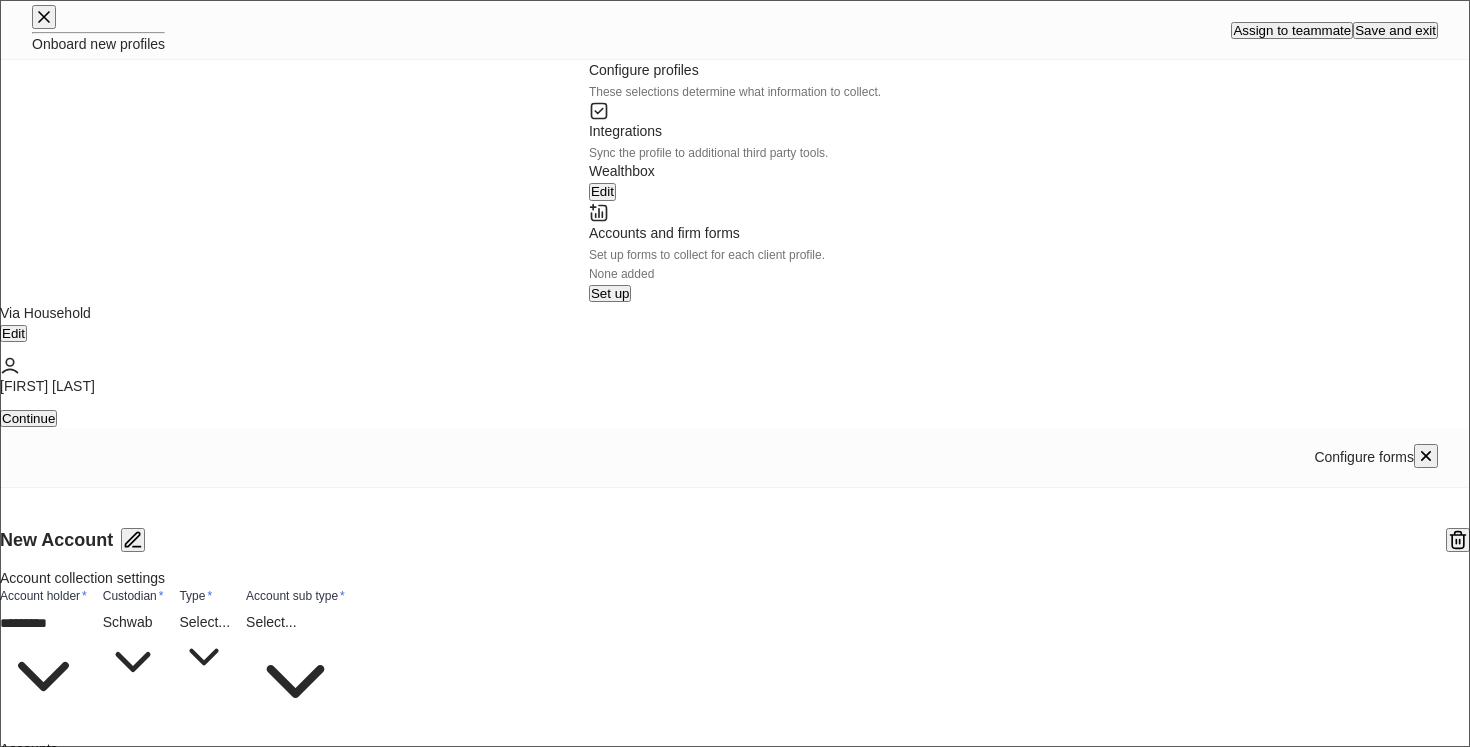 click on "**********" at bounding box center [735, 1295] 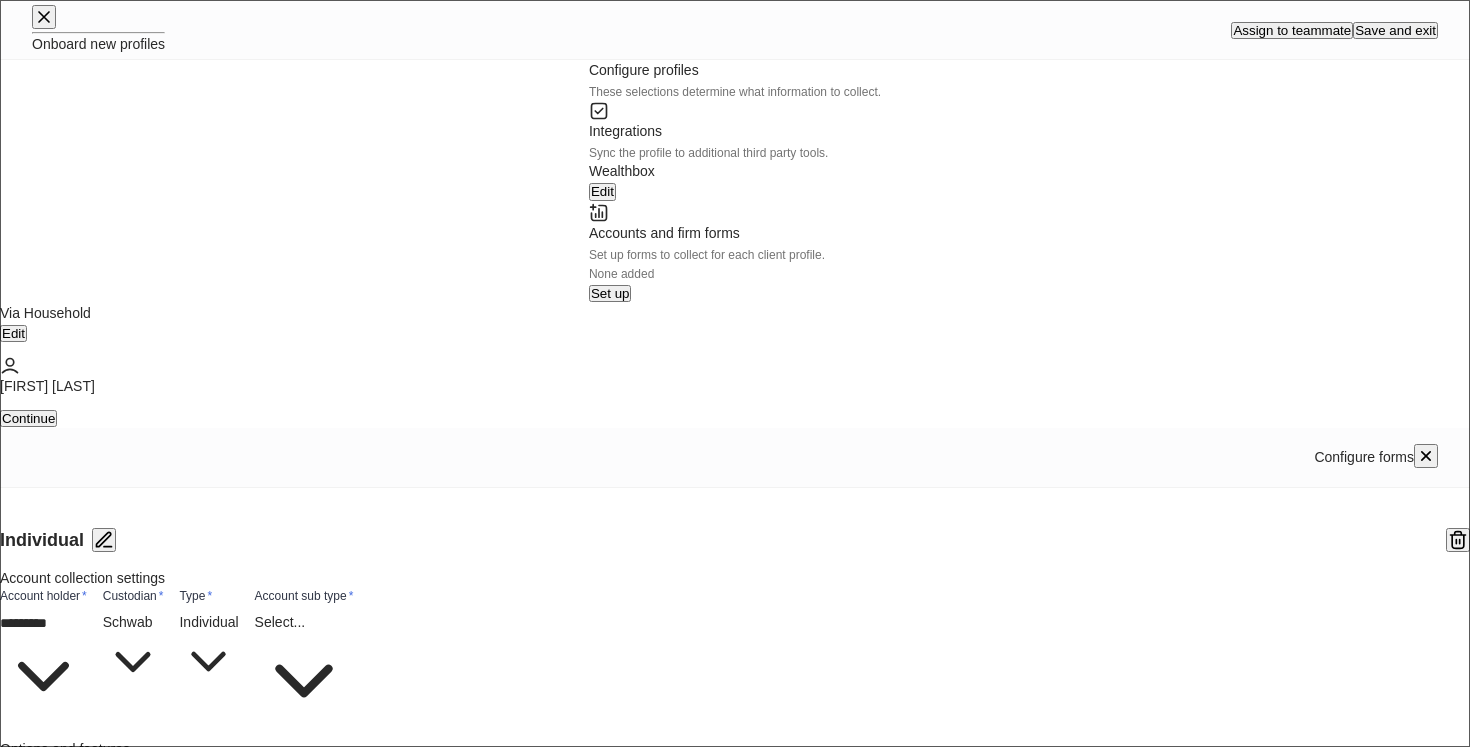 scroll, scrollTop: 86, scrollLeft: 0, axis: vertical 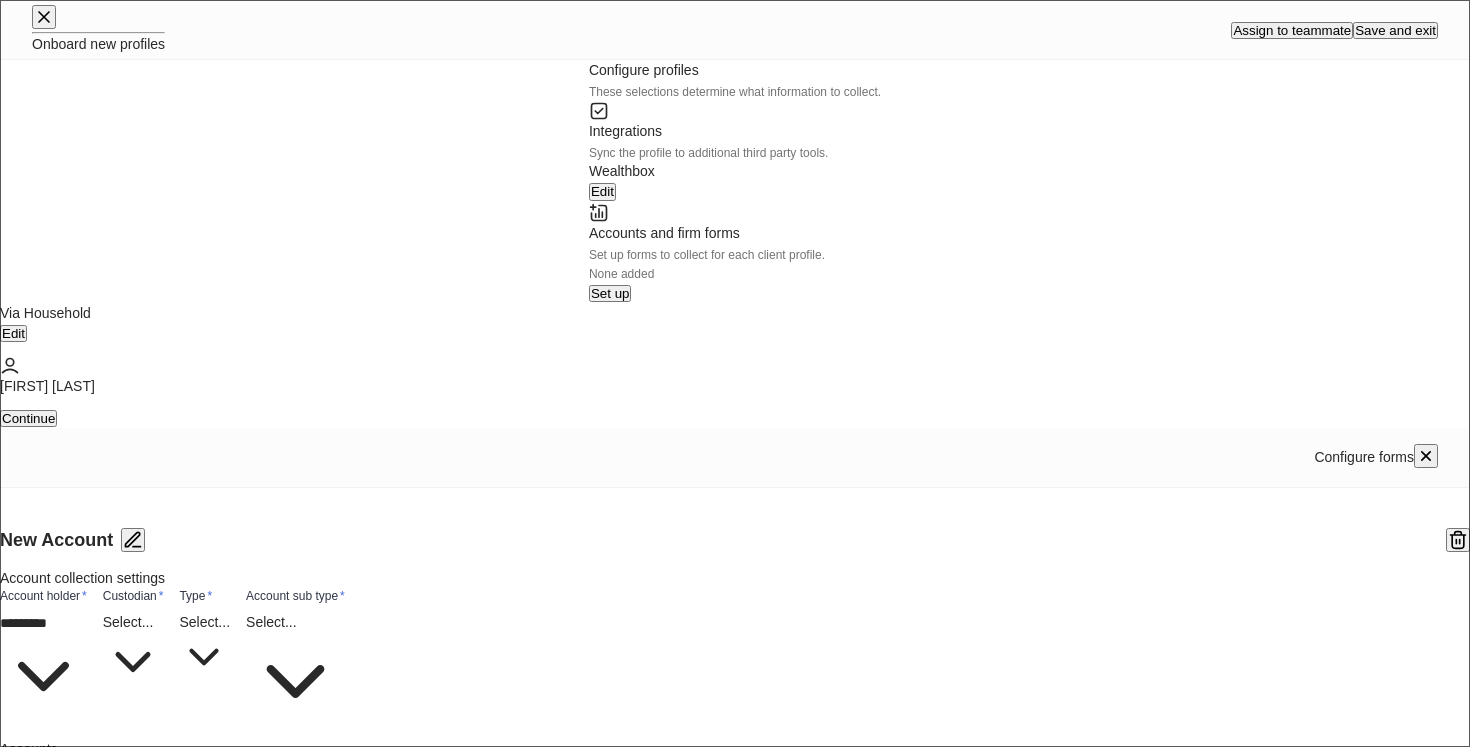 click on "**********" at bounding box center (735, 1195) 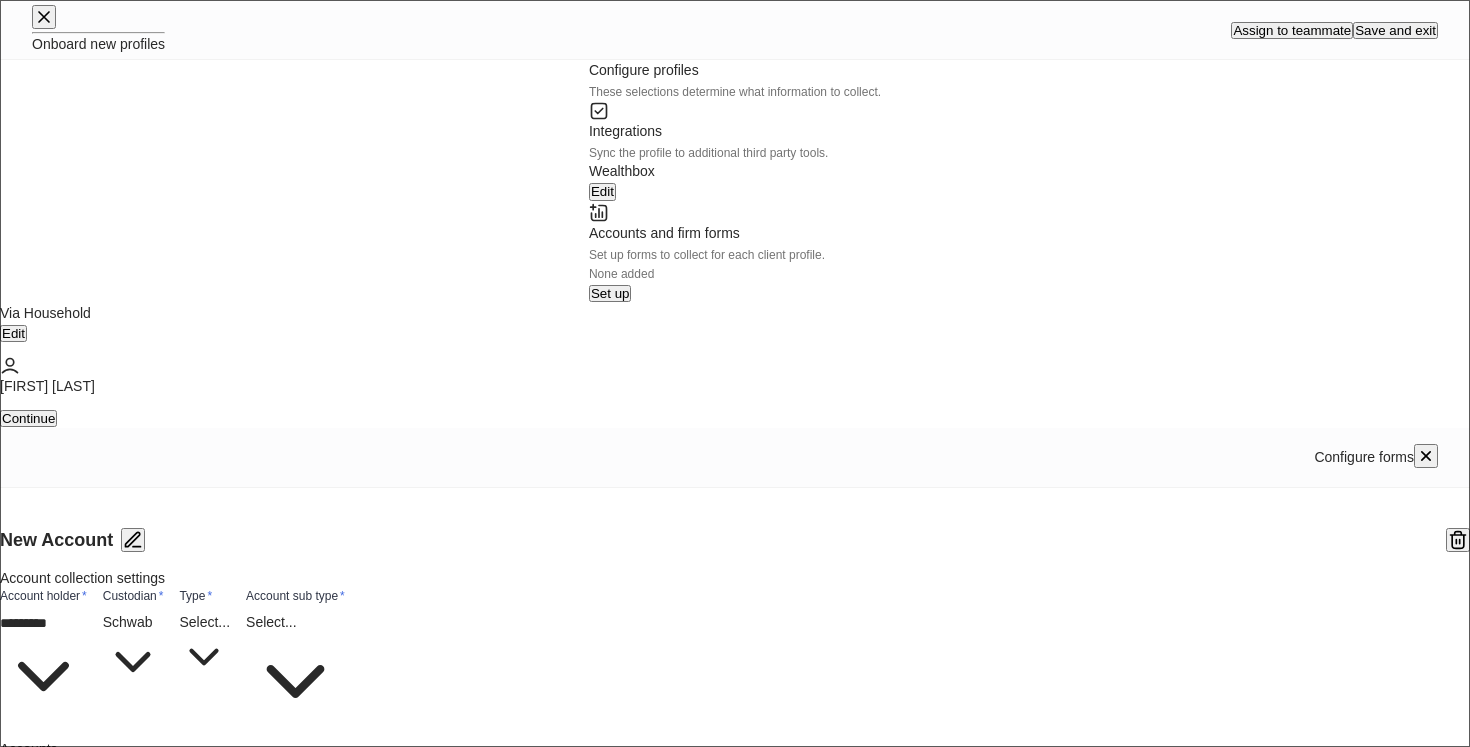 click on "**********" at bounding box center [735, 1195] 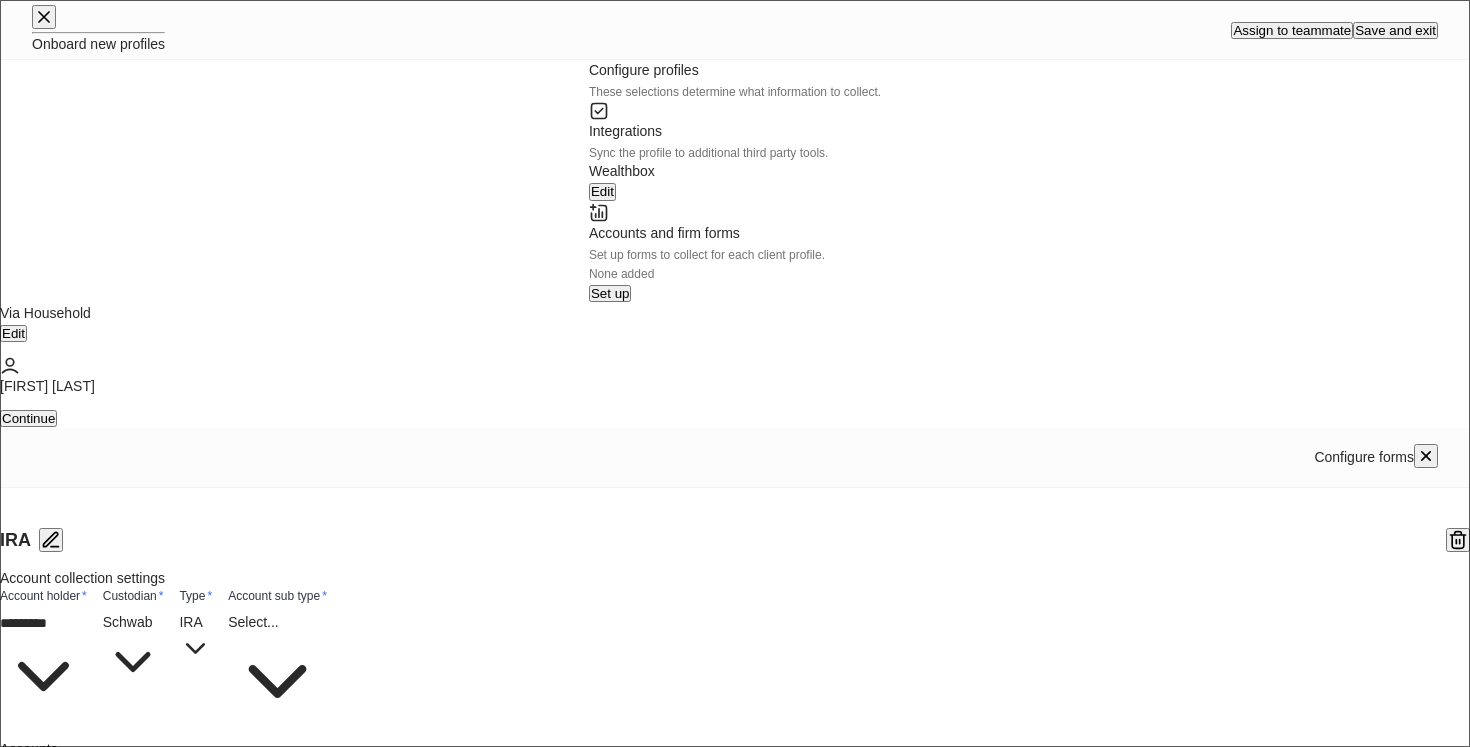 click on "**********" at bounding box center (735, 1195) 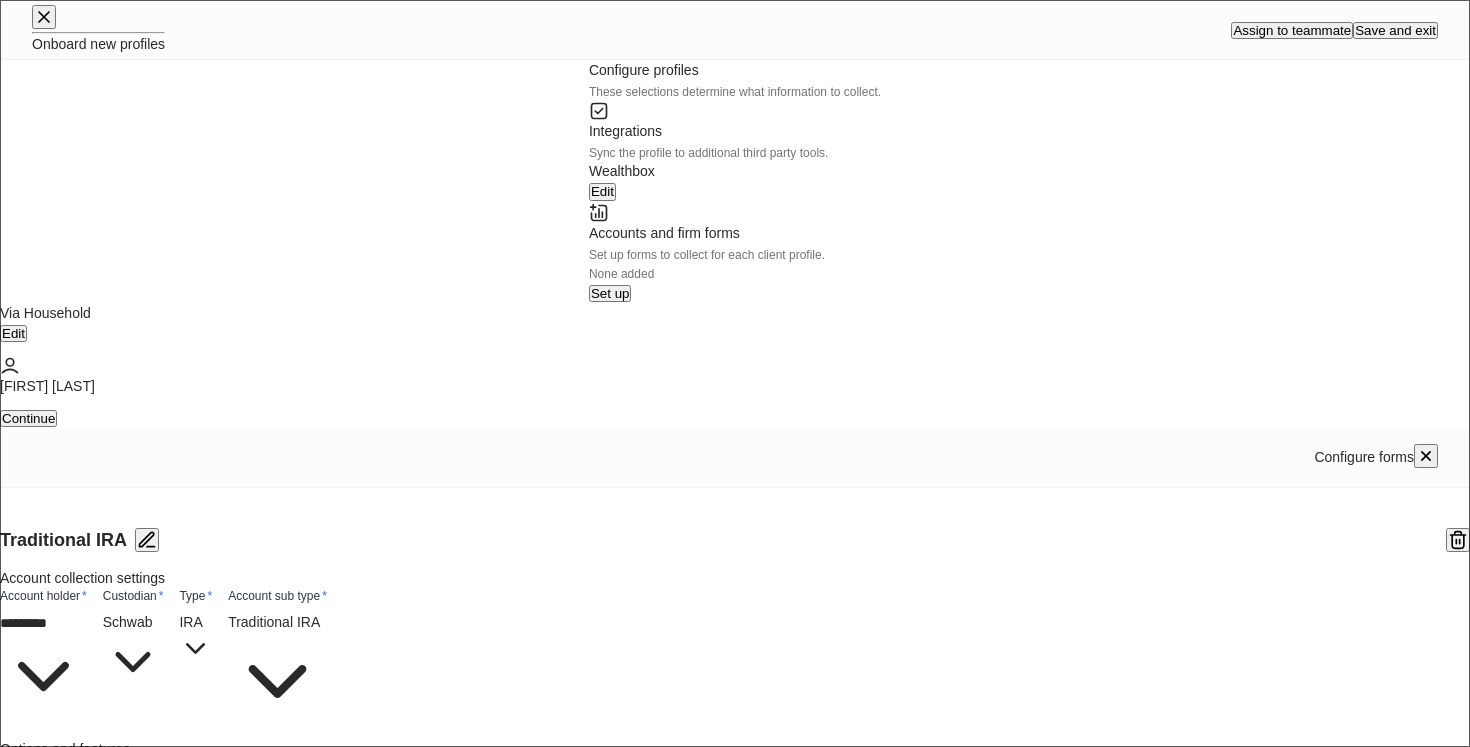 scroll, scrollTop: 350, scrollLeft: 0, axis: vertical 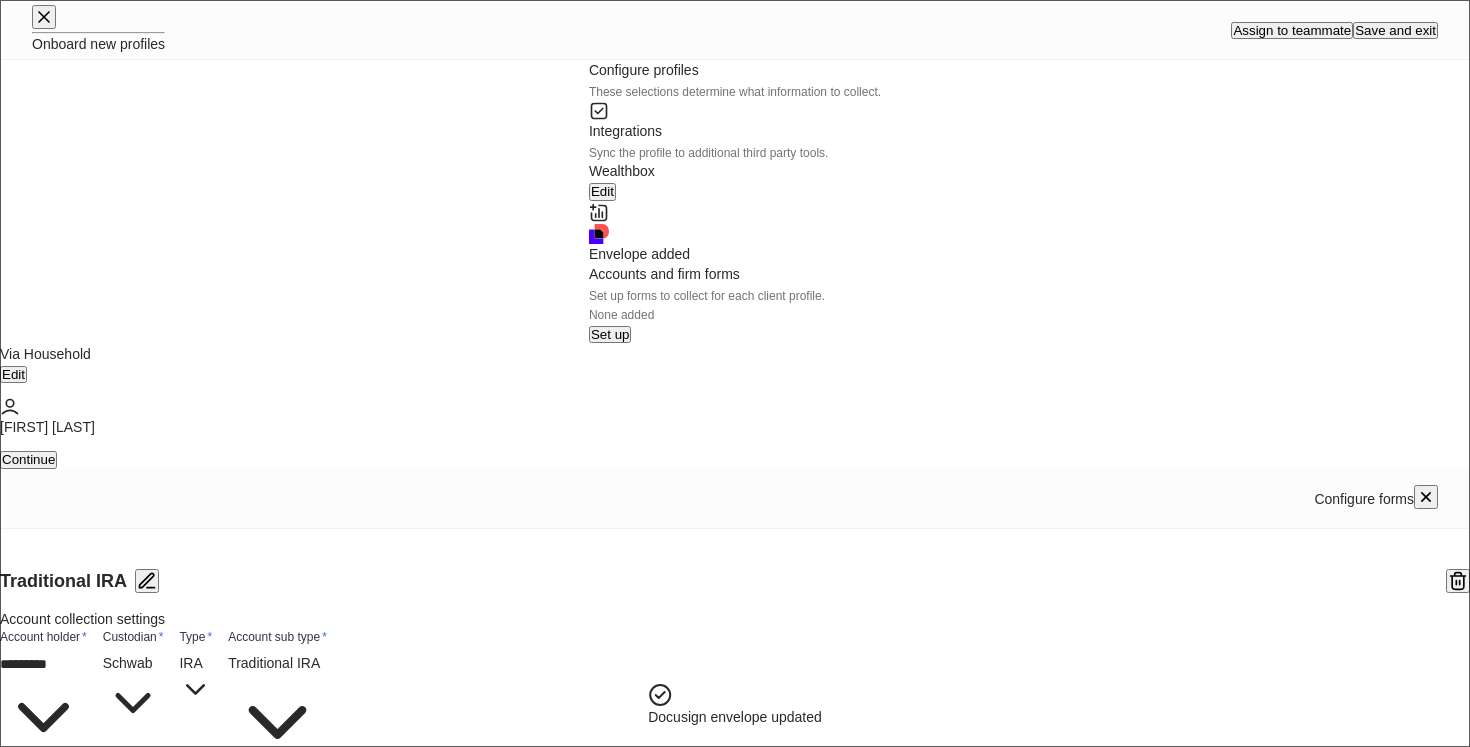 click on "Finish form configuration" at bounding box center (219, 1710) 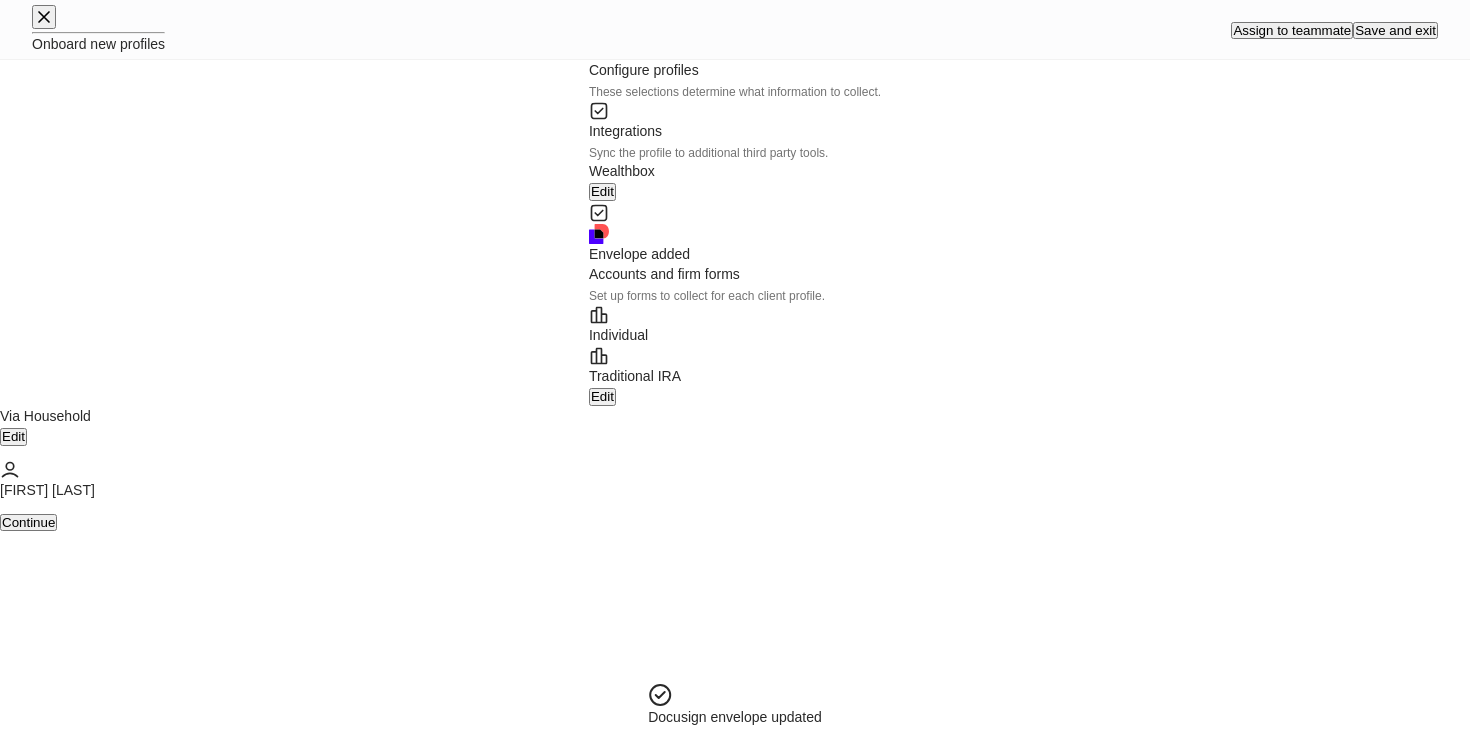 scroll, scrollTop: 330, scrollLeft: 0, axis: vertical 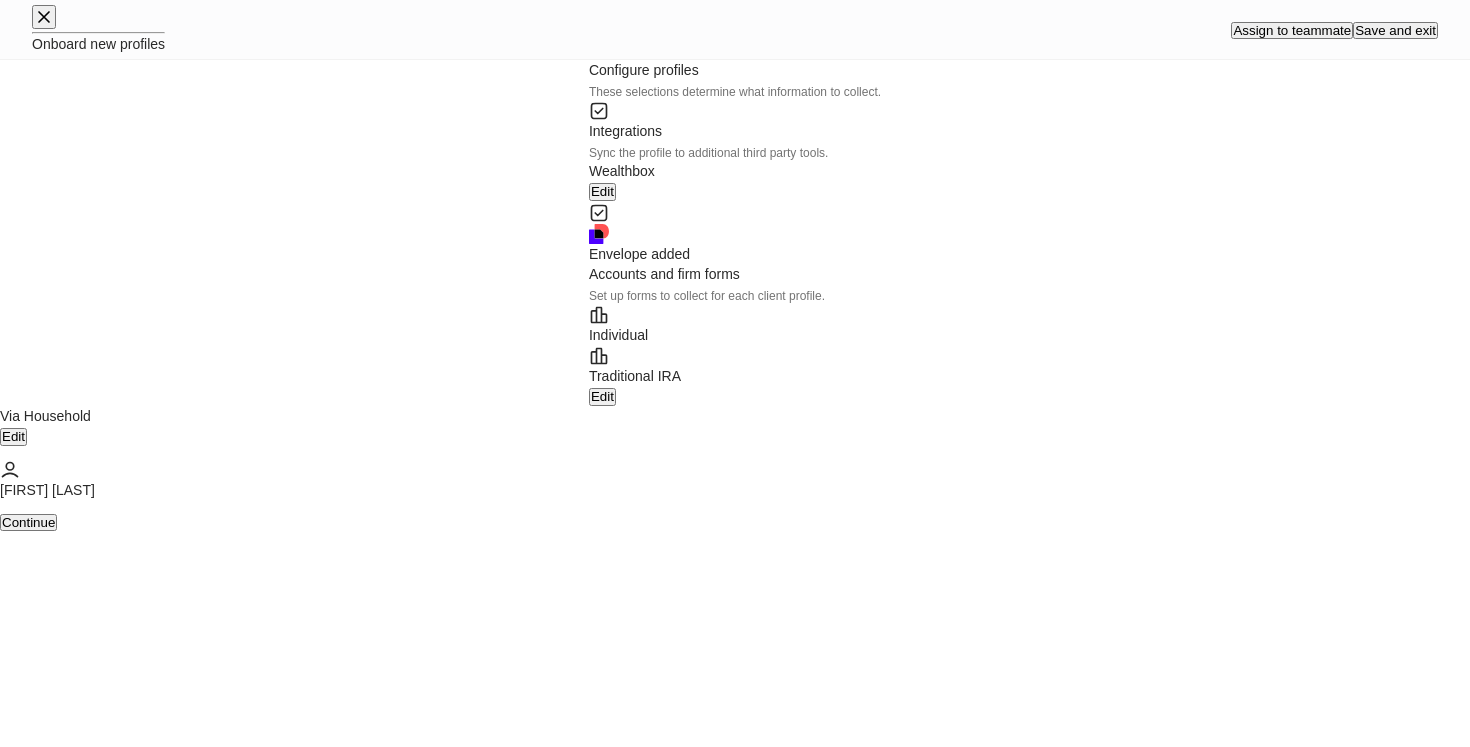 click on "Continue" at bounding box center (28, 522) 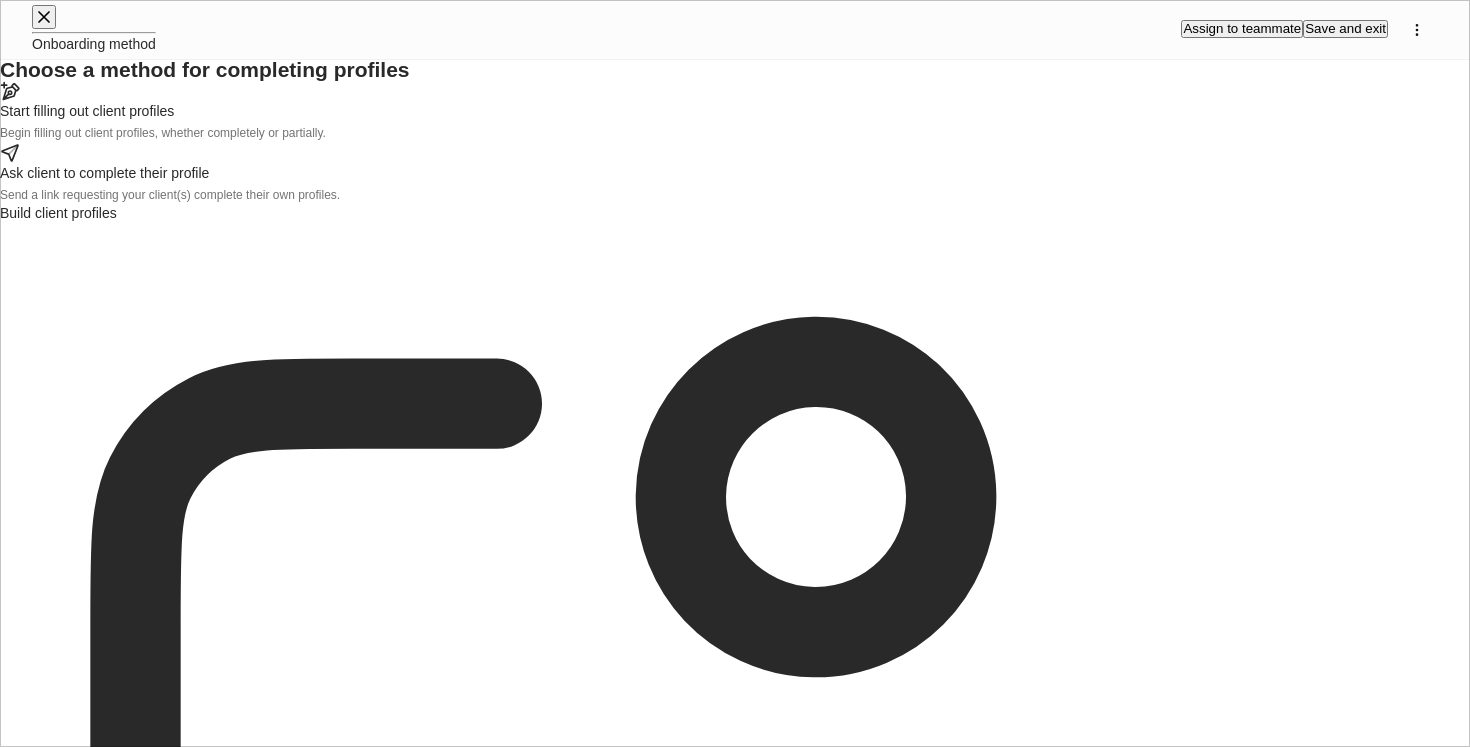 click on "Begin filling out client profiles, whether completely or partially." at bounding box center [735, 131] 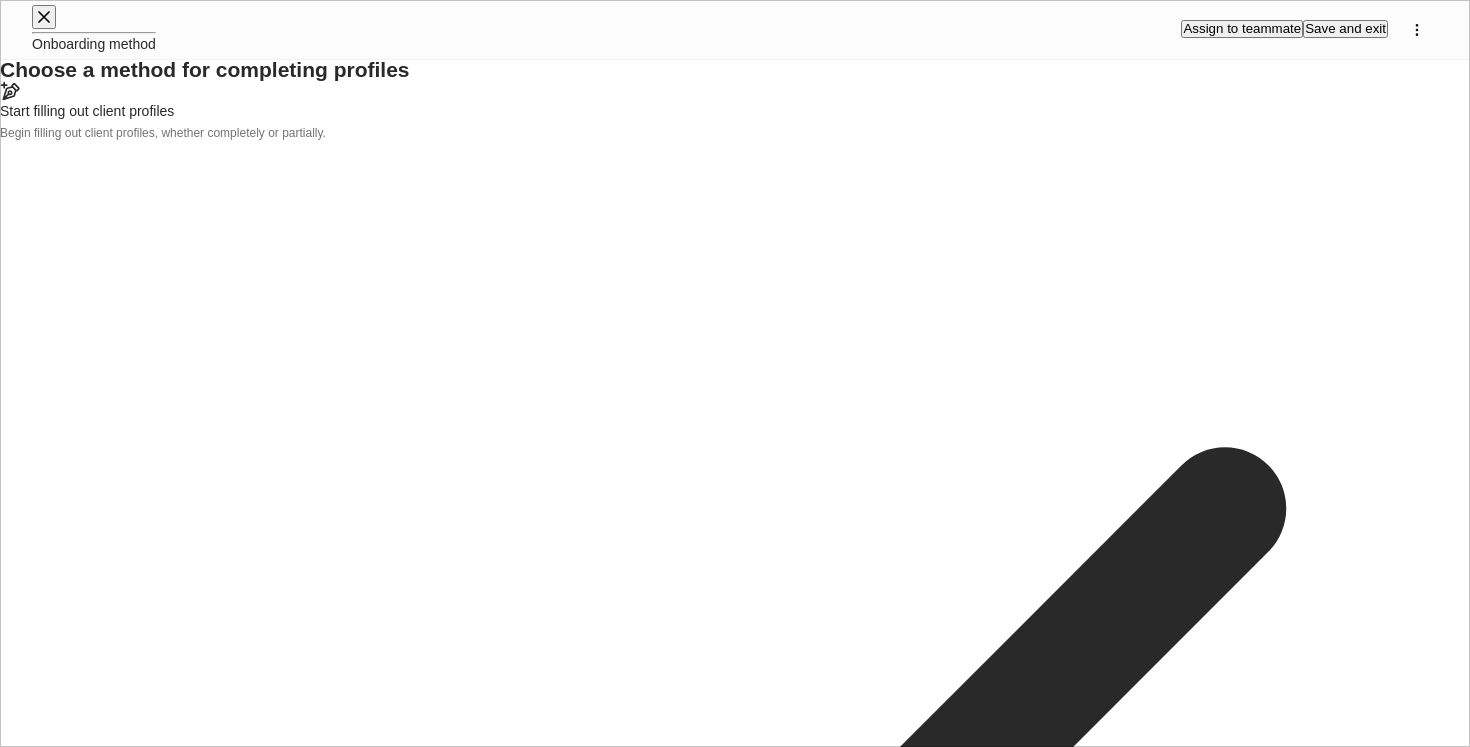 click on "Enter profile builder" at bounding box center (60, 2852) 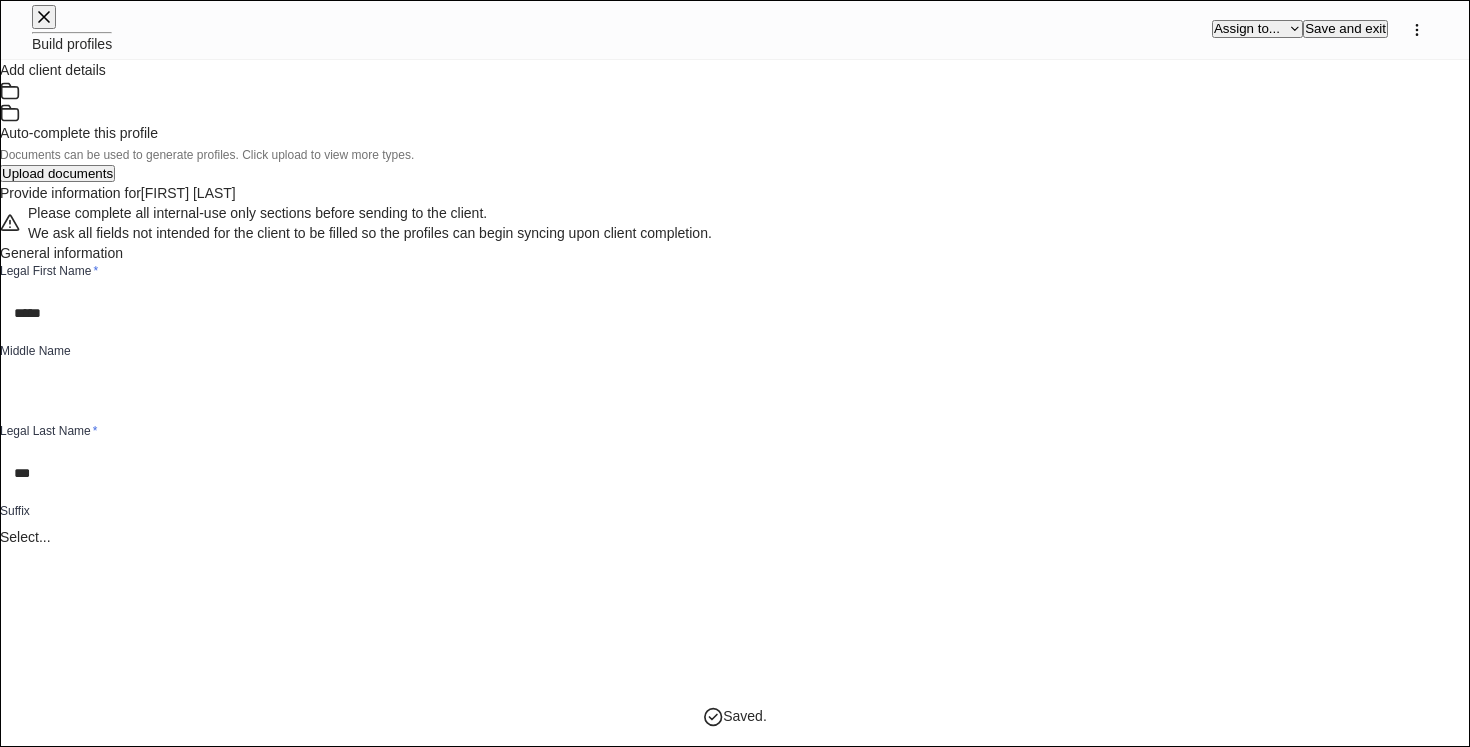 scroll, scrollTop: 217, scrollLeft: 0, axis: vertical 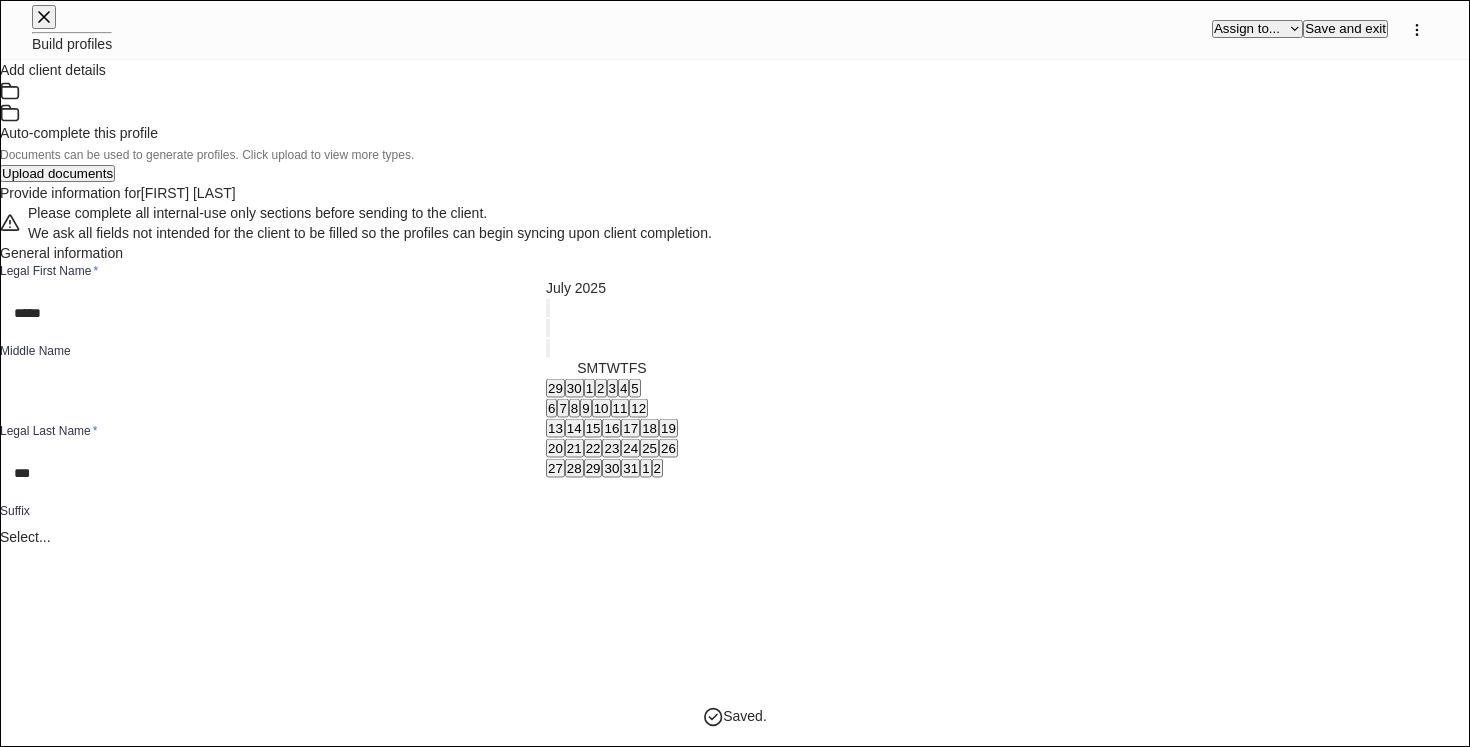 click on "July 2025" at bounding box center (612, 288) 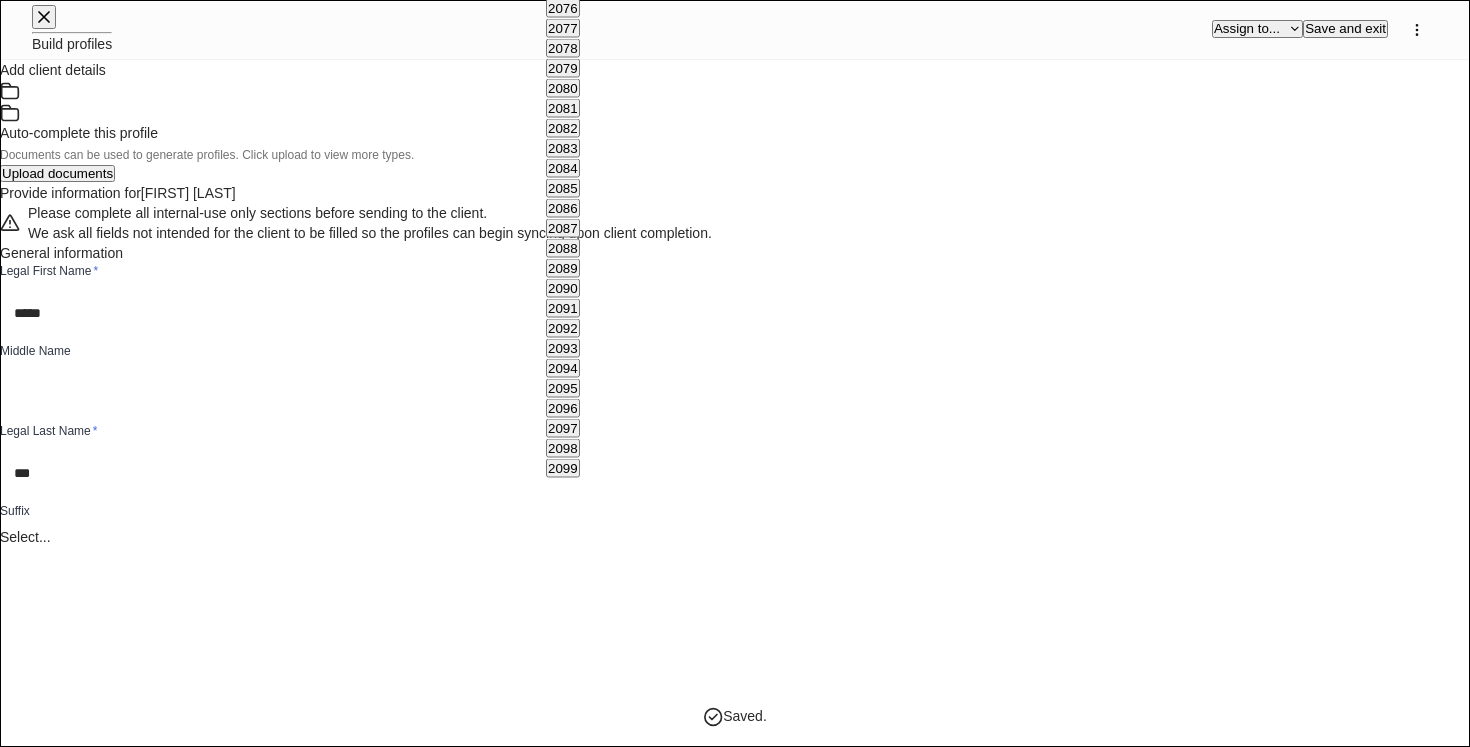 scroll, scrollTop: 1718, scrollLeft: 0, axis: vertical 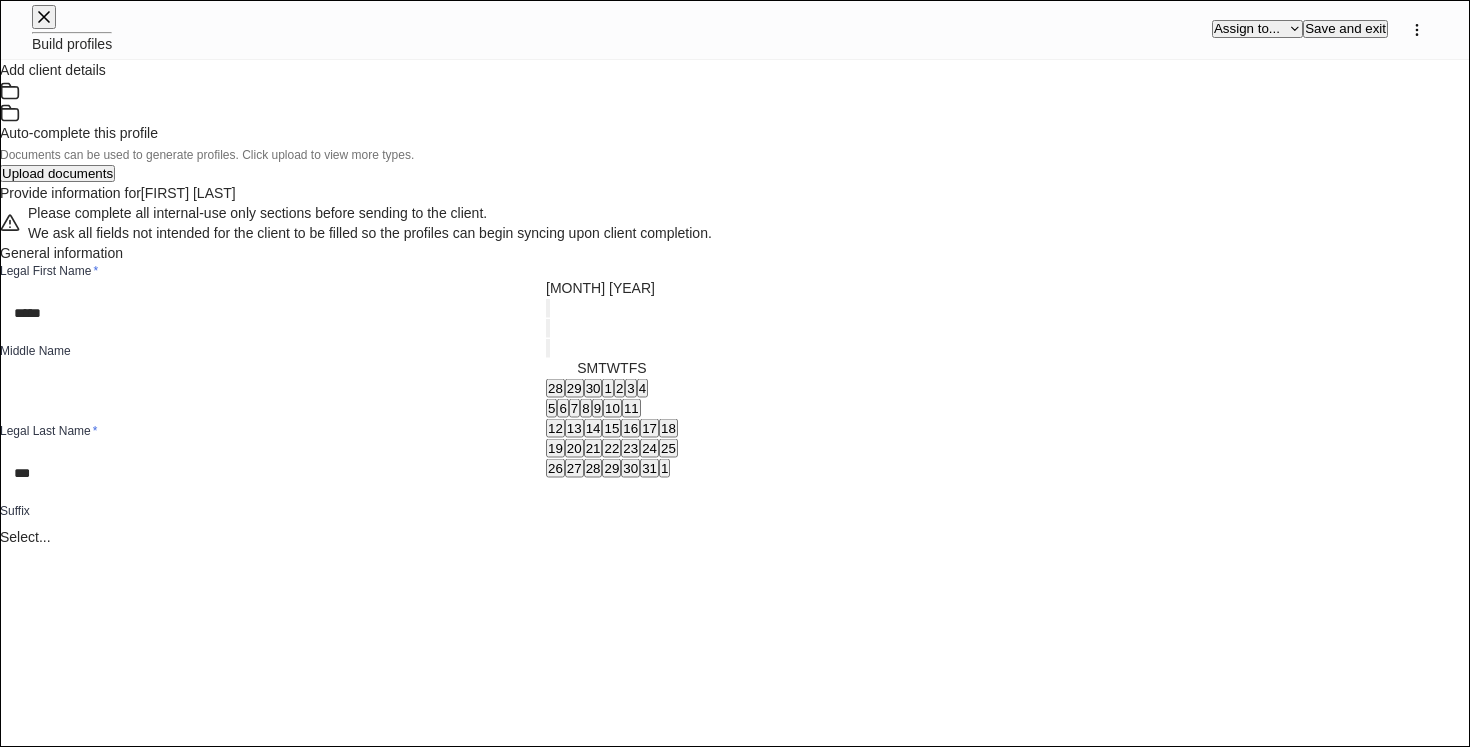 click on "****" at bounding box center [742, 2262] 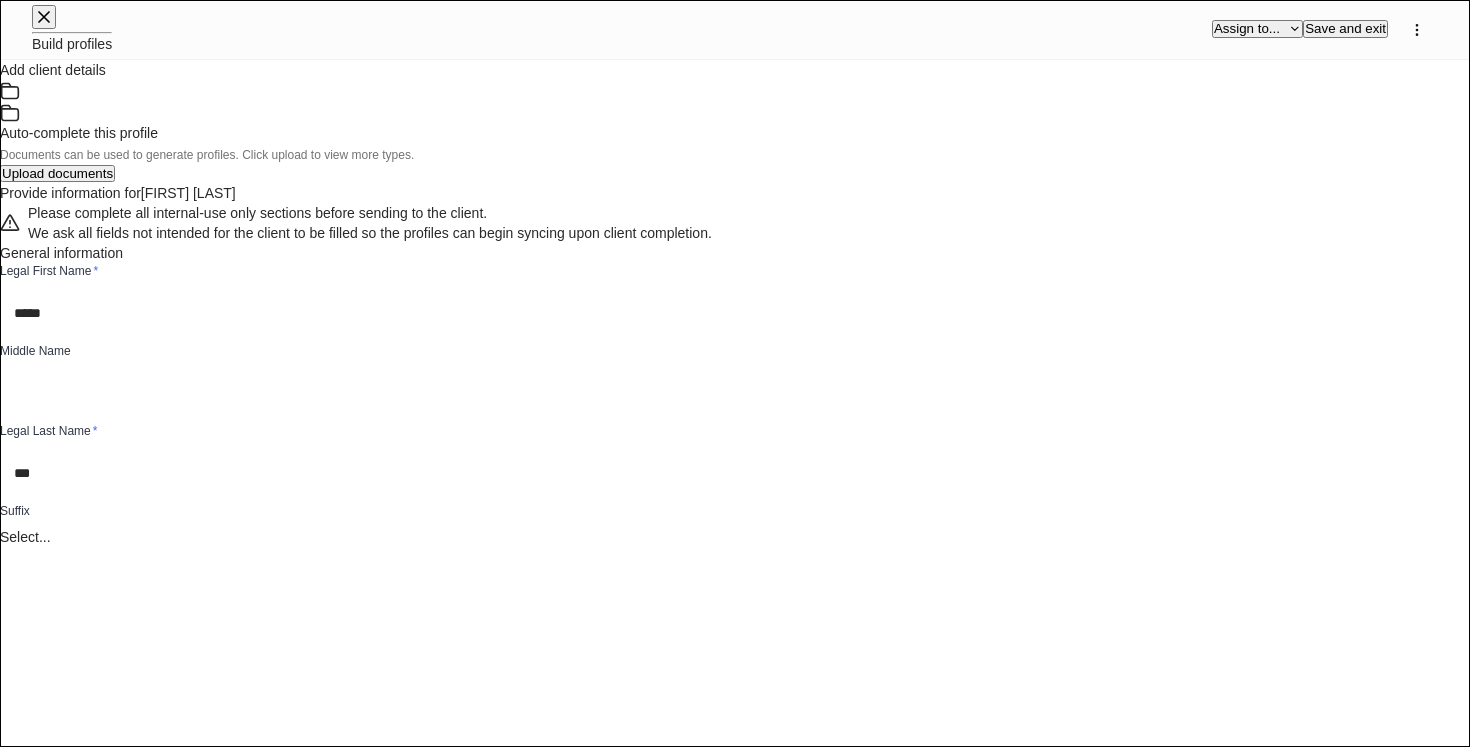 click on "show" at bounding box center (24, 2289) 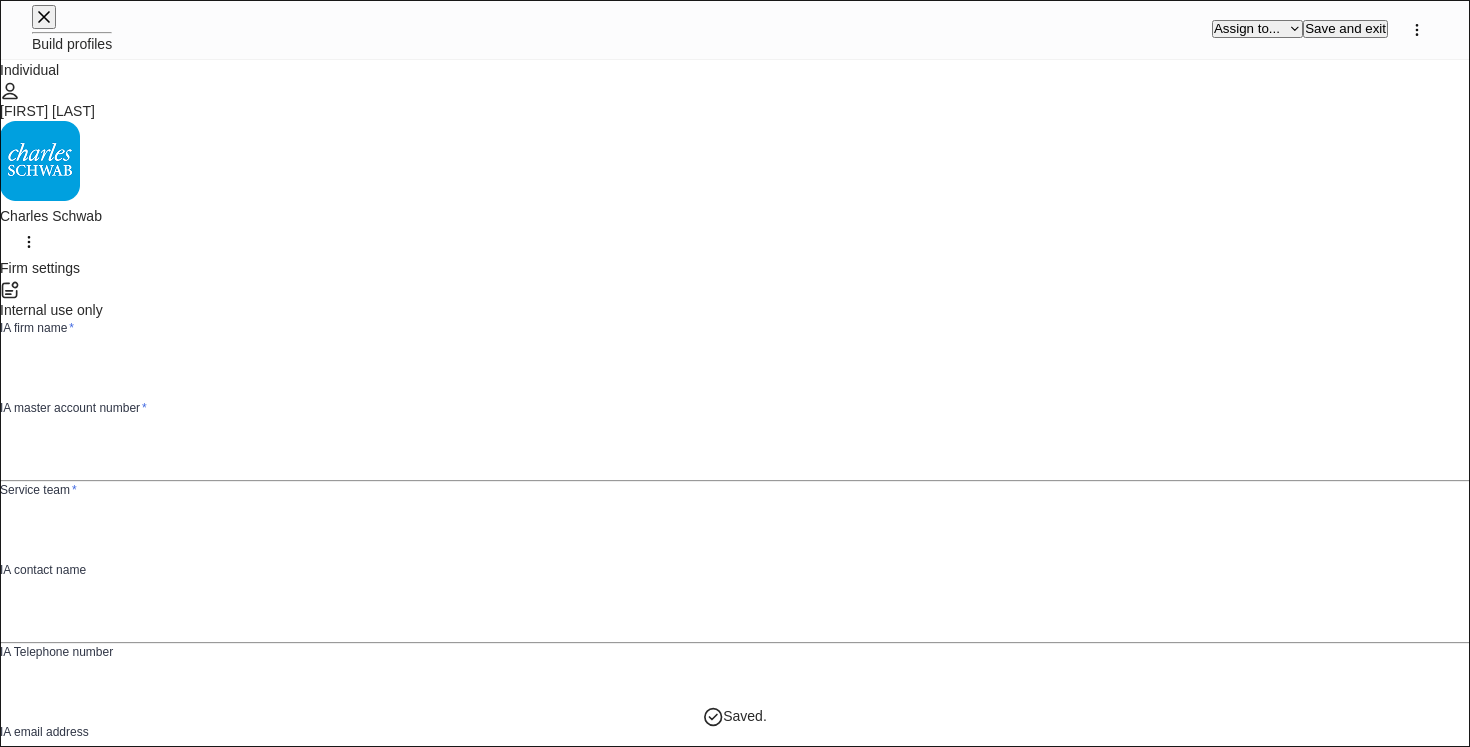 click at bounding box center (749, 370) 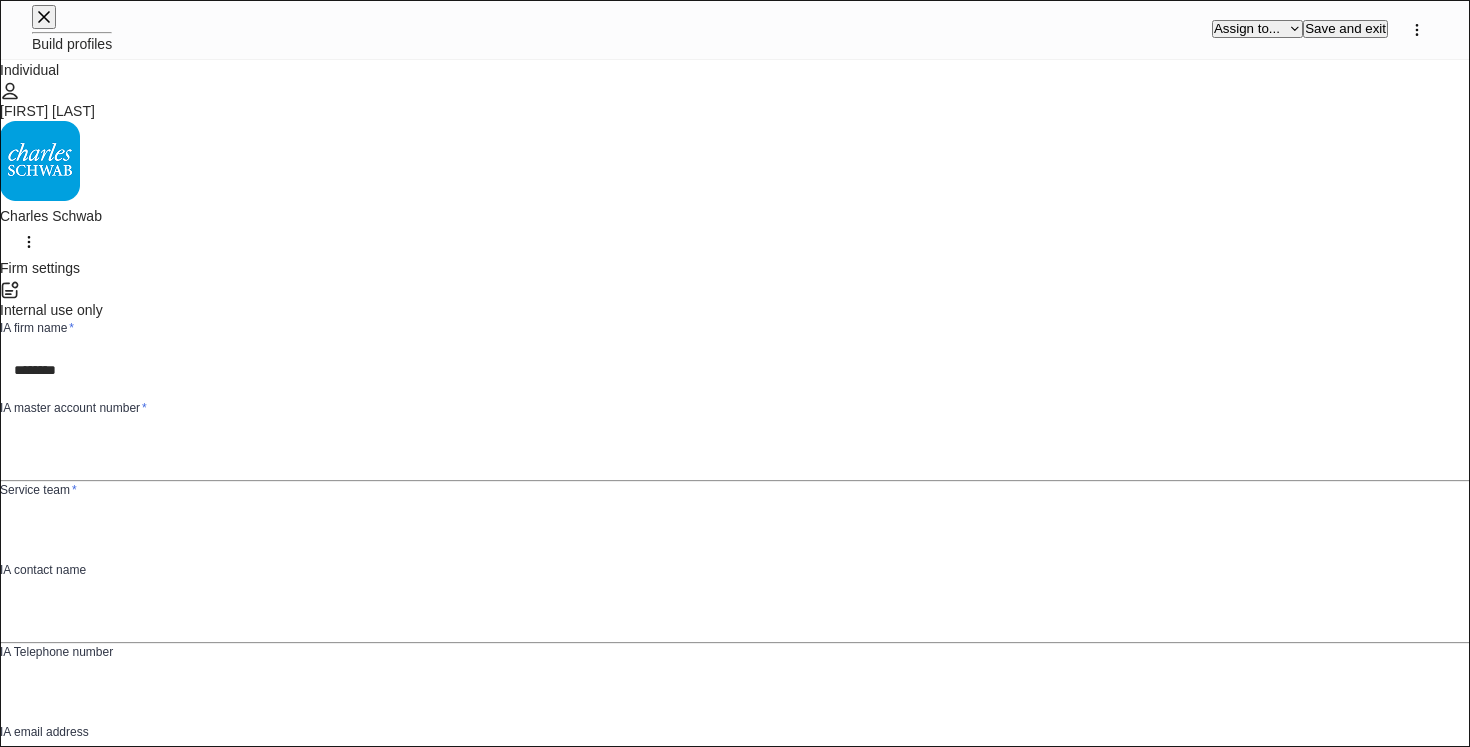 type on "********" 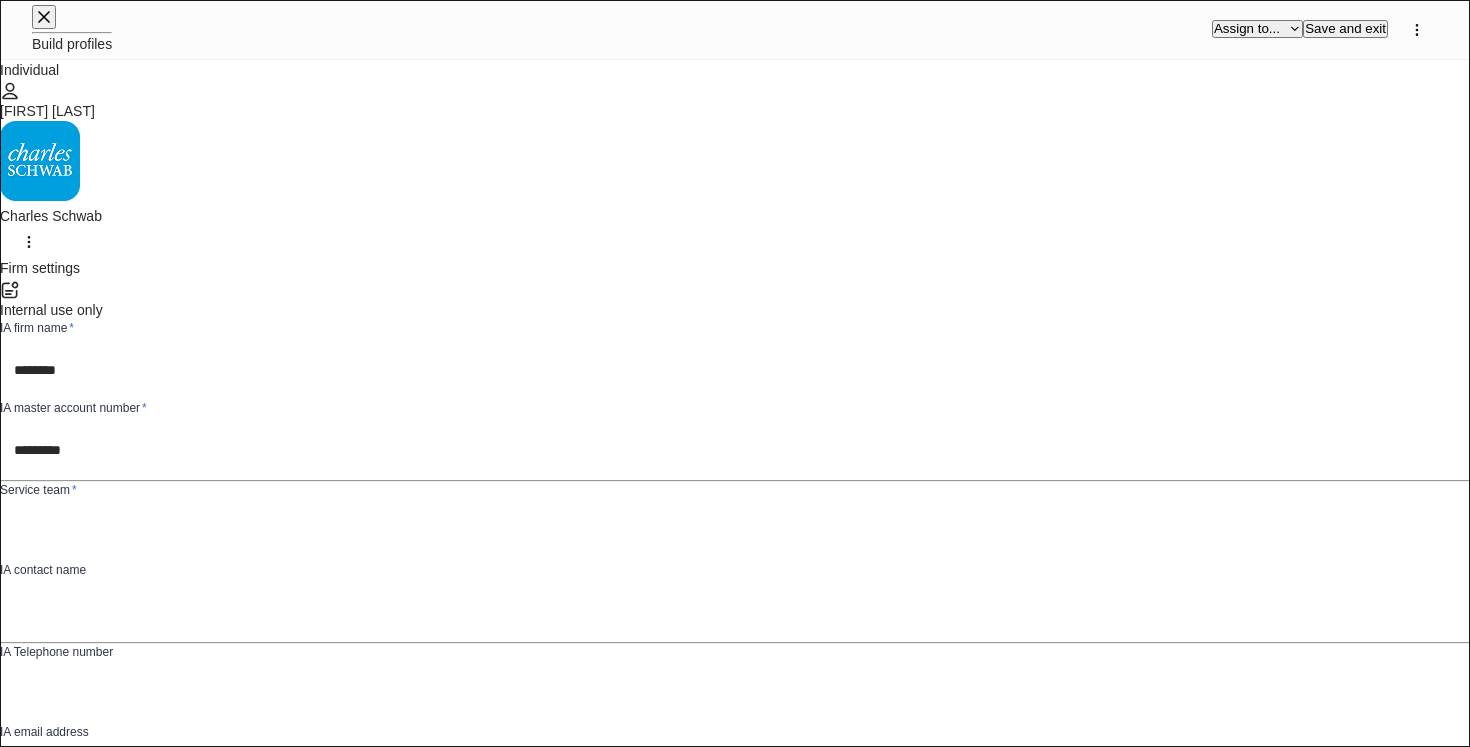 click on "IA contact name ​" at bounding box center (735, 602) 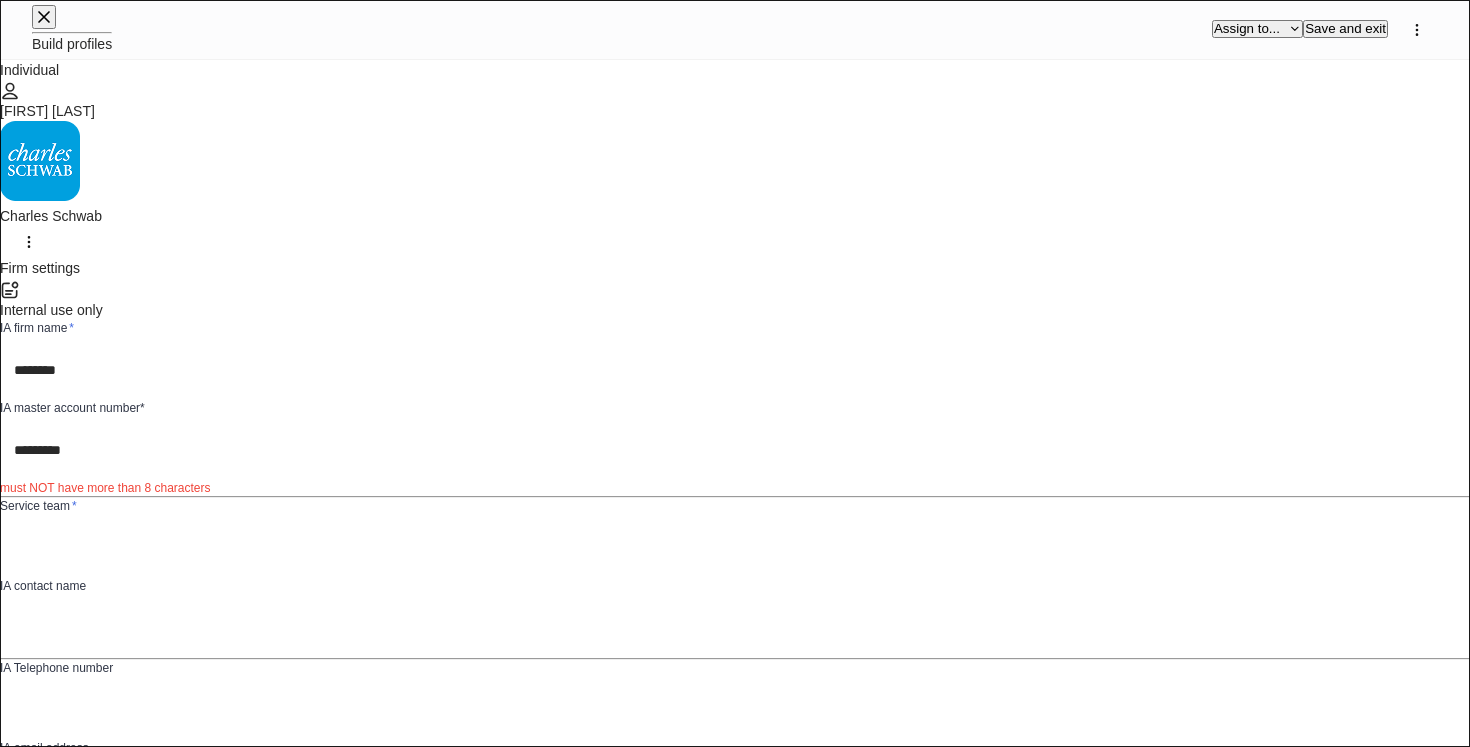 click on "*********" at bounding box center [749, 450] 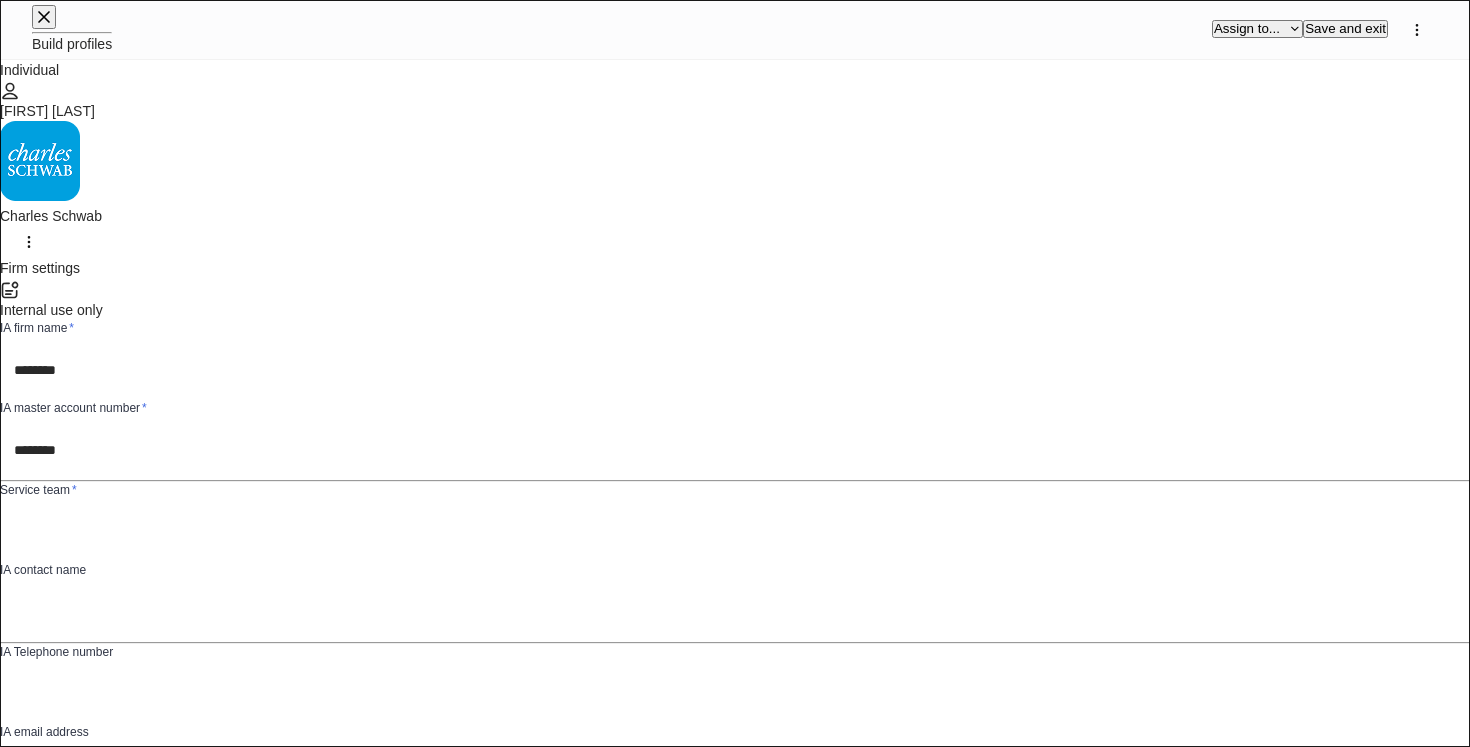 type on "********" 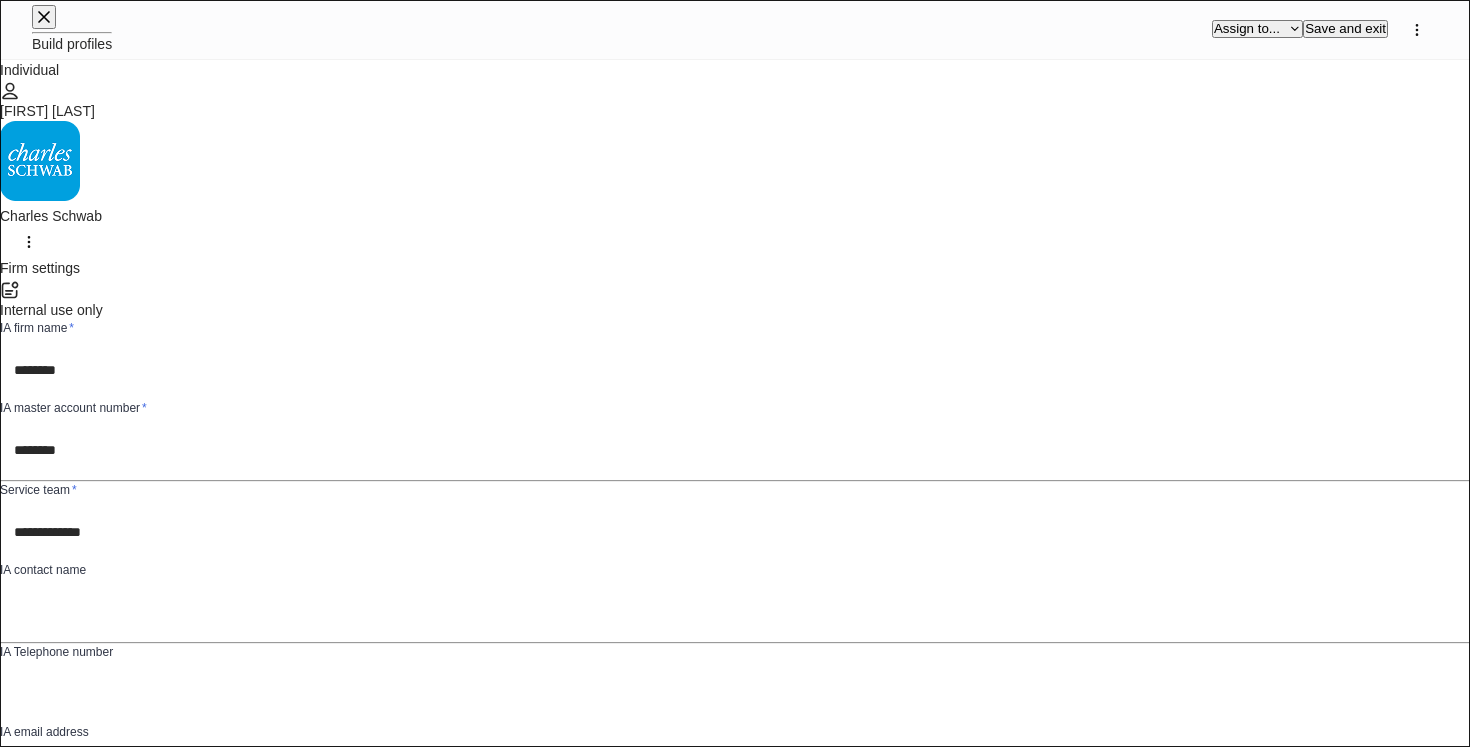 scroll, scrollTop: 78, scrollLeft: 0, axis: vertical 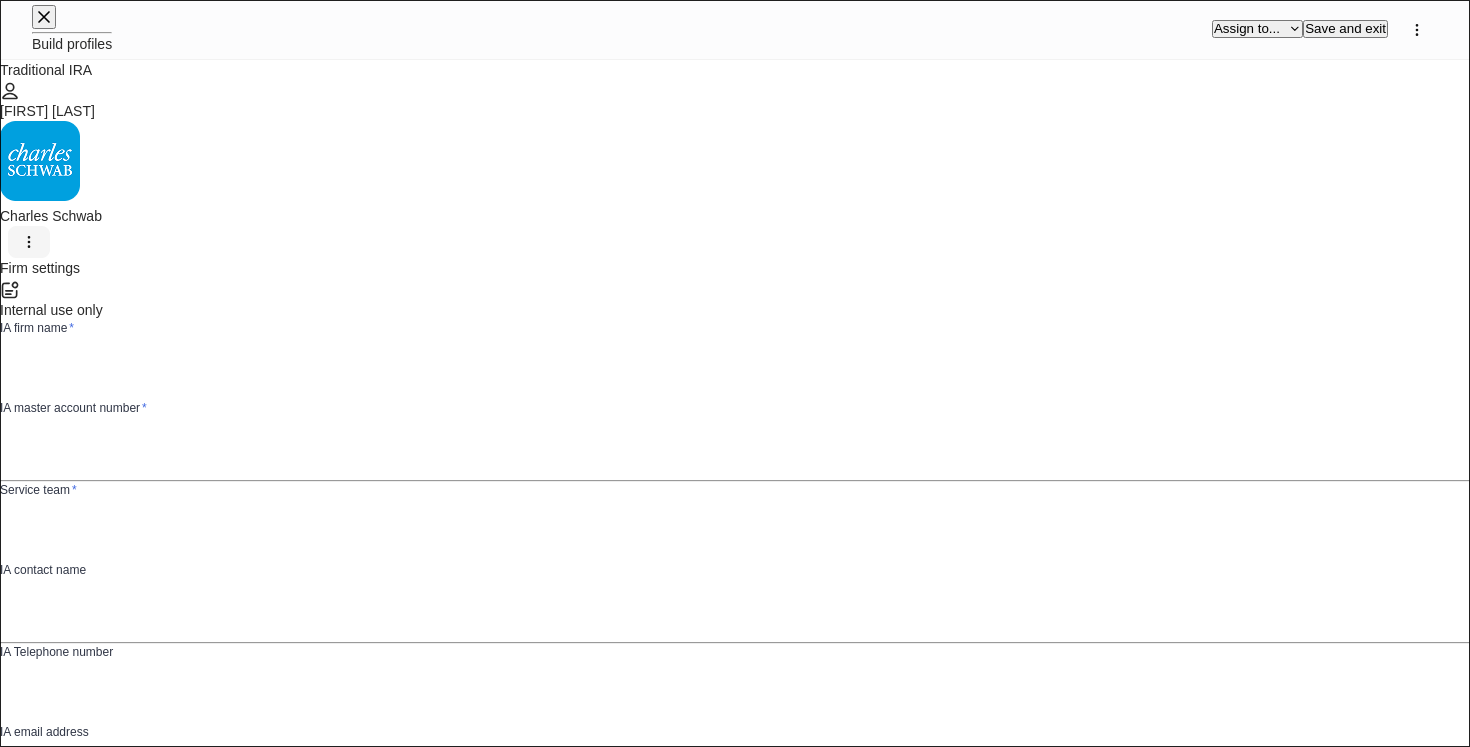 click 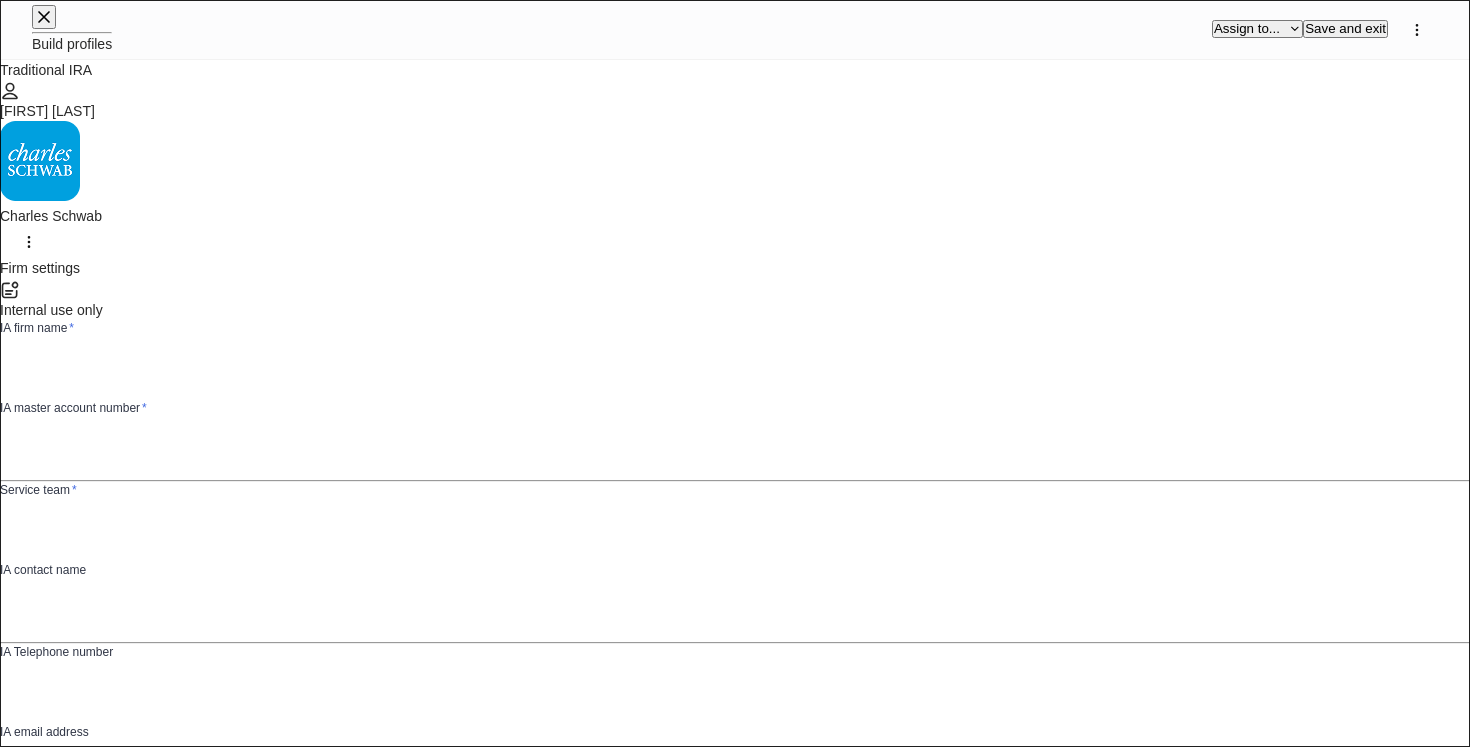 click on "Copy data from..." at bounding box center [735, 6933] 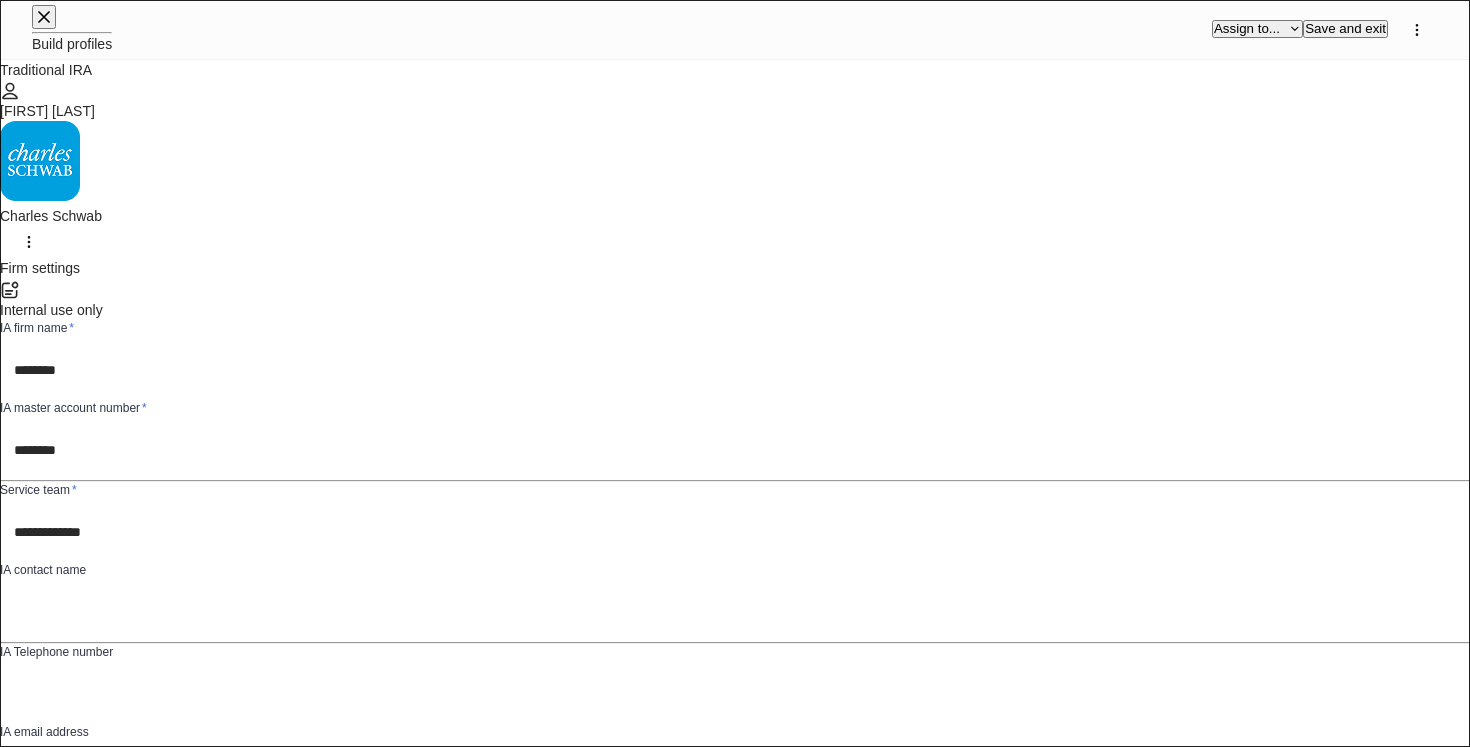 click on "Assign to..." at bounding box center [1257, 28] 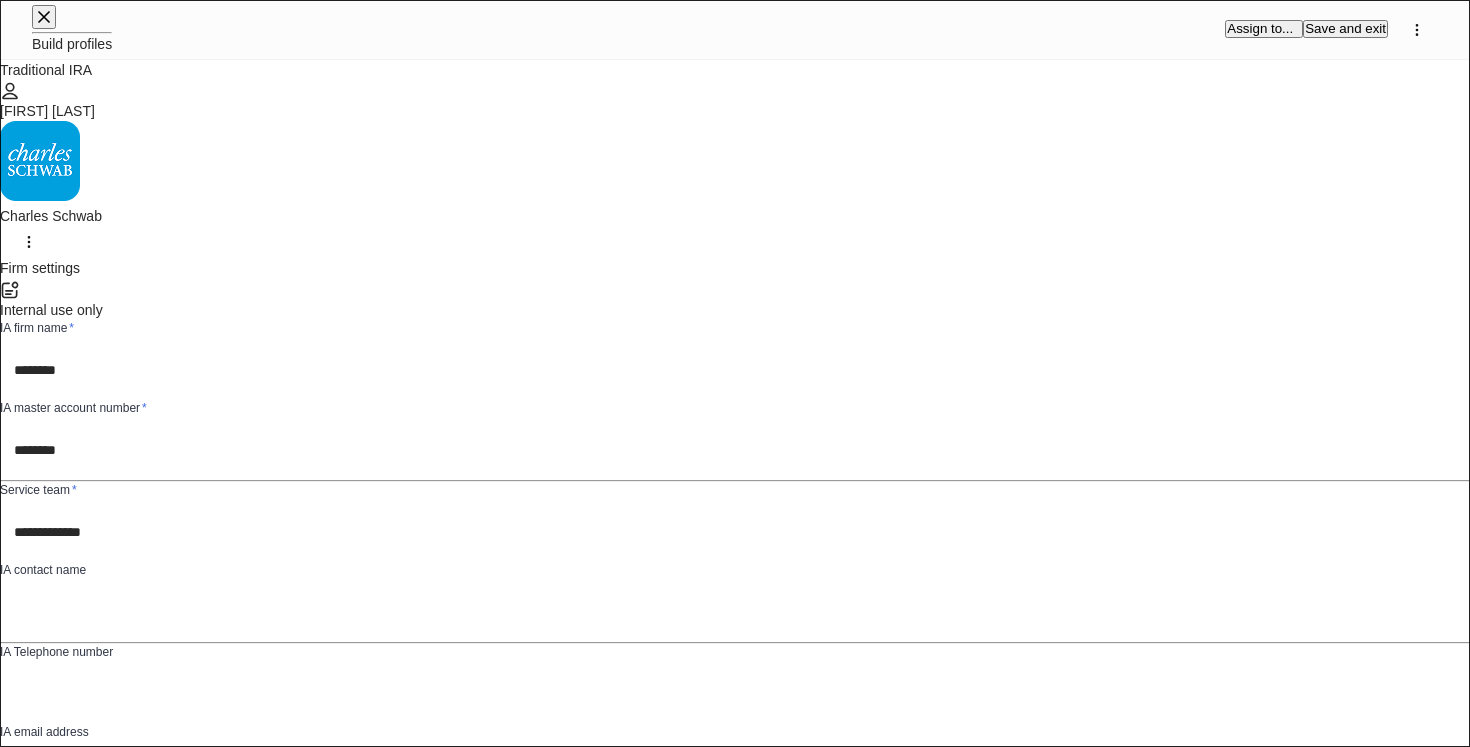 click on "Another team or teammate" at bounding box center [735, 9145] 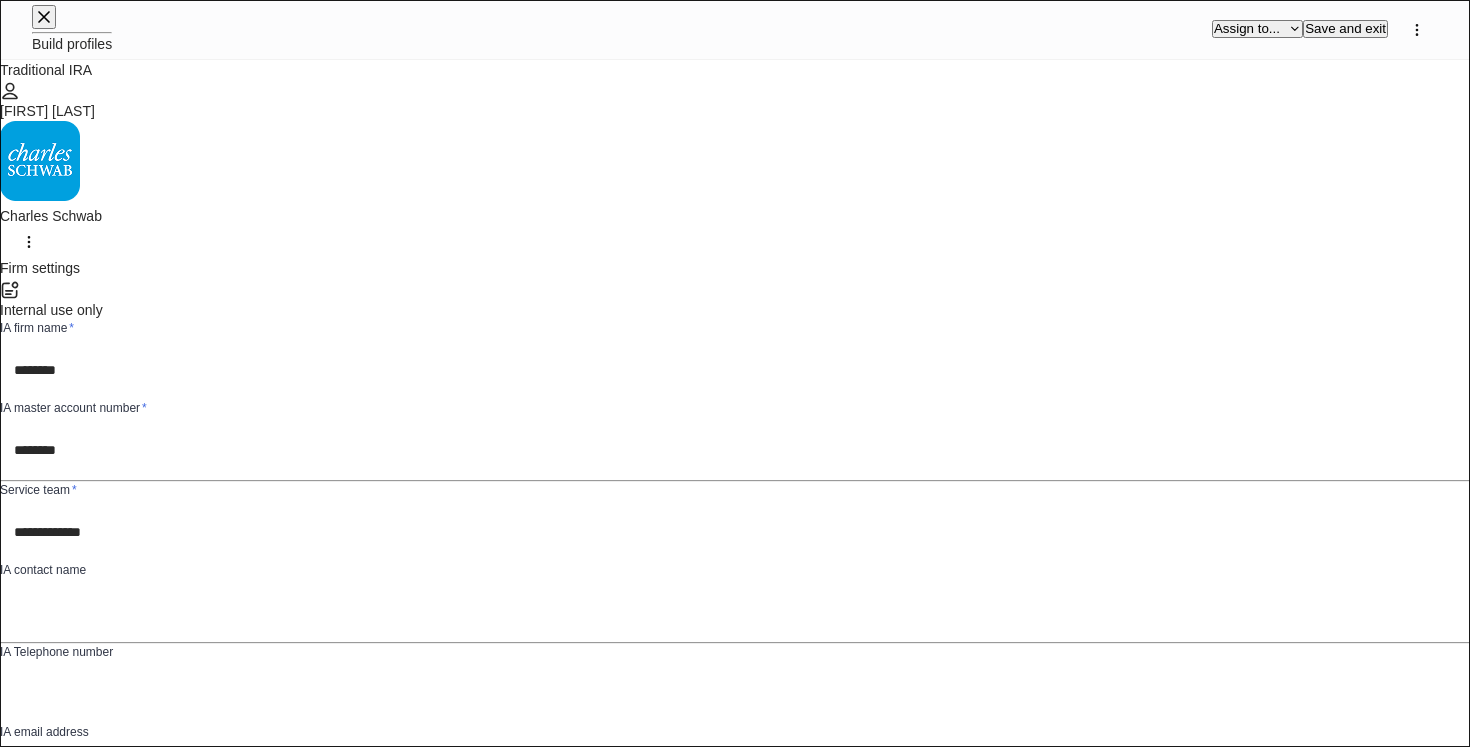 click on "**********" at bounding box center (735, 4256) 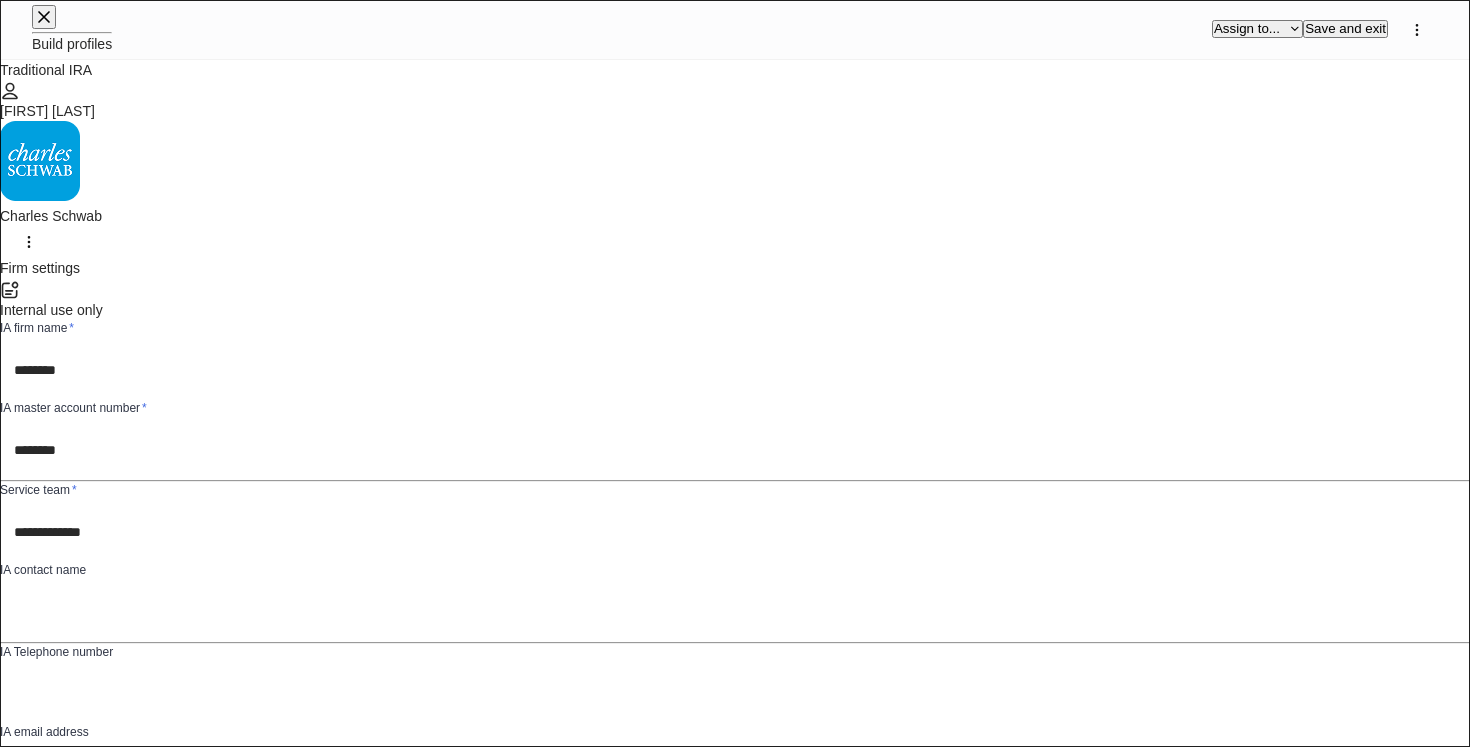 click on "Assign to..." at bounding box center (1257, 28) 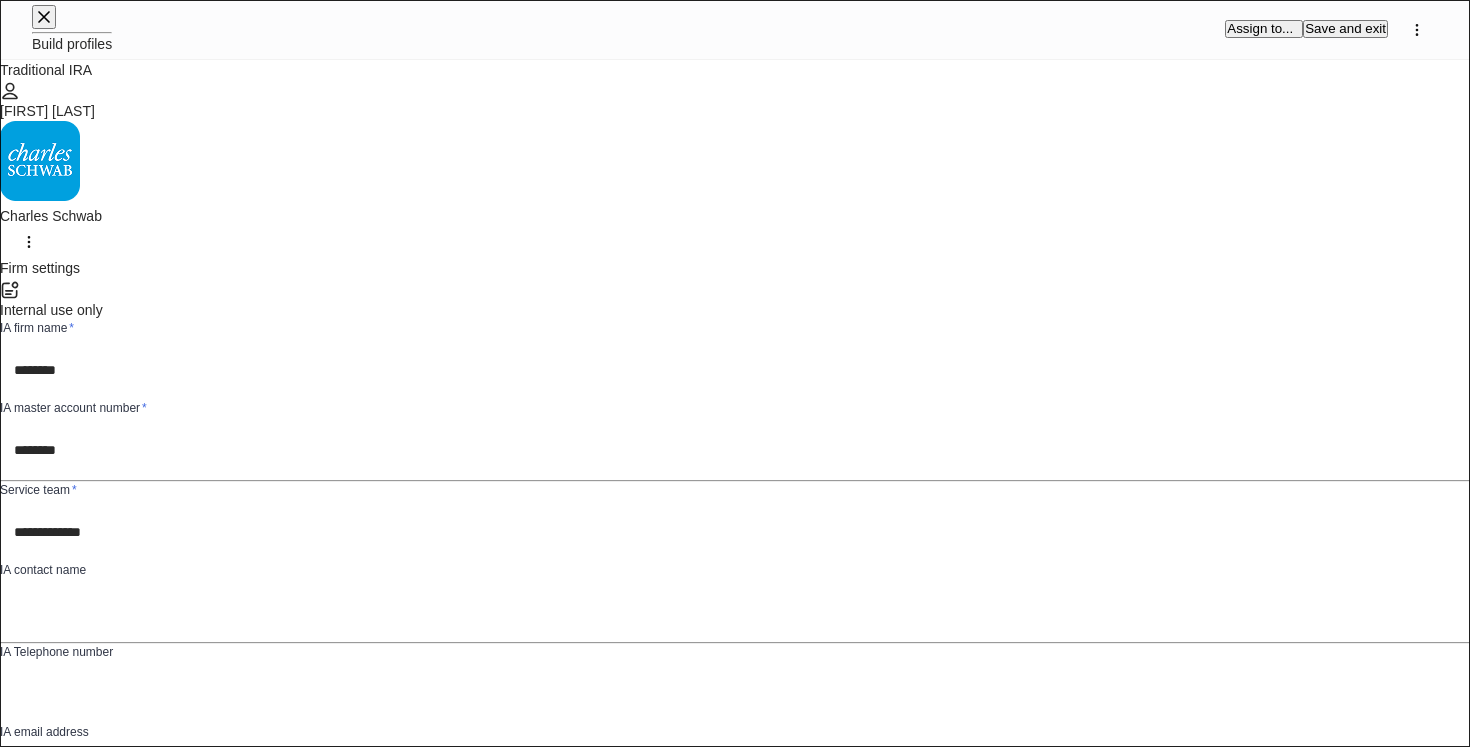 click on "Client(s) to complete" at bounding box center (735, 7650) 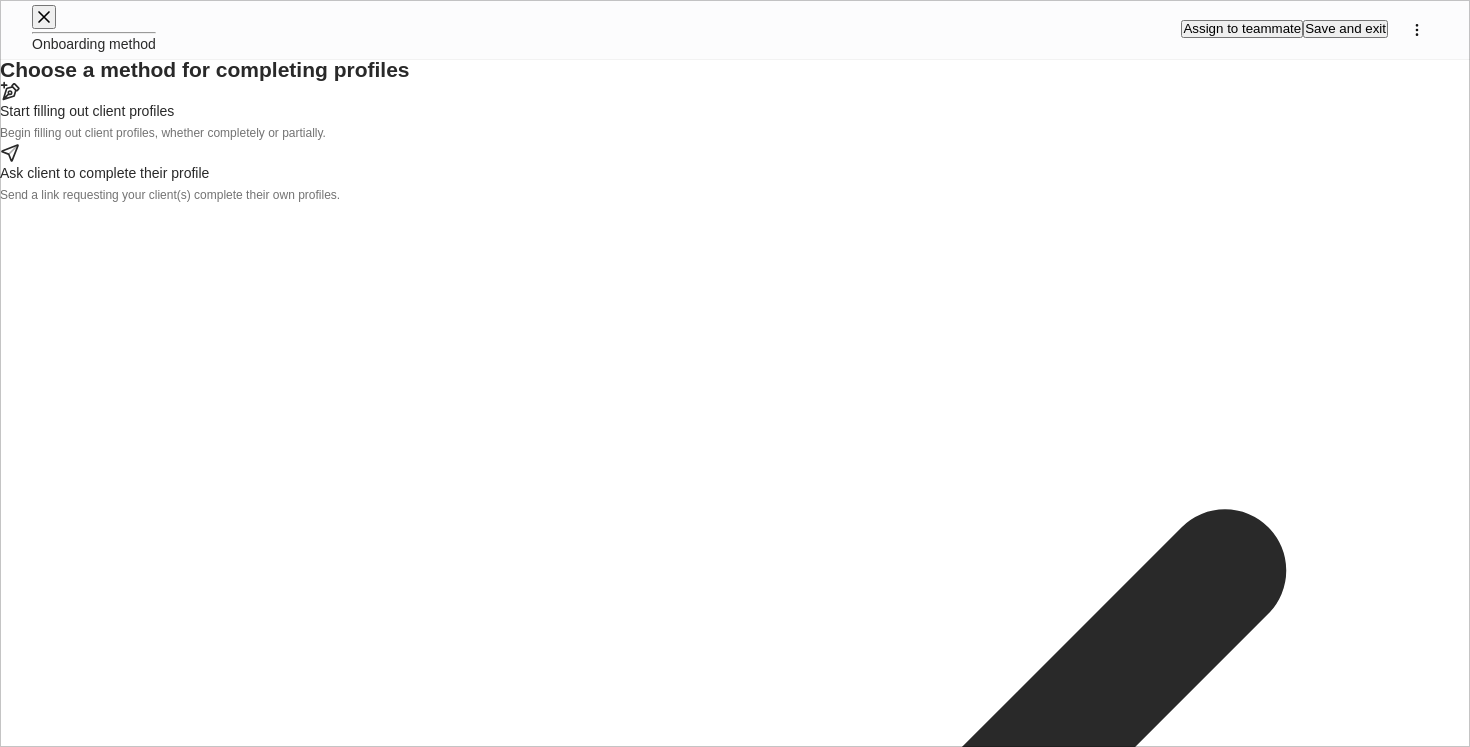 scroll, scrollTop: 119, scrollLeft: 0, axis: vertical 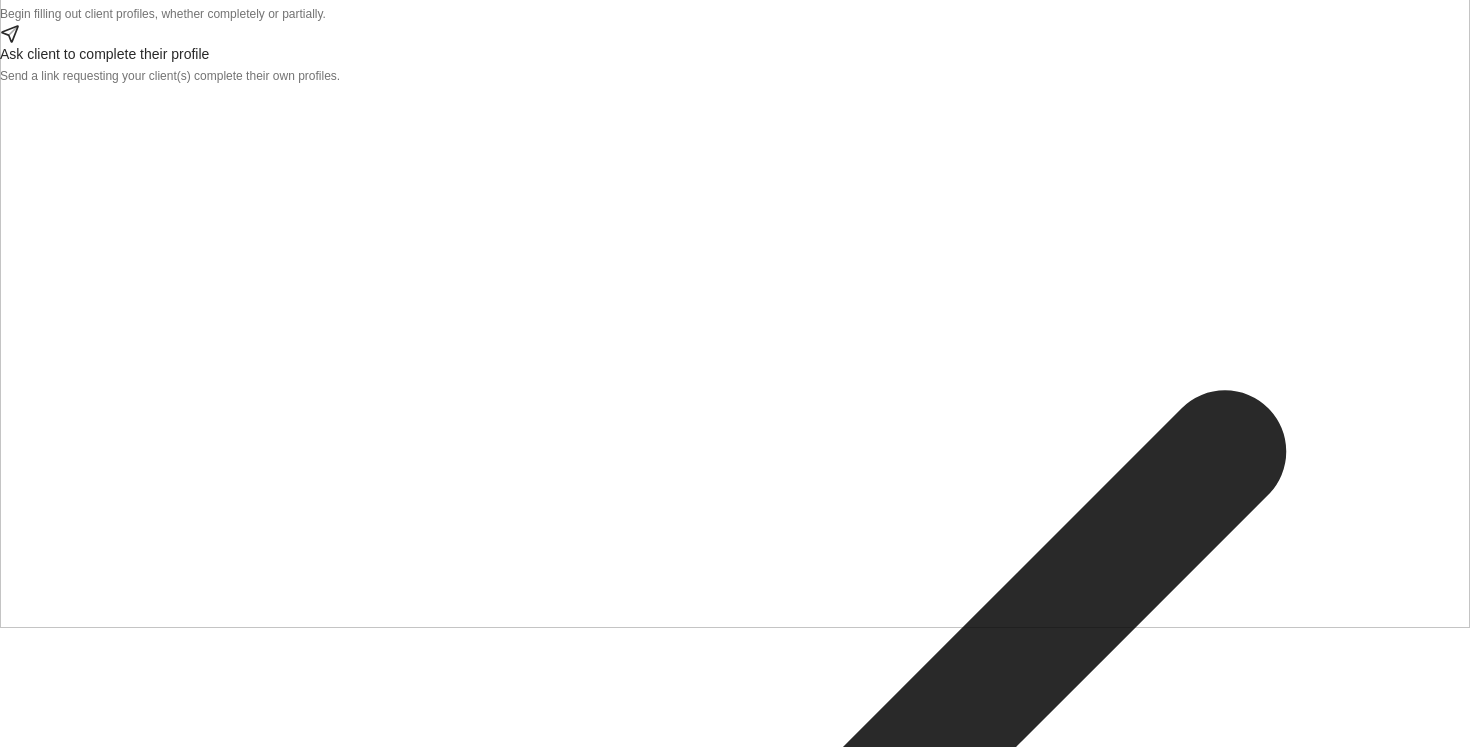 click on "Review" at bounding box center (24, 1880) 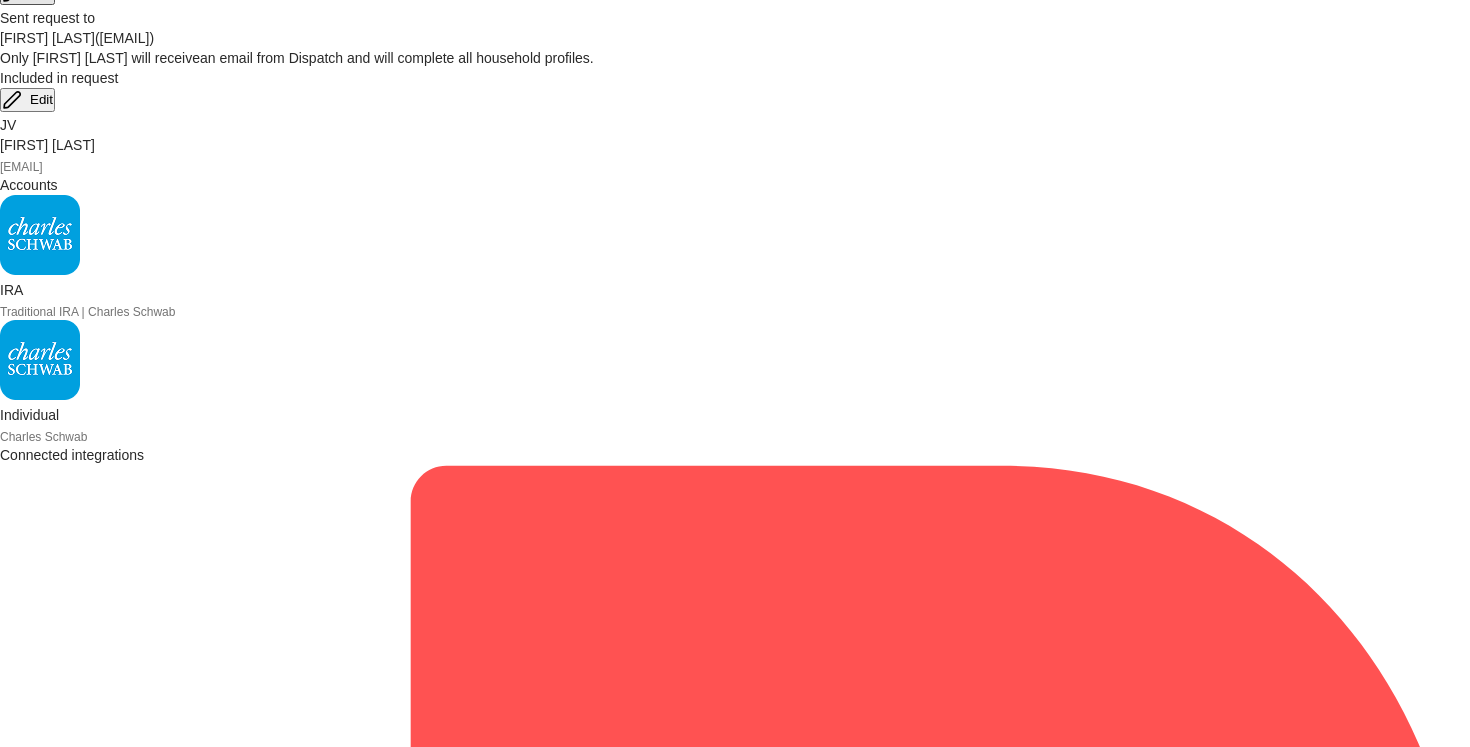 scroll, scrollTop: 0, scrollLeft: 0, axis: both 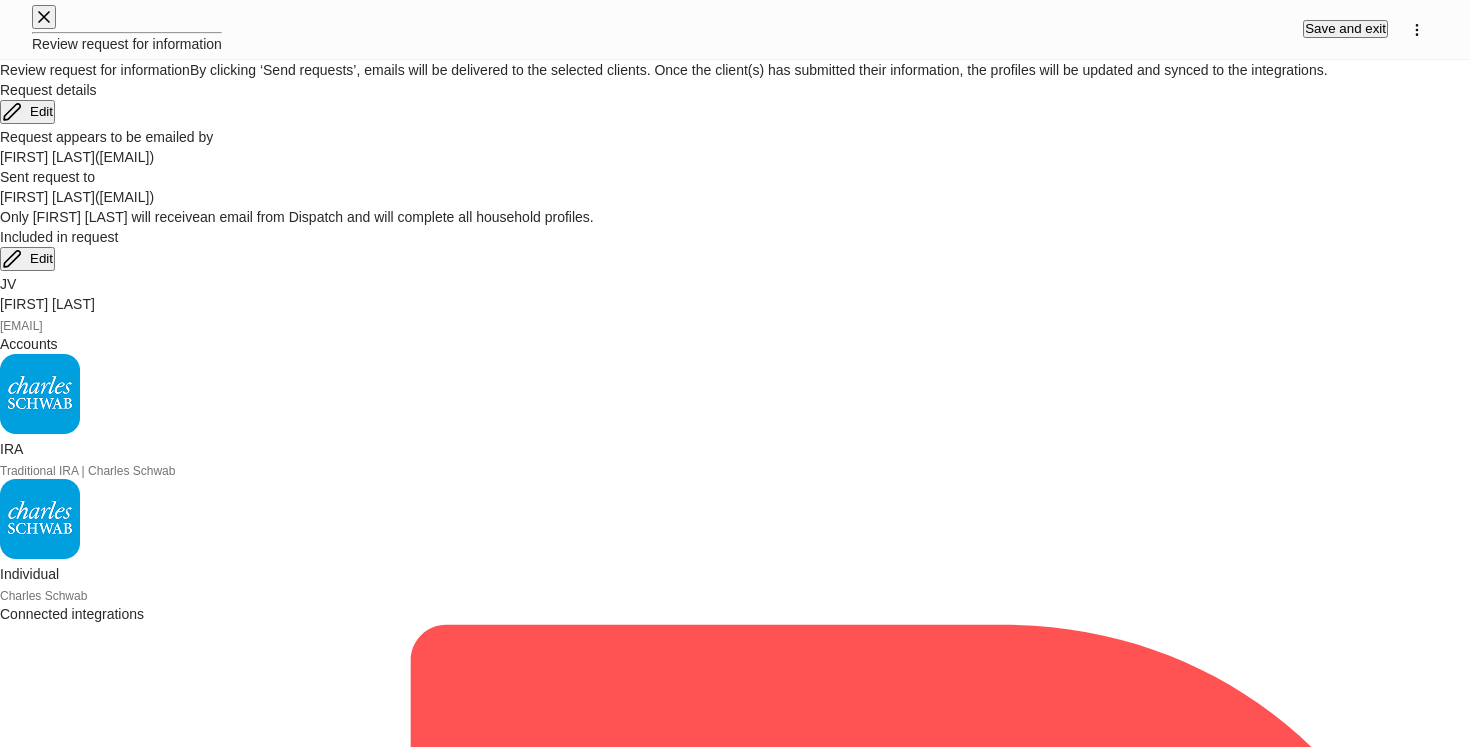 click on "Send request" at bounding box center [41, 5179] 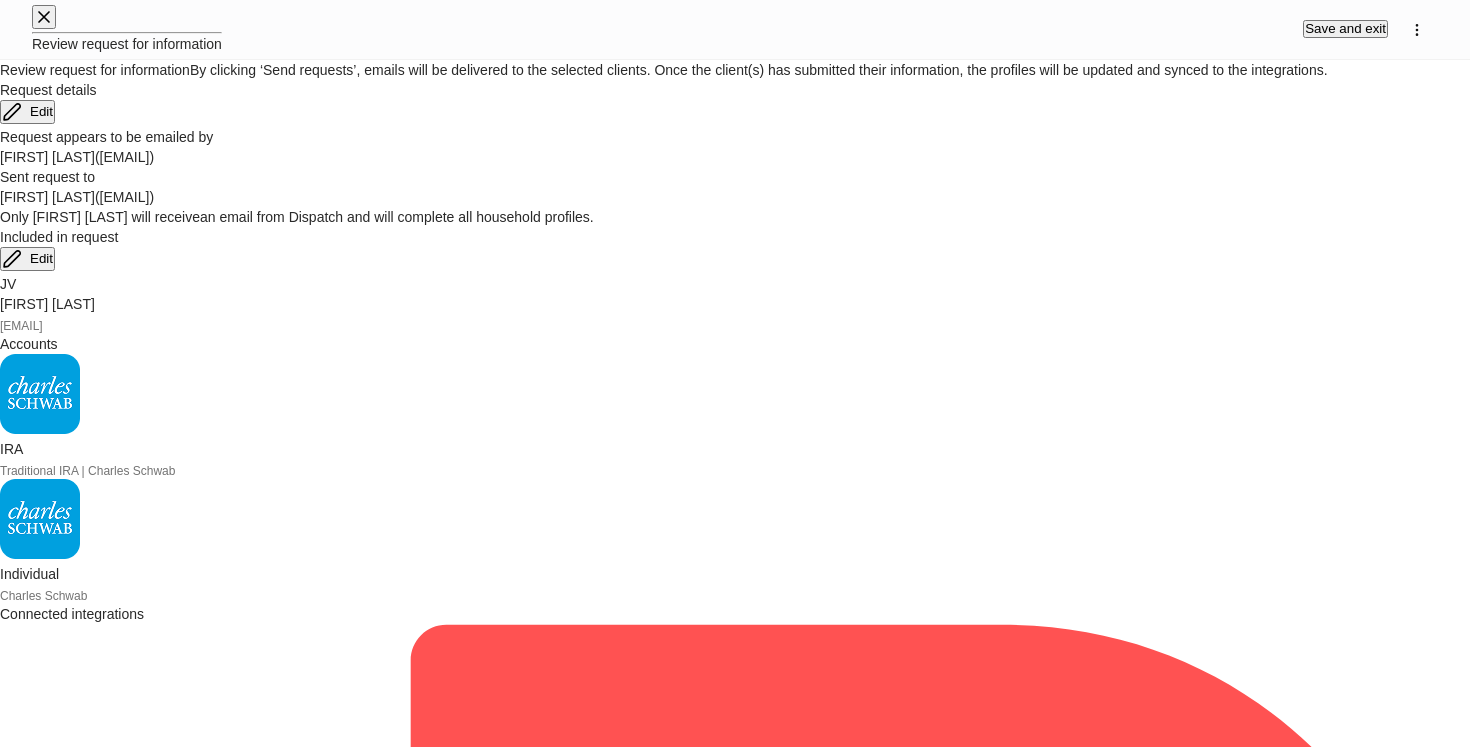 click on "Go to client onboarding" at bounding box center [71, 5352] 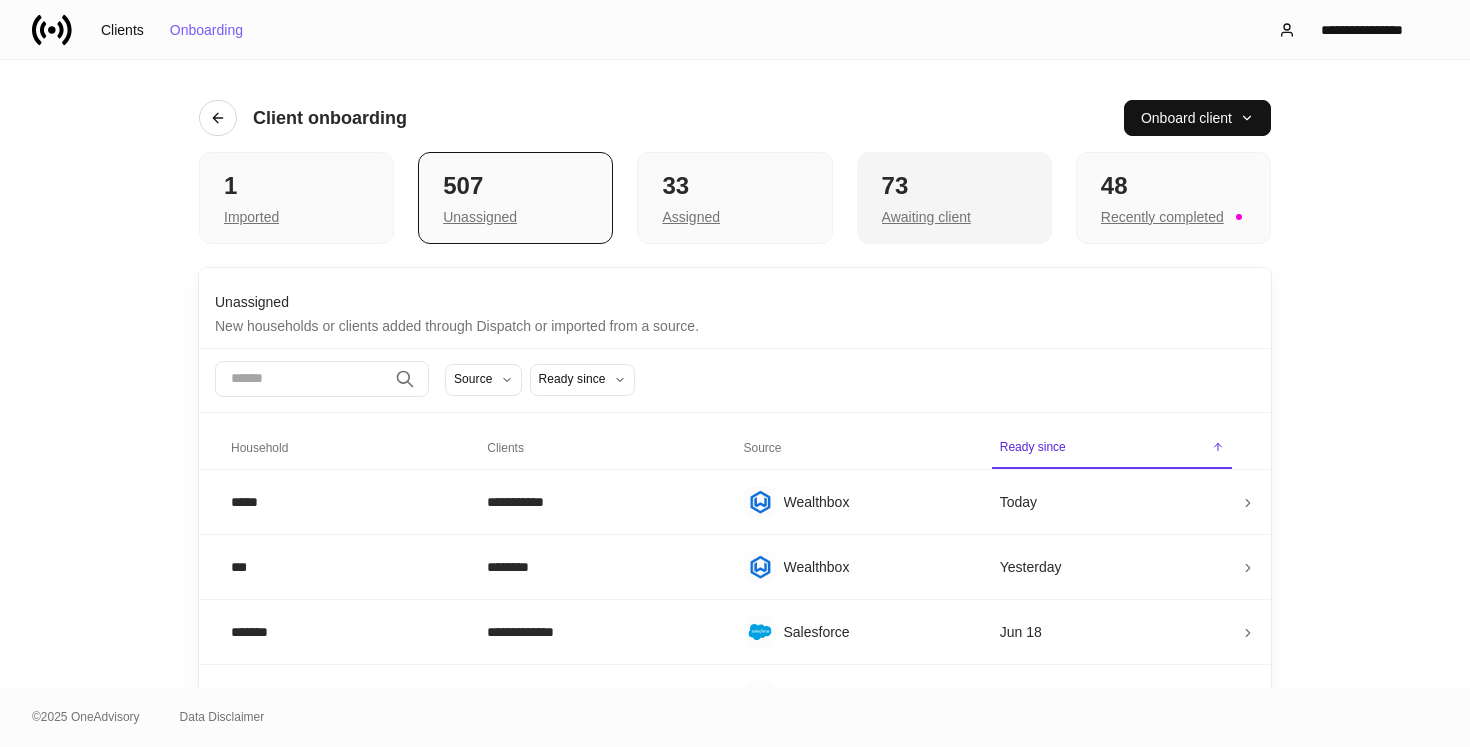 click on "73" at bounding box center [954, 186] 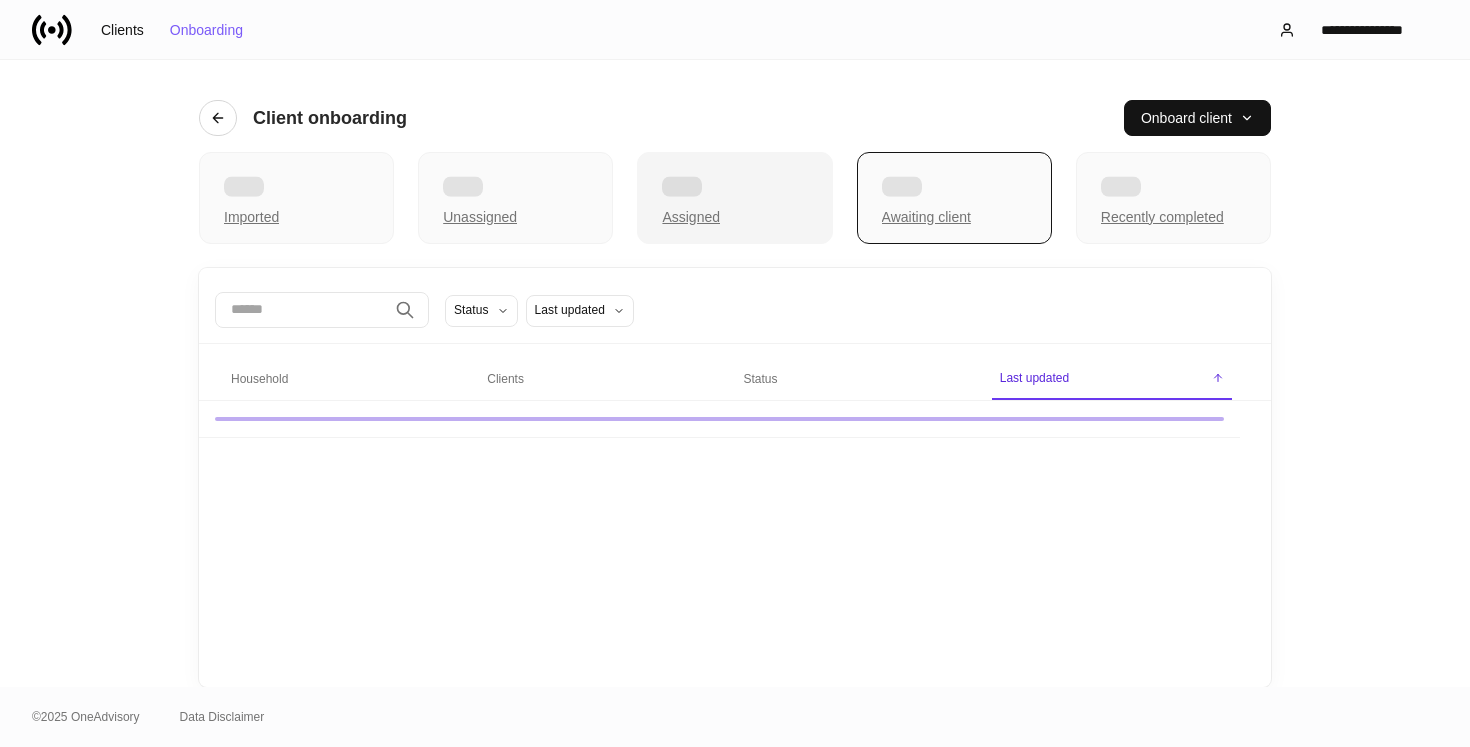 scroll, scrollTop: 0, scrollLeft: 0, axis: both 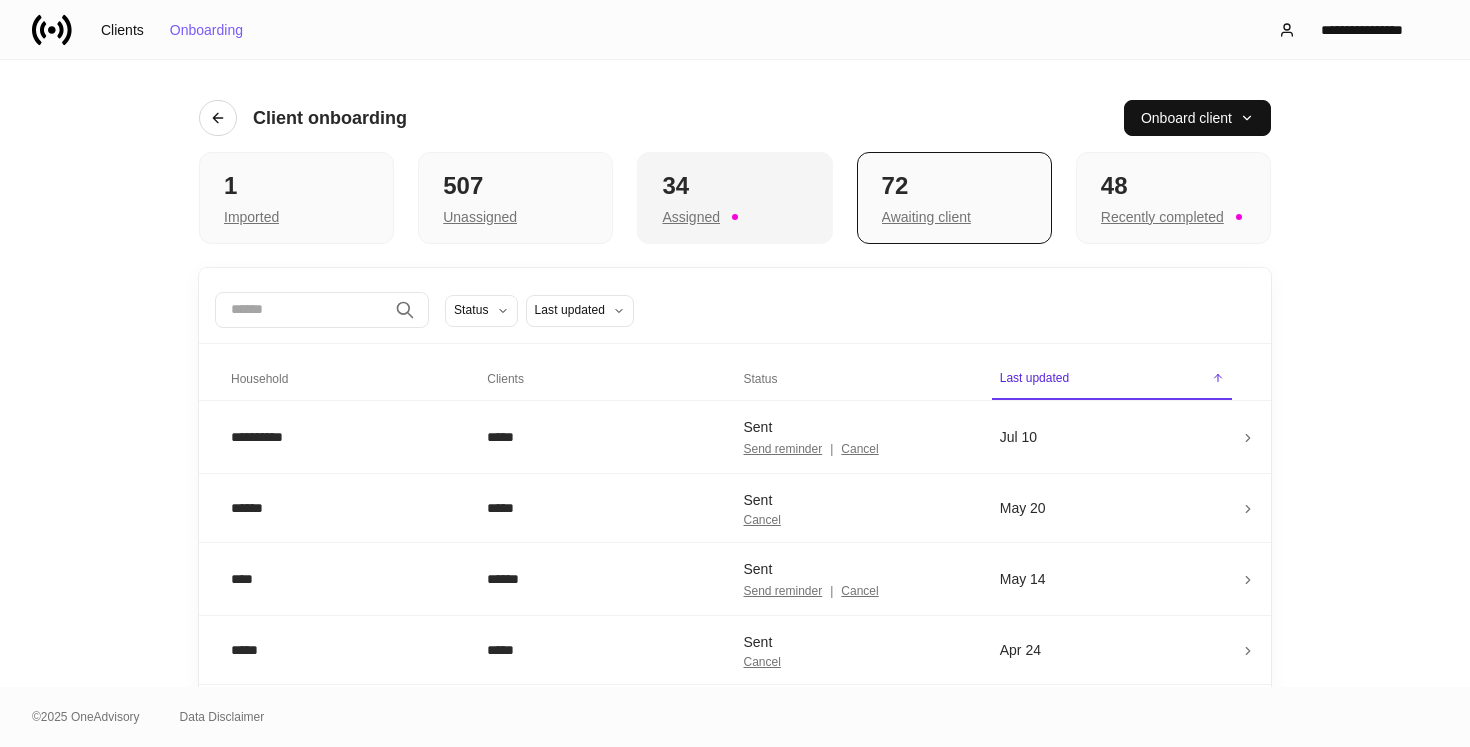 click on "34" at bounding box center (734, 186) 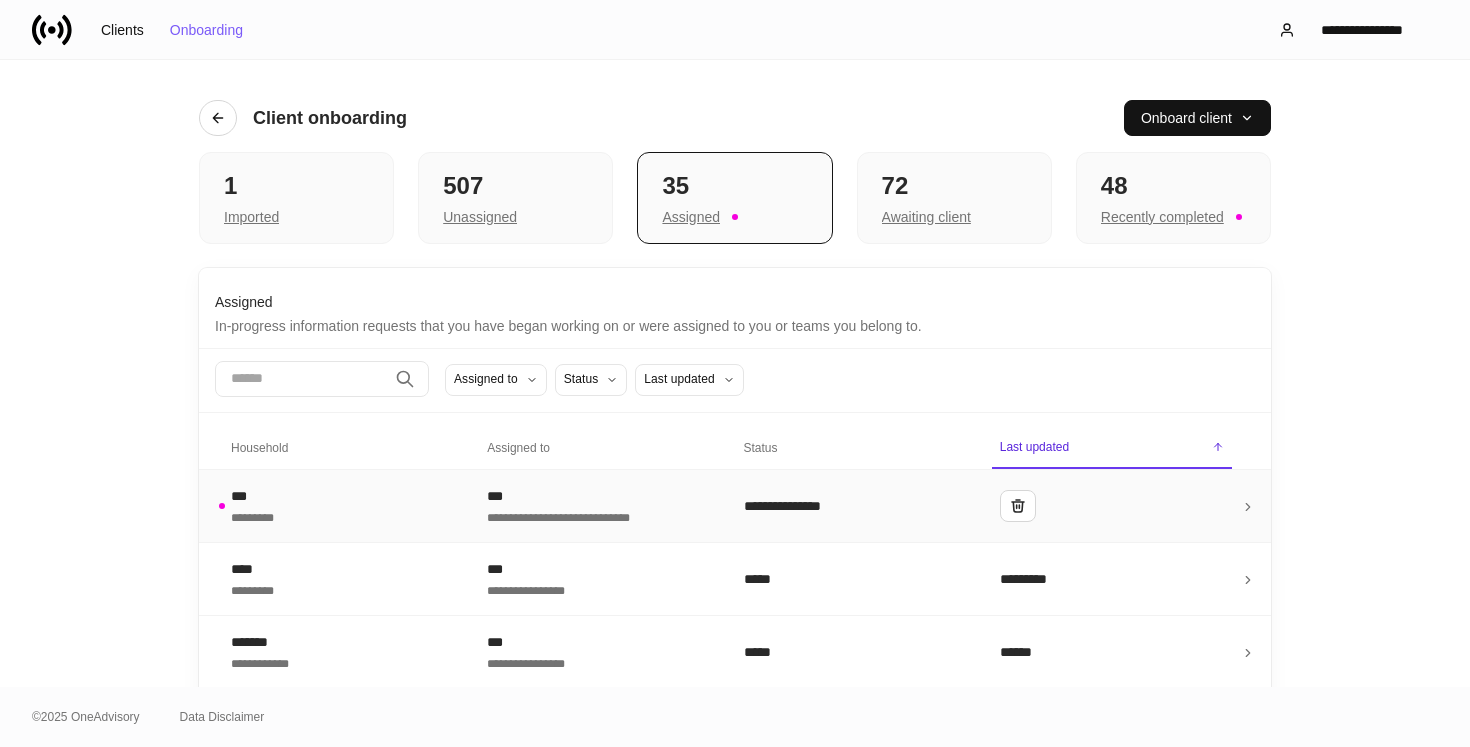 click on "**********" at bounding box center [599, 516] 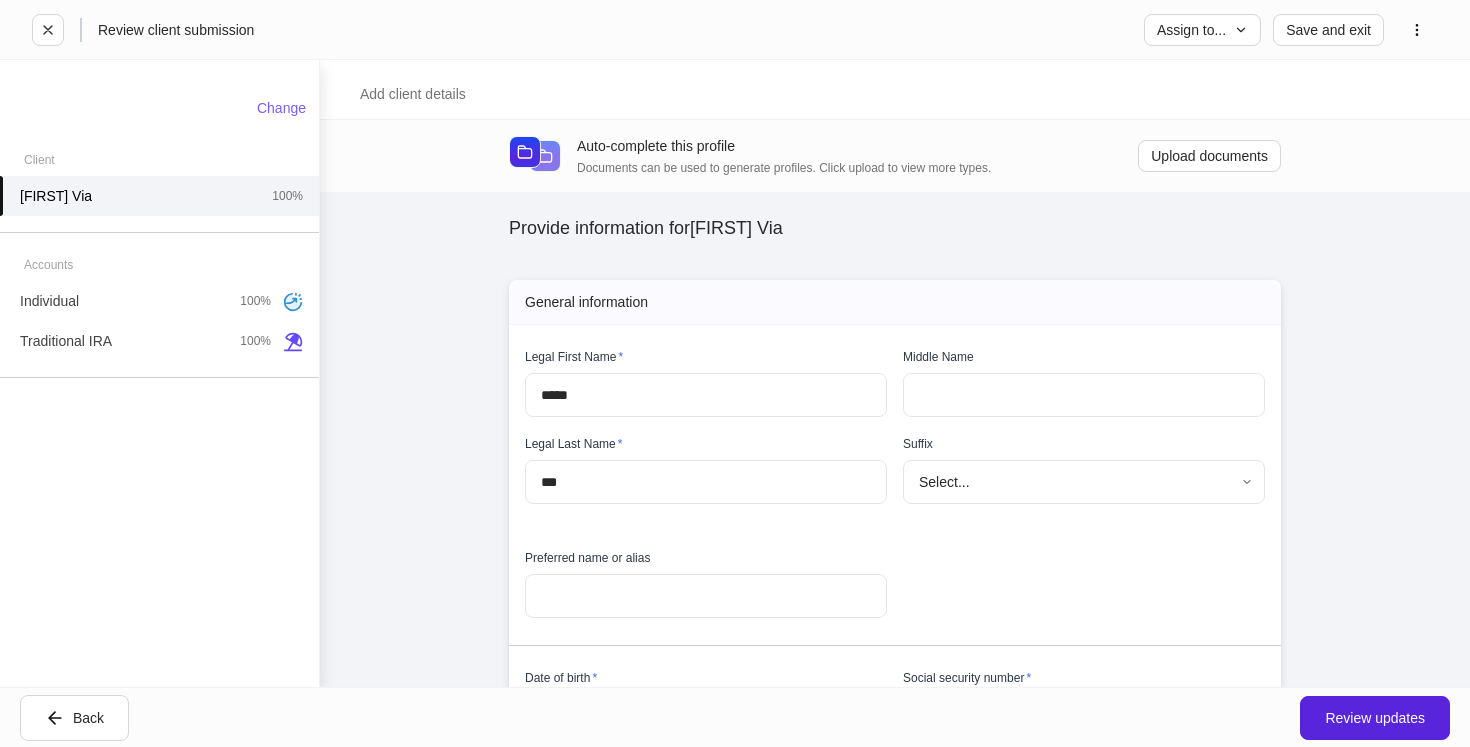 type on "**********" 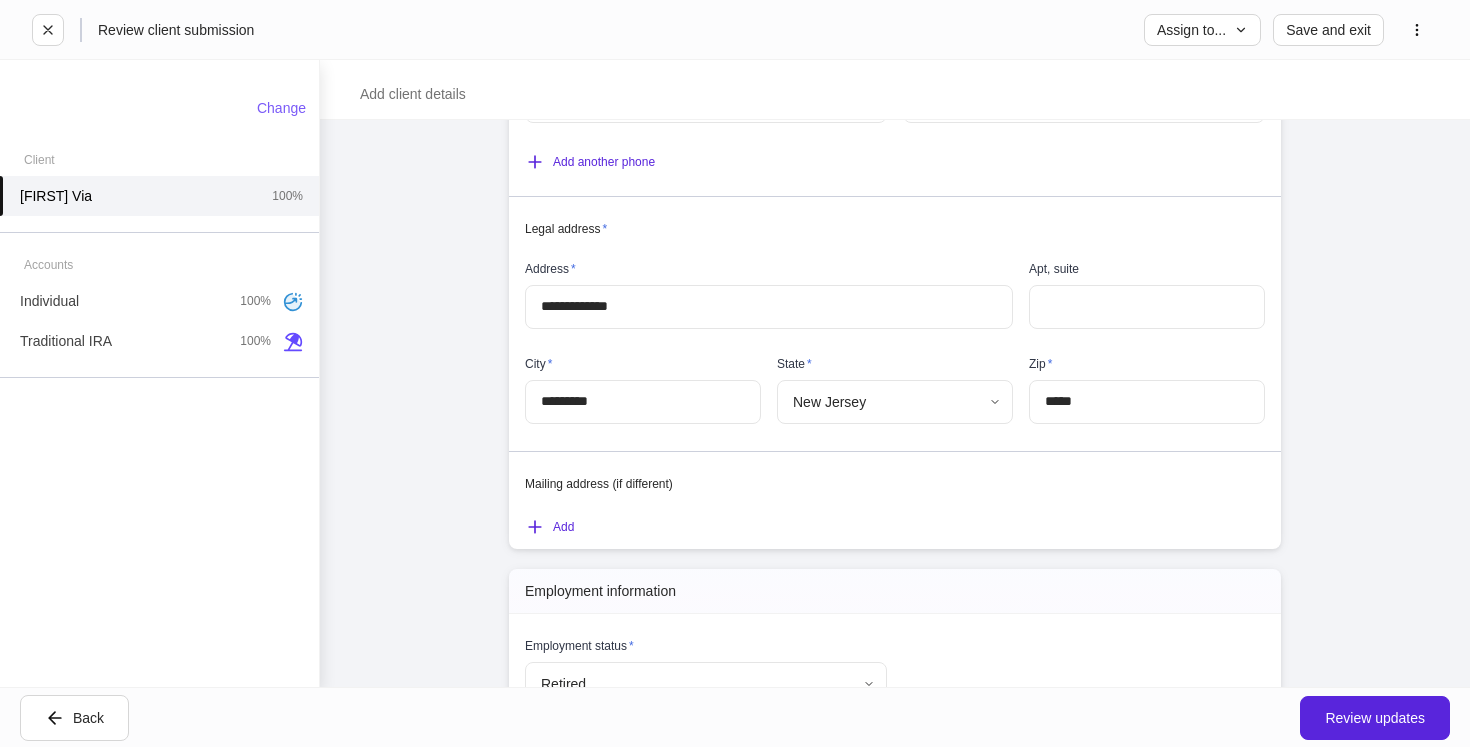 scroll, scrollTop: 1491, scrollLeft: 0, axis: vertical 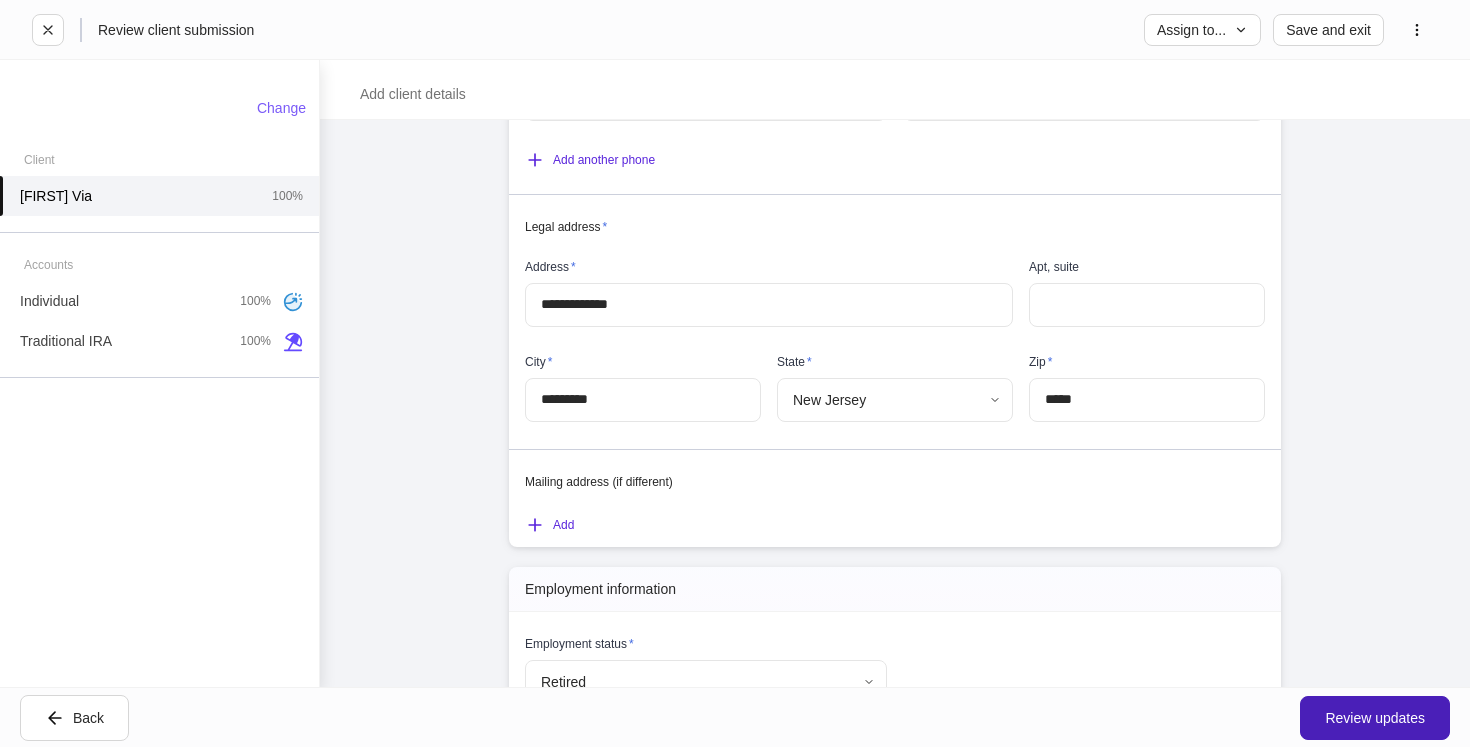 click on "Review updates" at bounding box center (1375, 718) 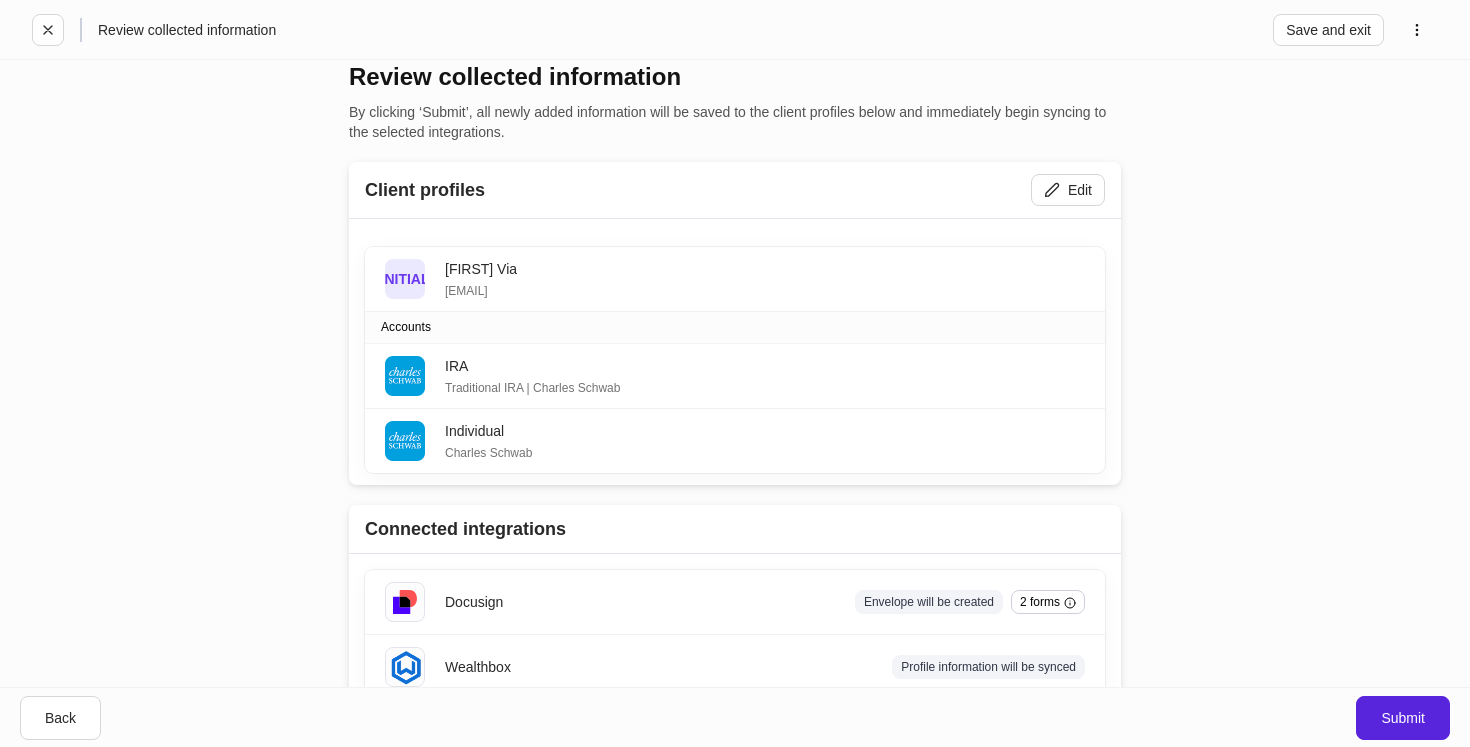 scroll, scrollTop: 24, scrollLeft: 0, axis: vertical 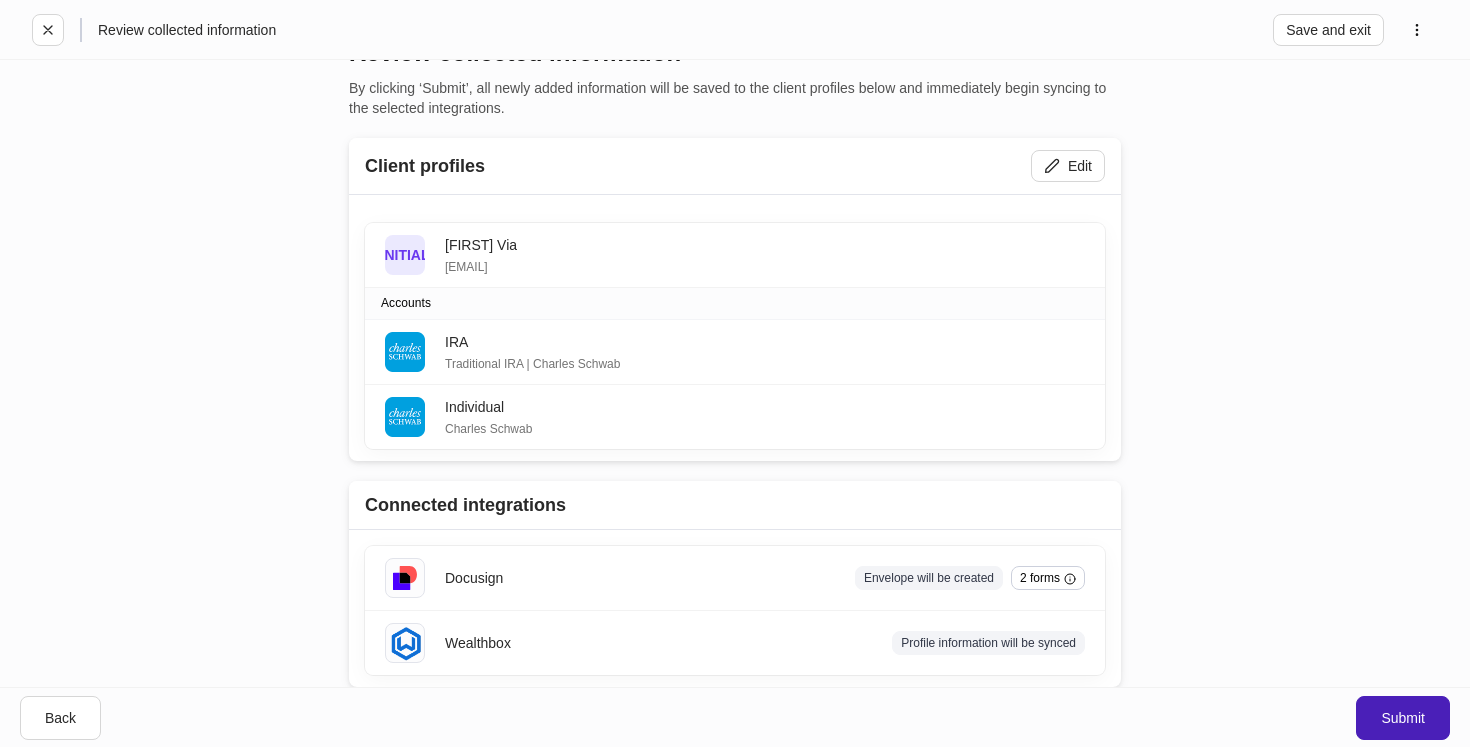 click on "Submit" at bounding box center (1403, 718) 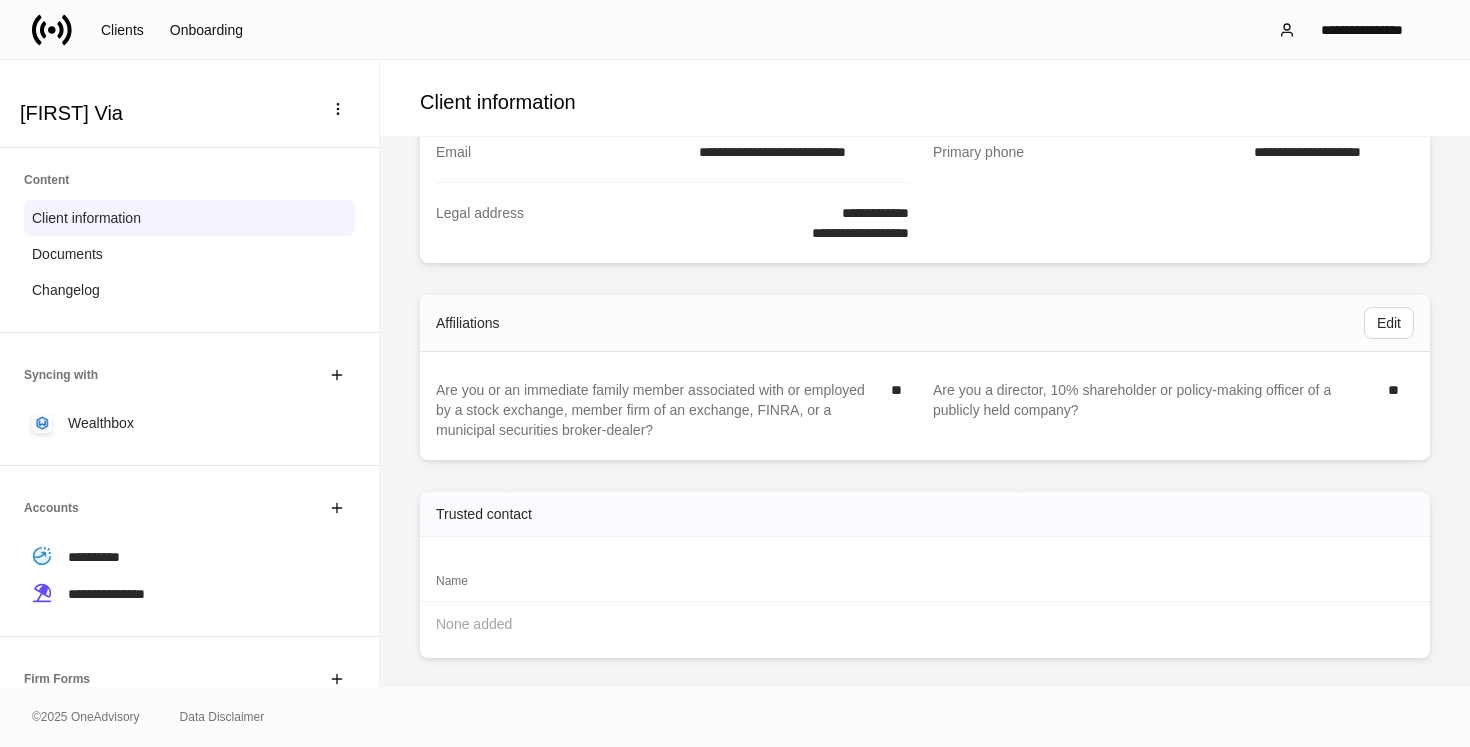 scroll, scrollTop: 583, scrollLeft: 0, axis: vertical 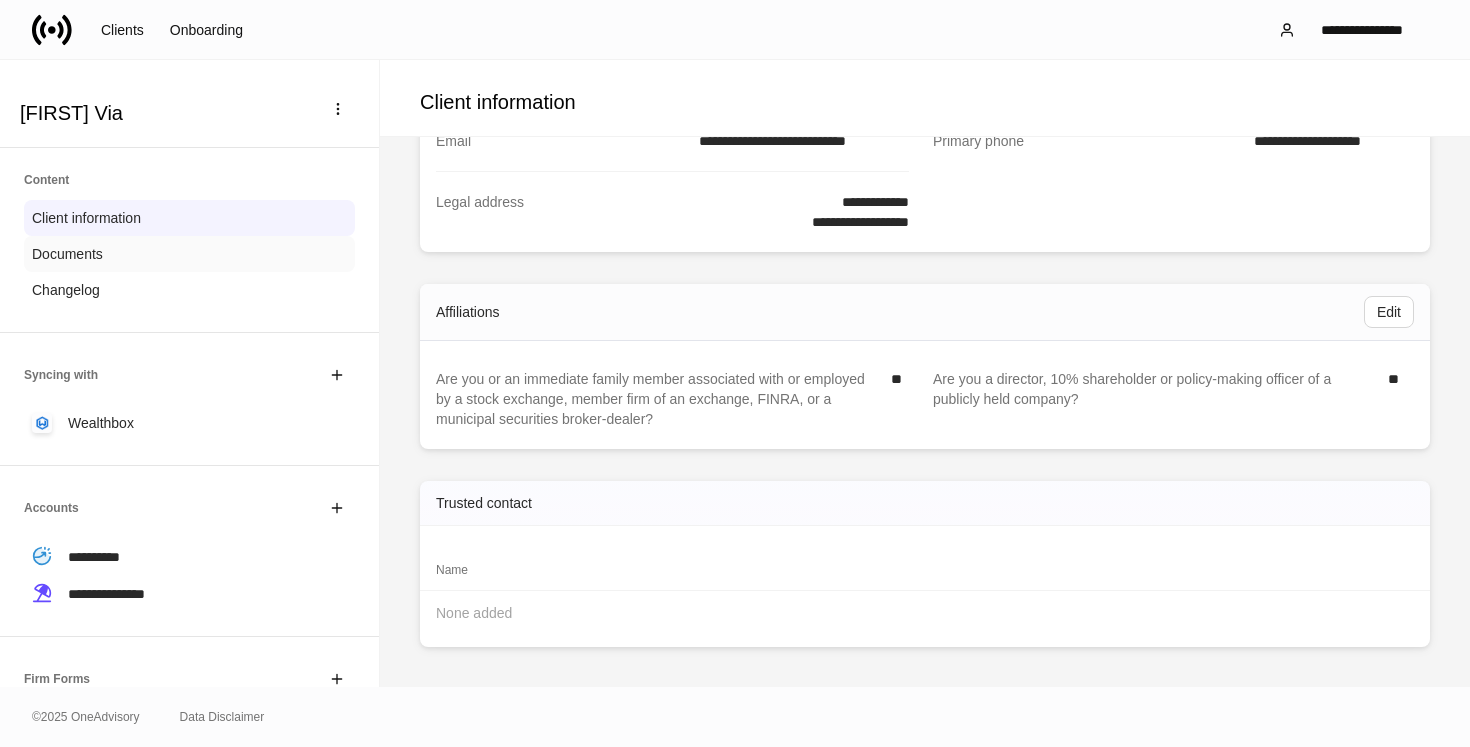 click on "Documents" at bounding box center [189, 254] 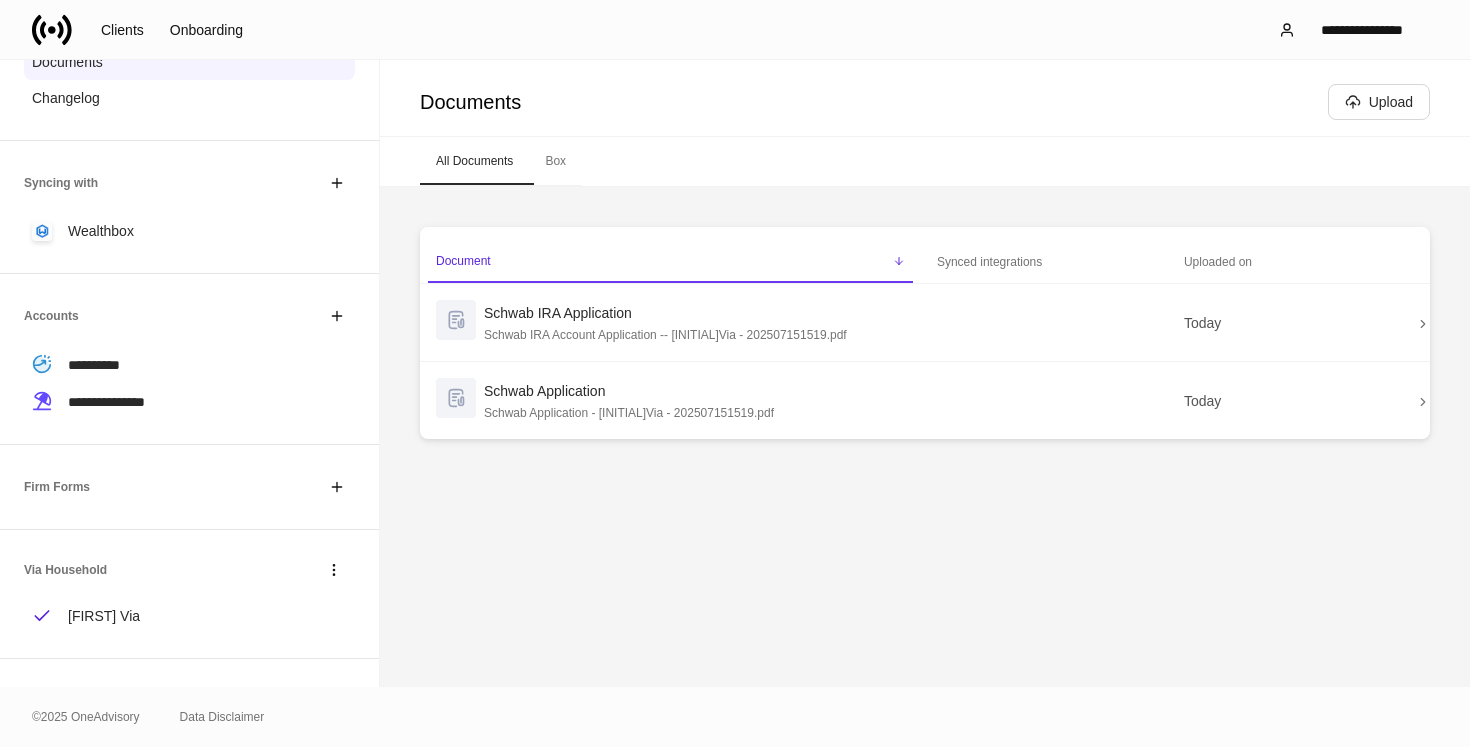 scroll, scrollTop: 193, scrollLeft: 0, axis: vertical 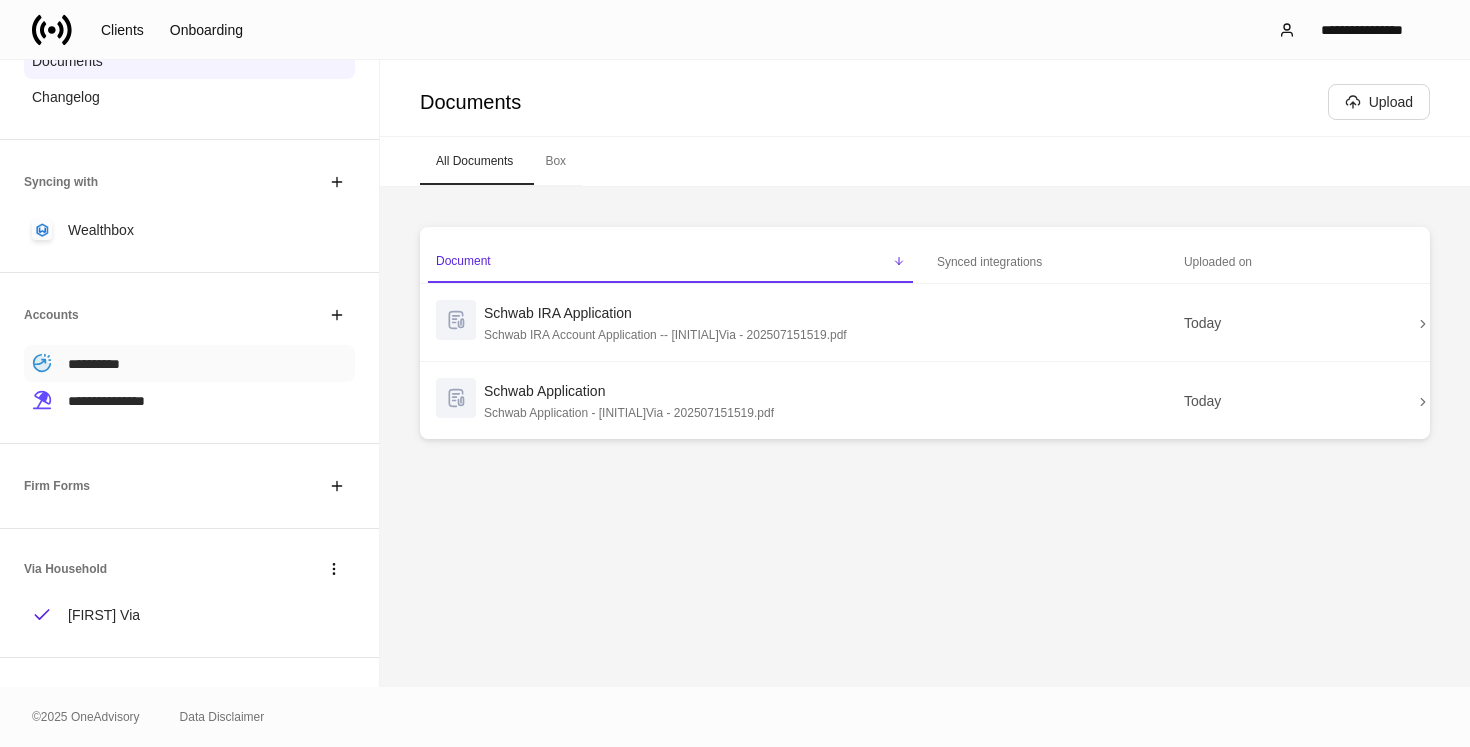 click on "**********" at bounding box center [189, 363] 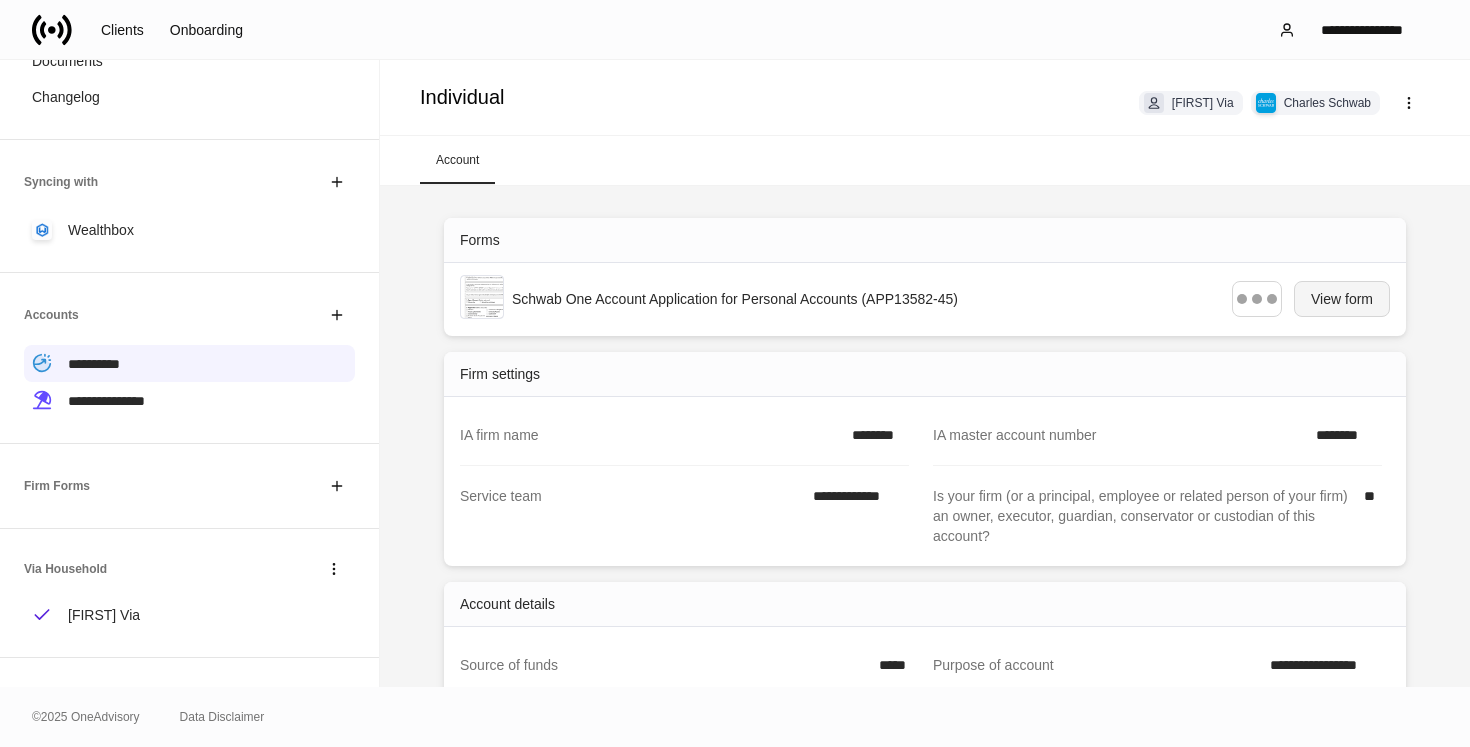 click on "View form" at bounding box center [1342, 299] 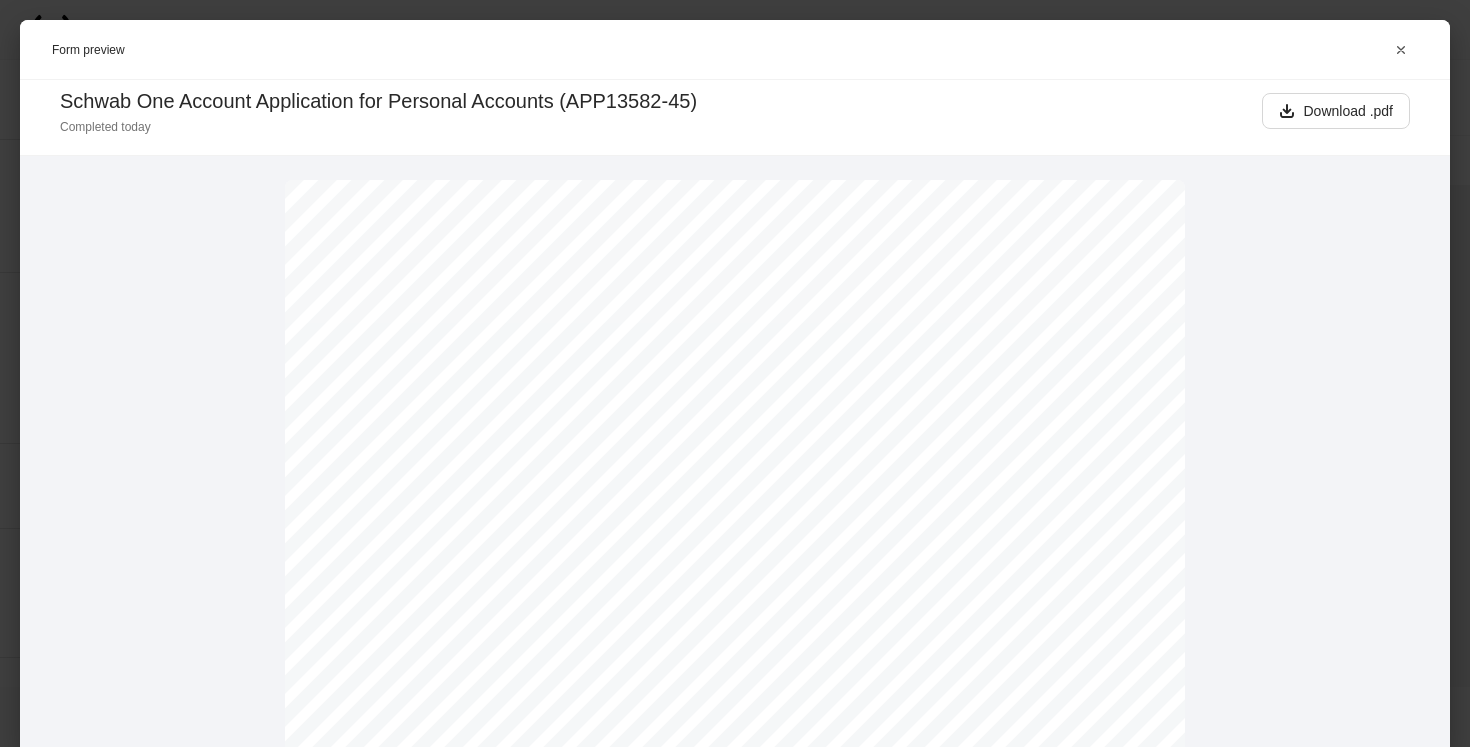 scroll, scrollTop: 0, scrollLeft: 0, axis: both 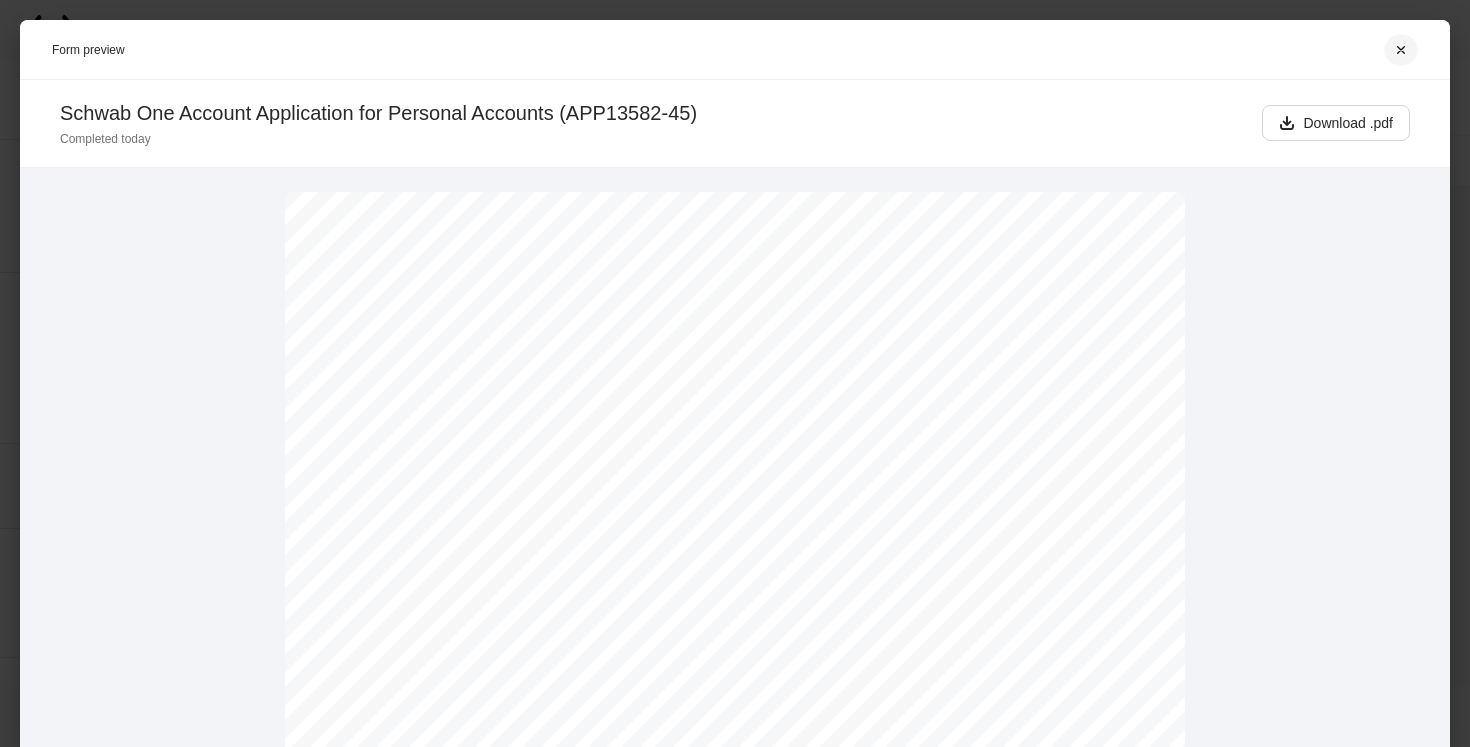 click at bounding box center (1401, 50) 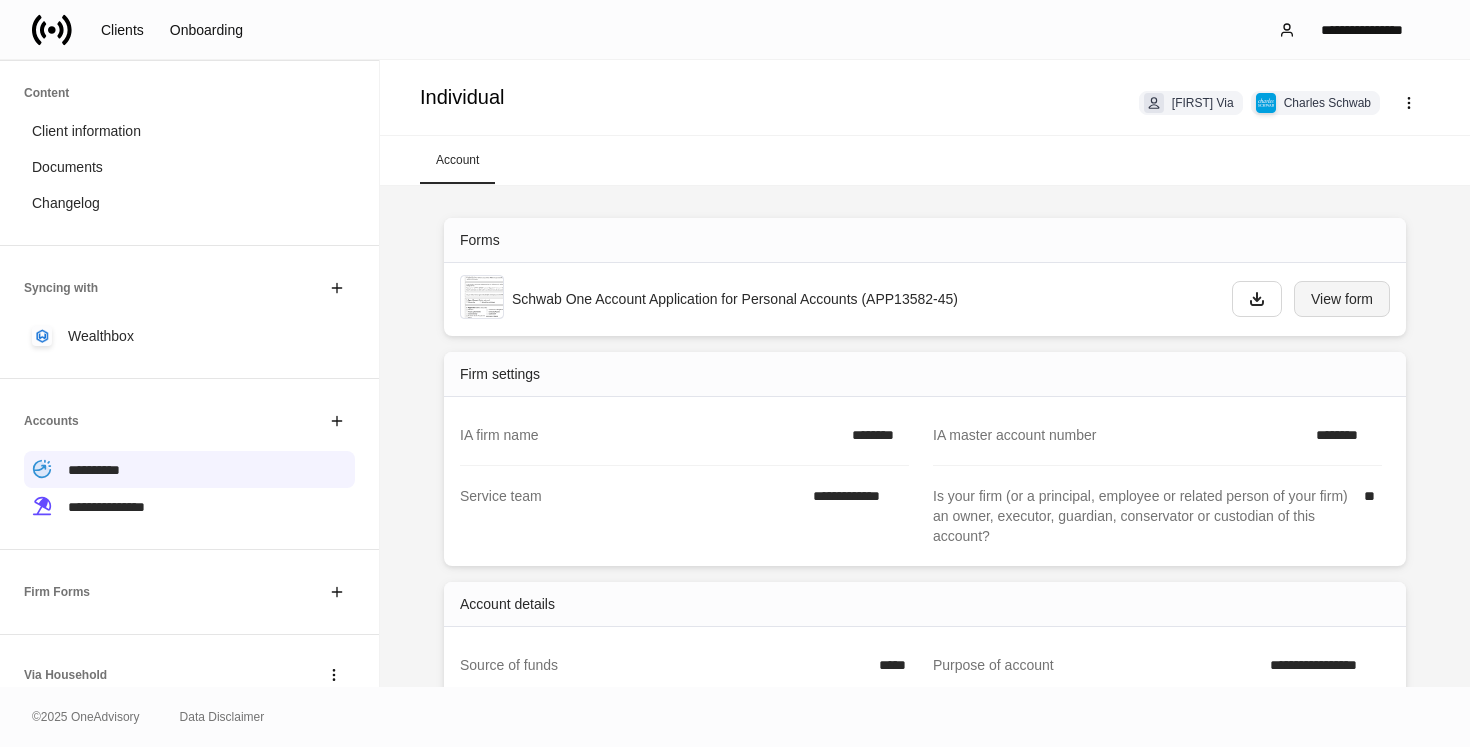 scroll, scrollTop: 67, scrollLeft: 0, axis: vertical 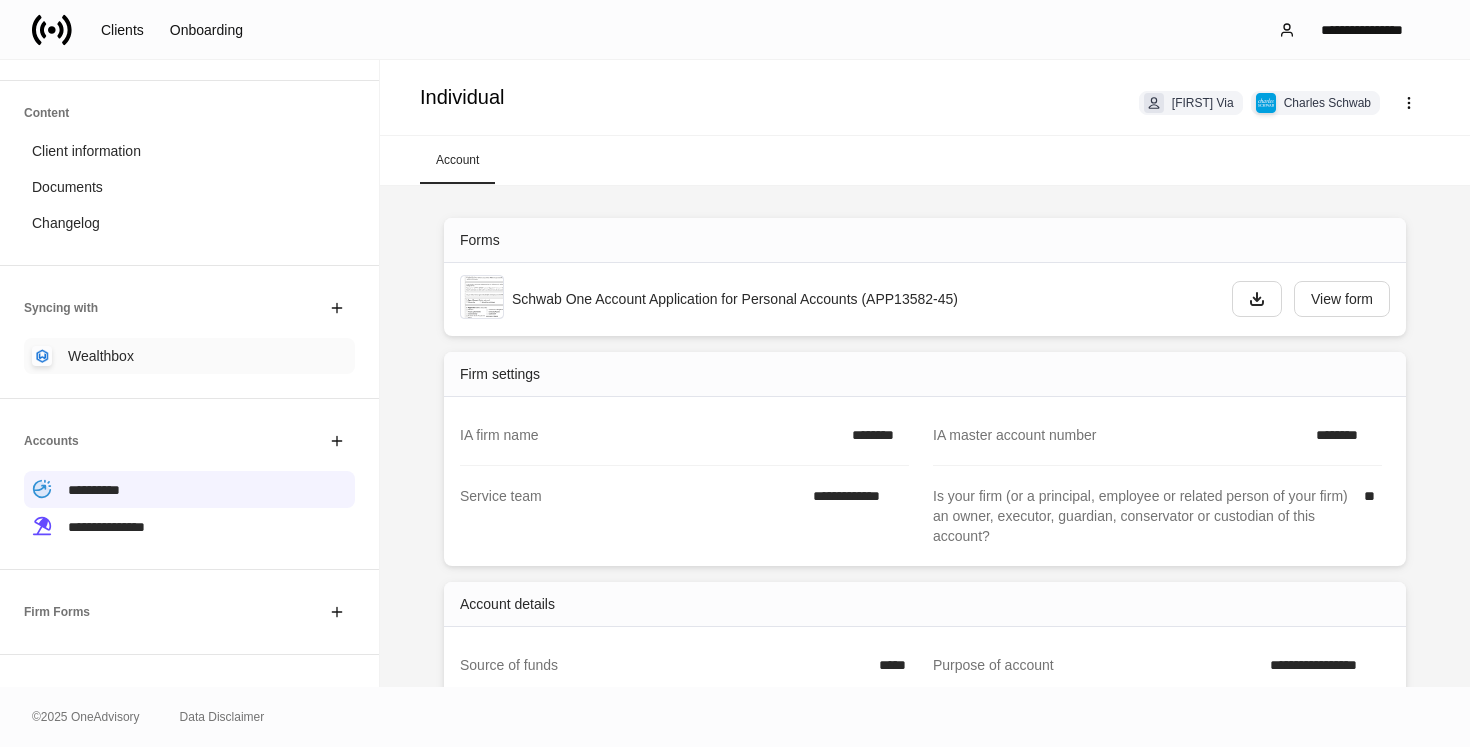 click on "Wealthbox" at bounding box center [189, 356] 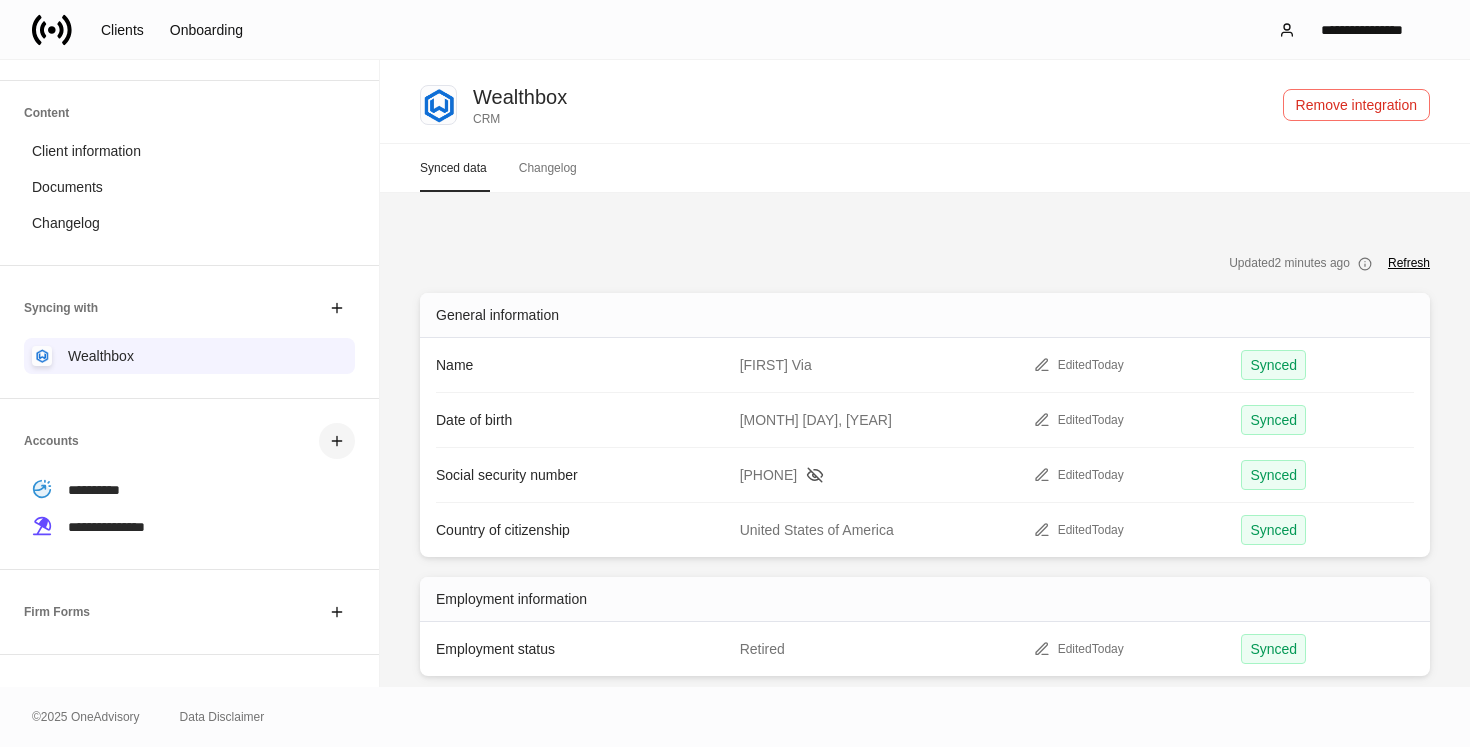 click 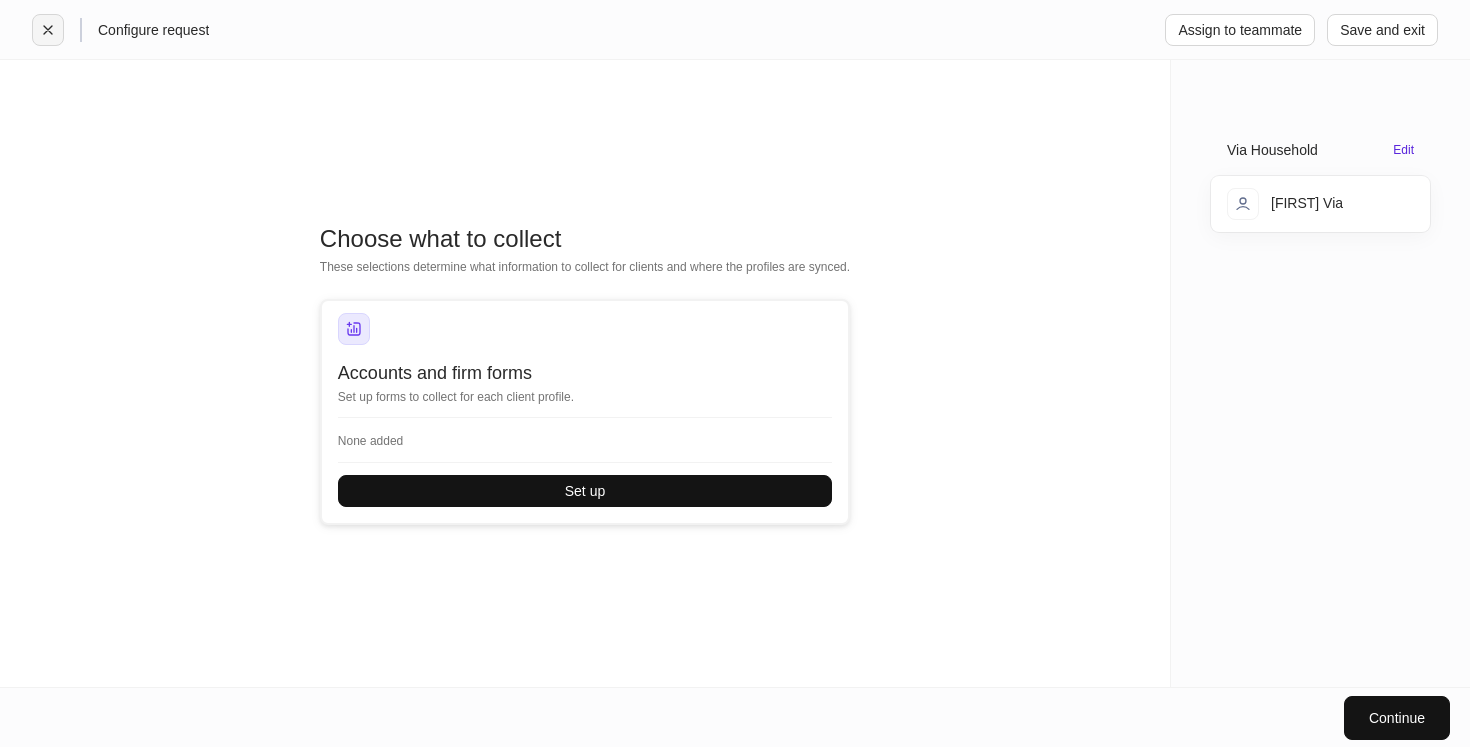 click 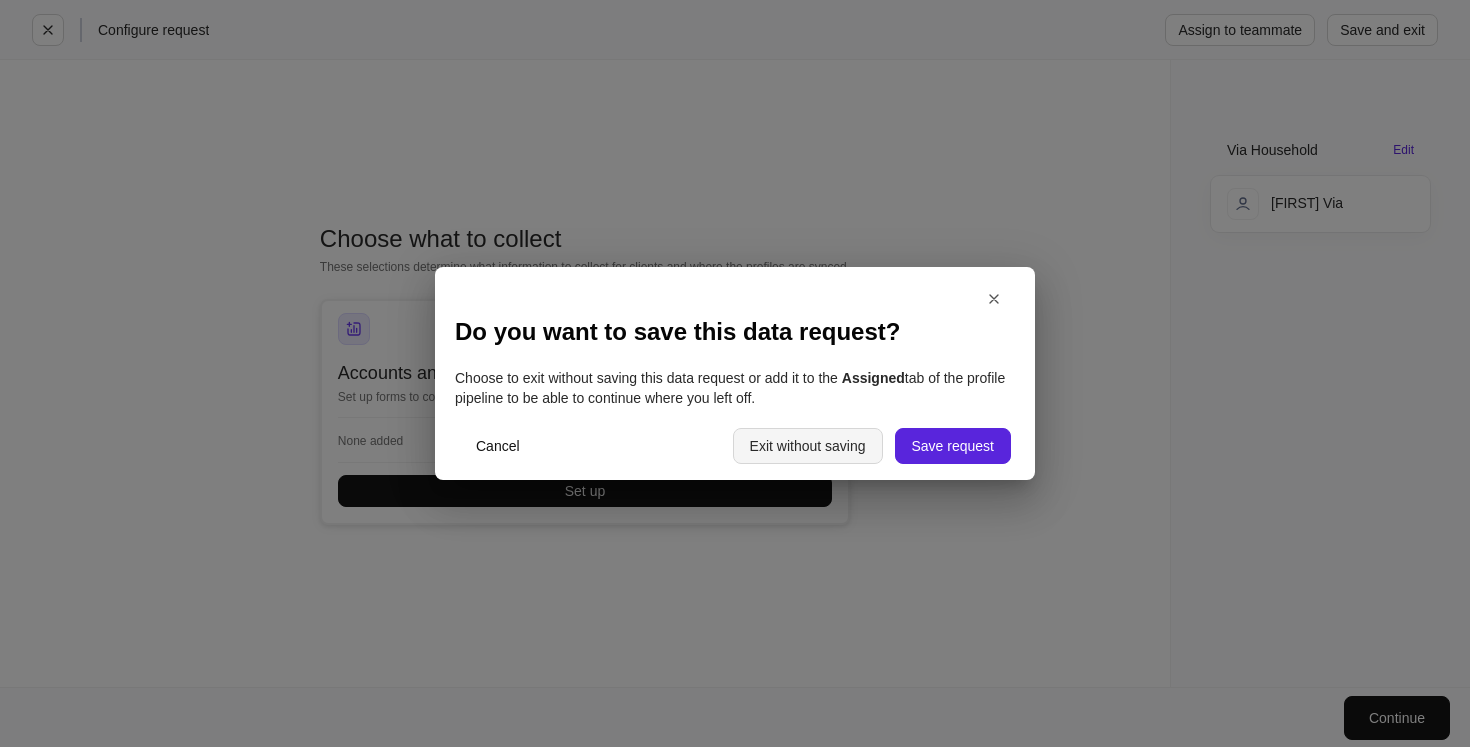 click on "Exit without saving" at bounding box center [808, 446] 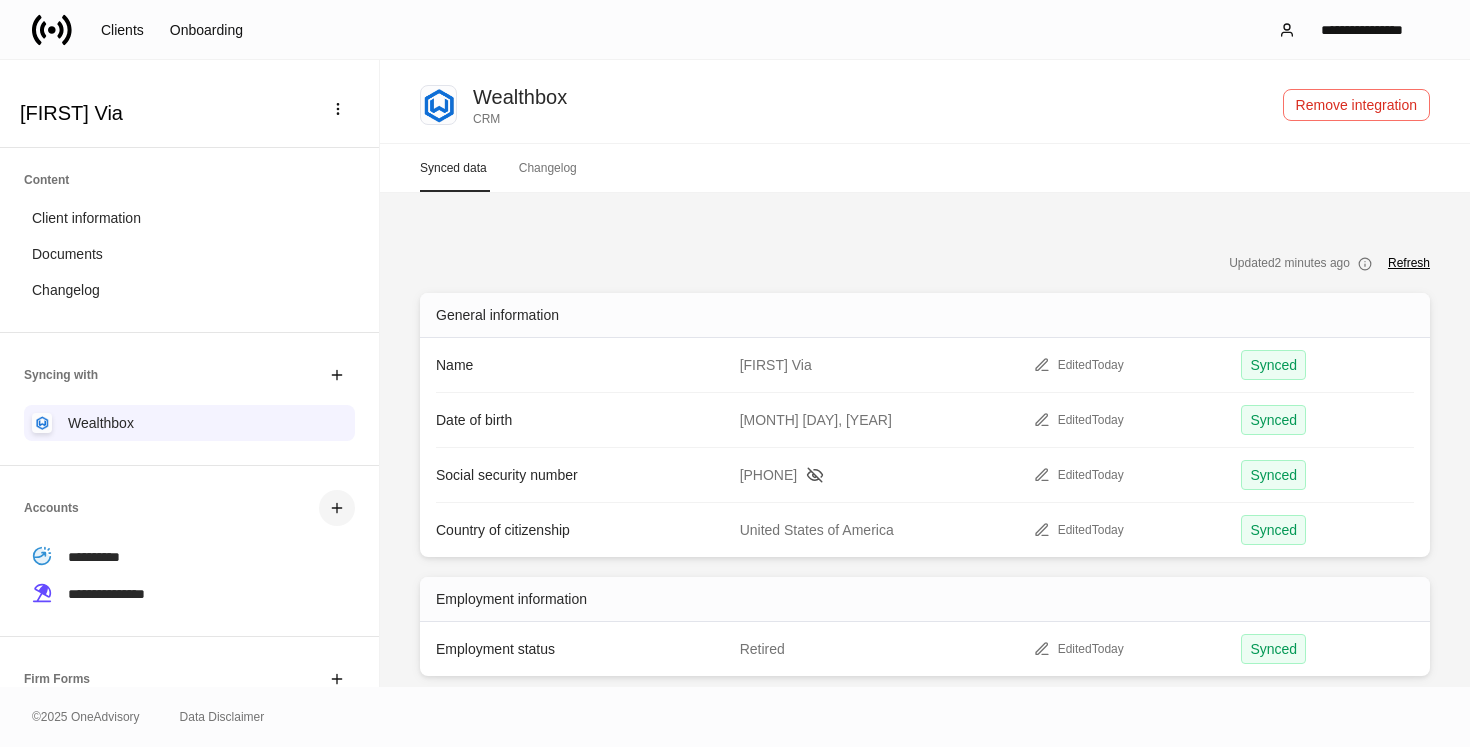 click 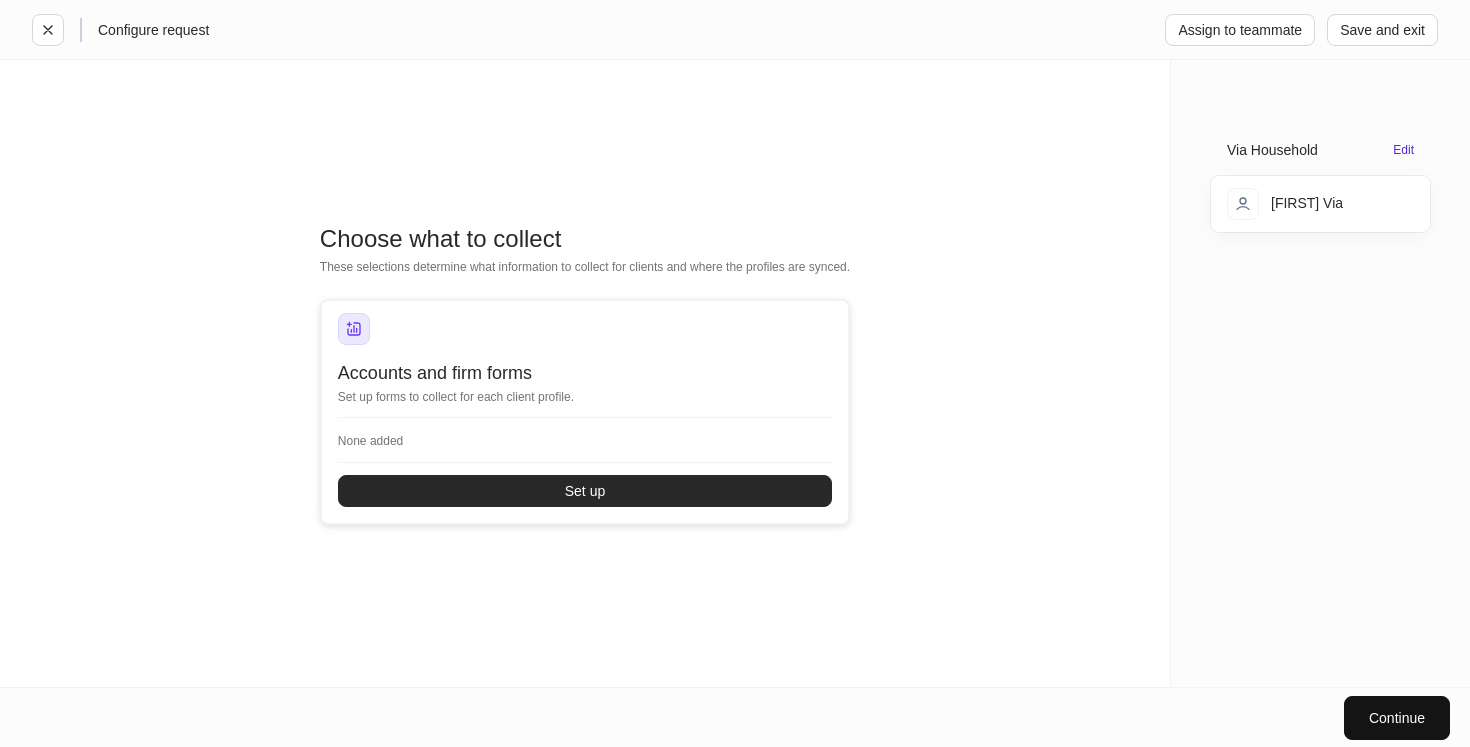 click on "Set up" at bounding box center (585, 491) 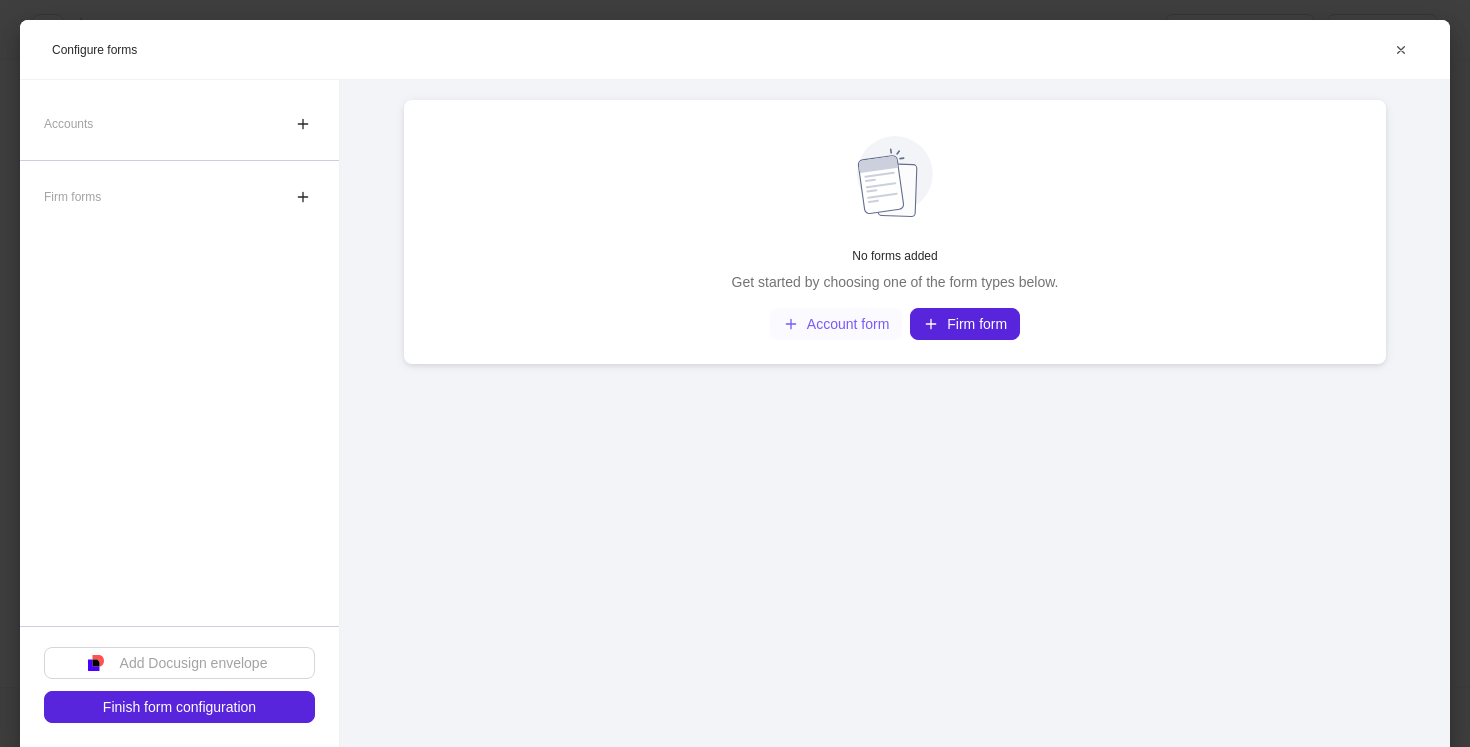 click on "Account form" at bounding box center [836, 324] 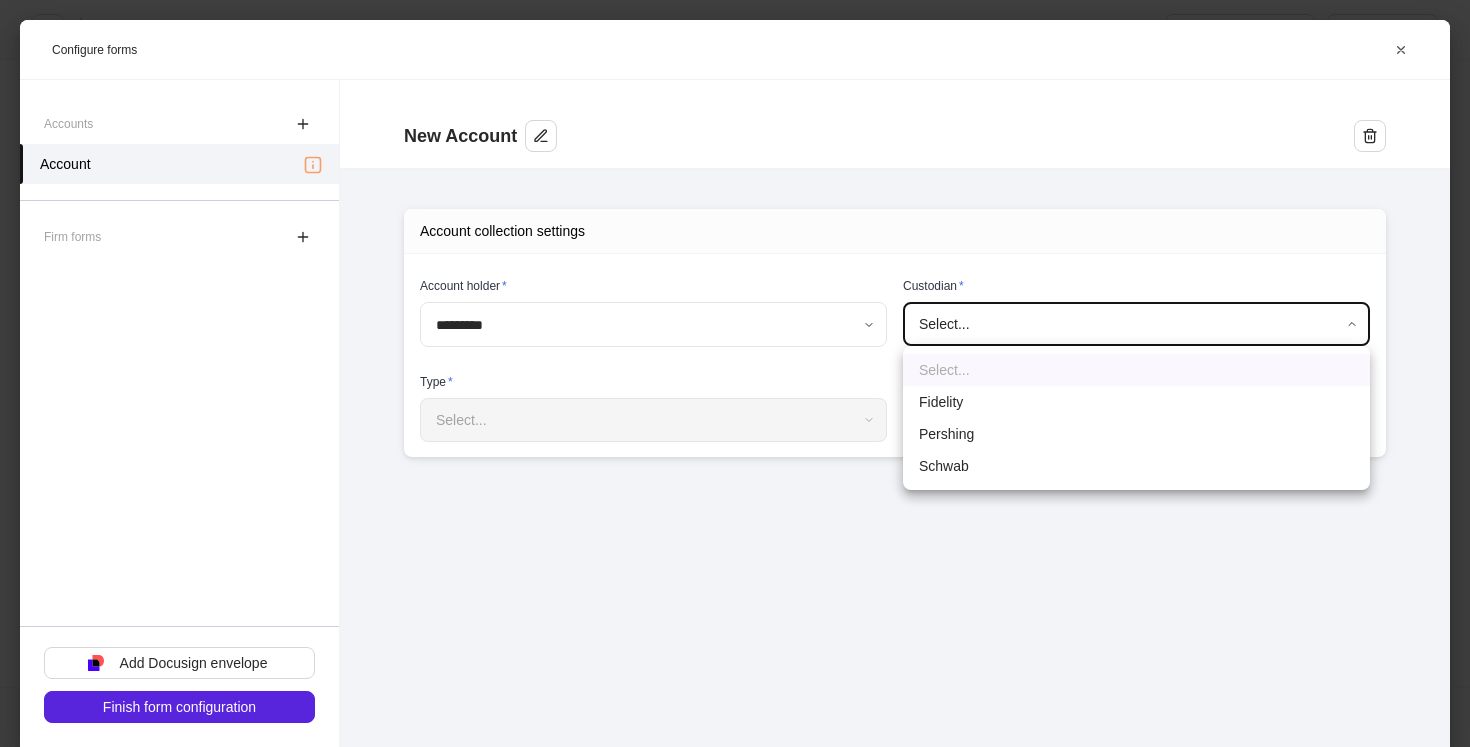 click on "**********" at bounding box center [735, 373] 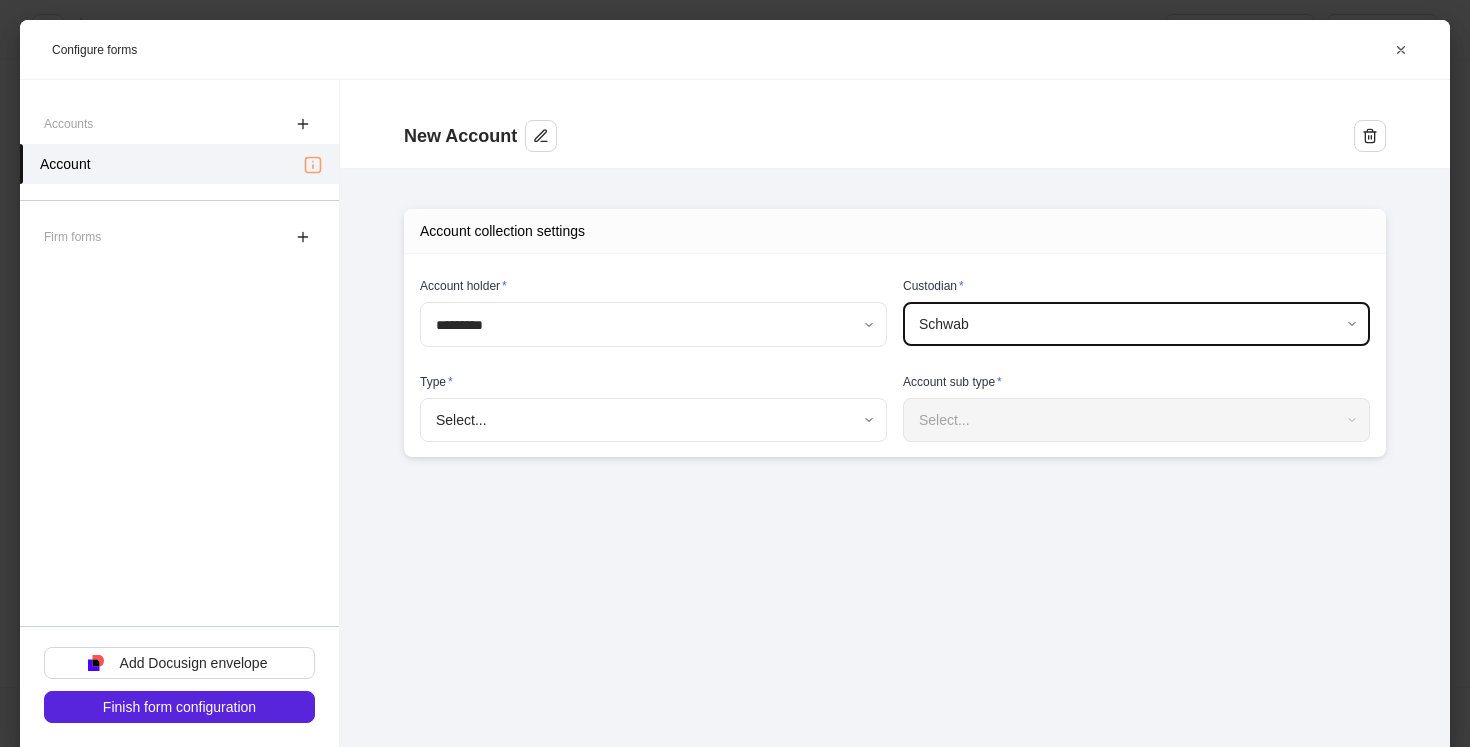 click on "**********" at bounding box center (735, 373) 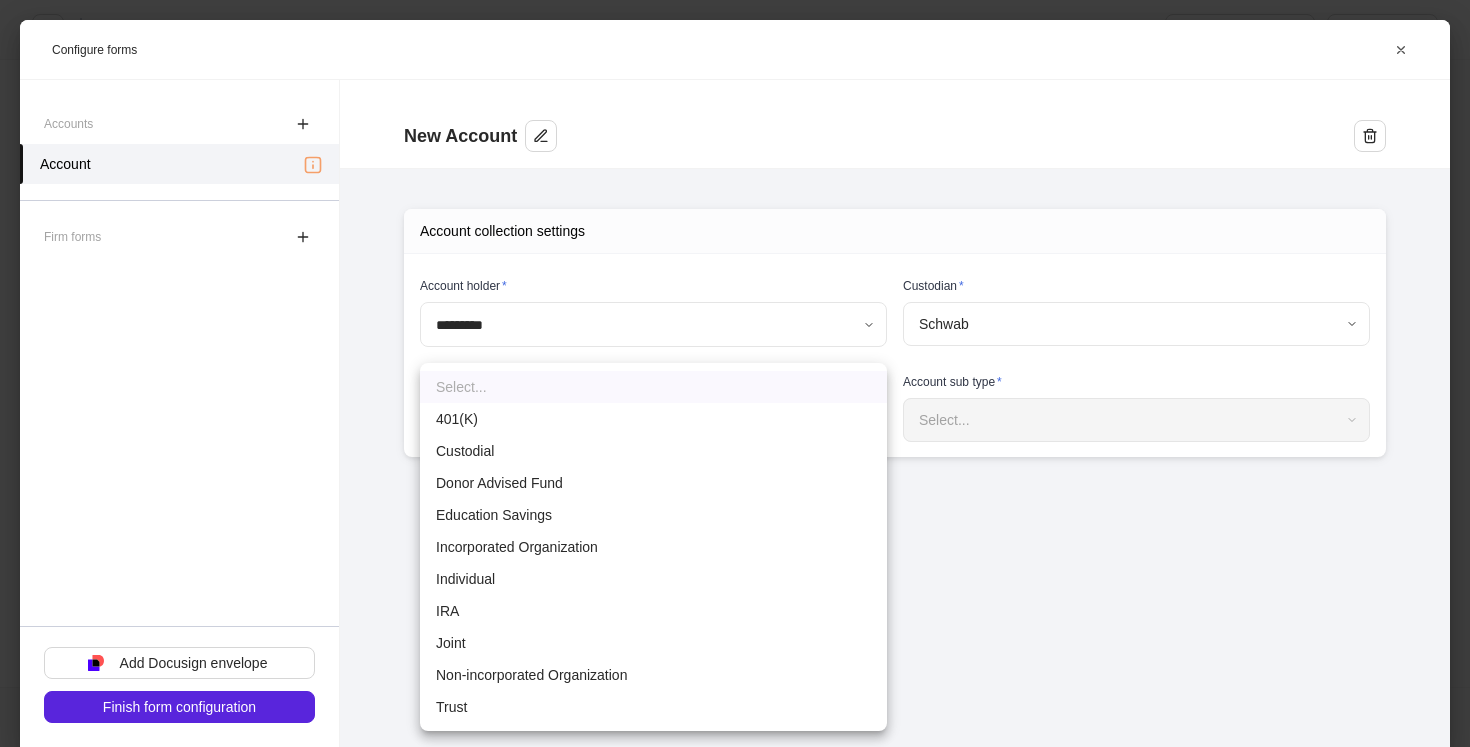 click on "IRA" at bounding box center [653, 611] 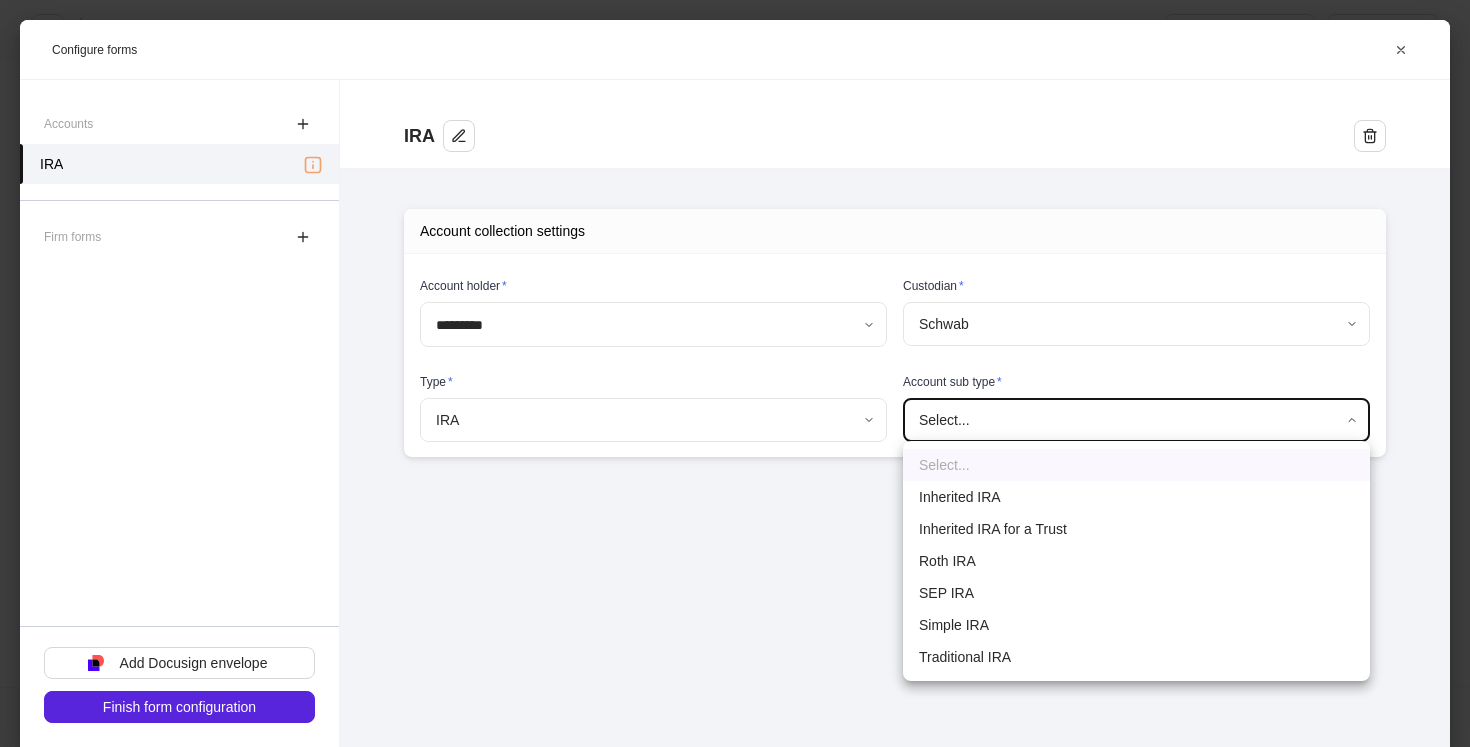 click on "**********" at bounding box center (735, 373) 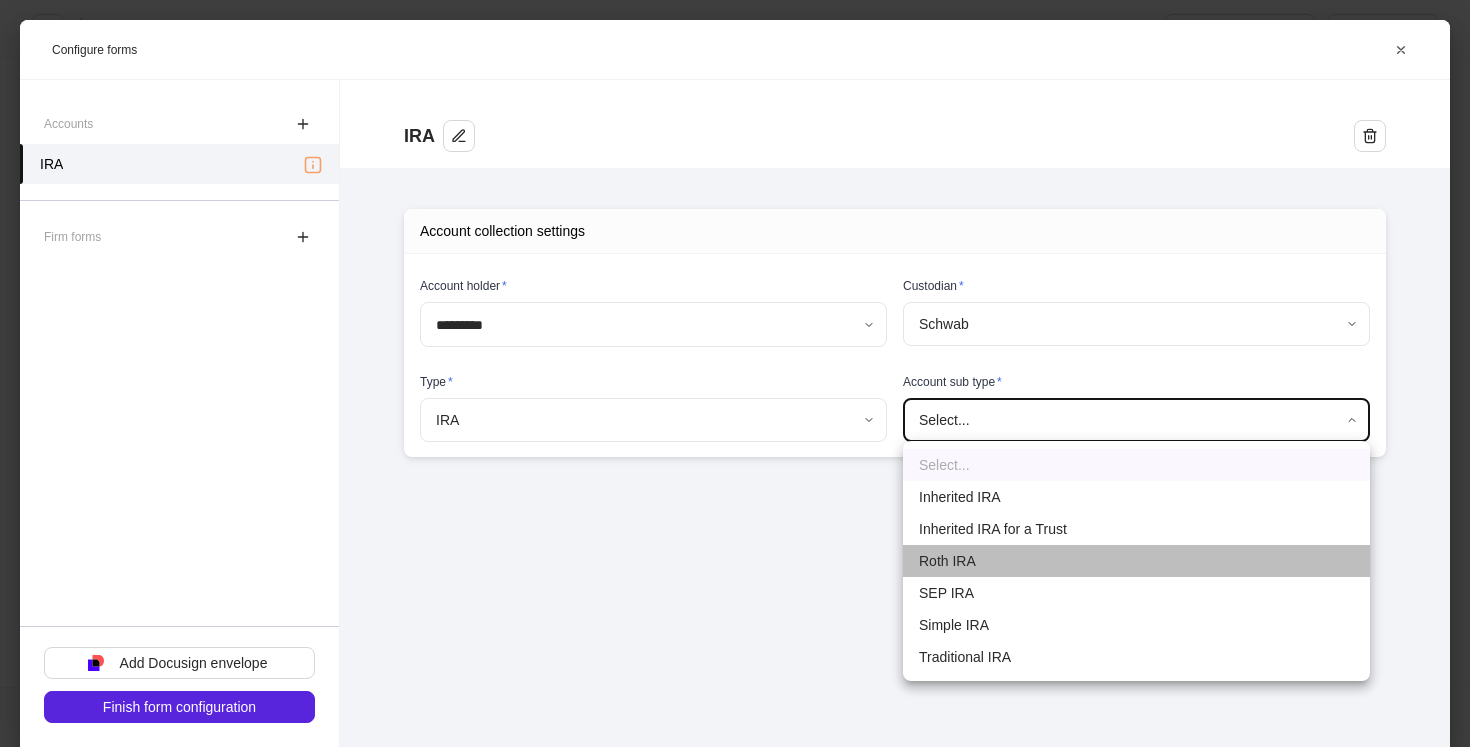 click on "Roth IRA" at bounding box center [1136, 561] 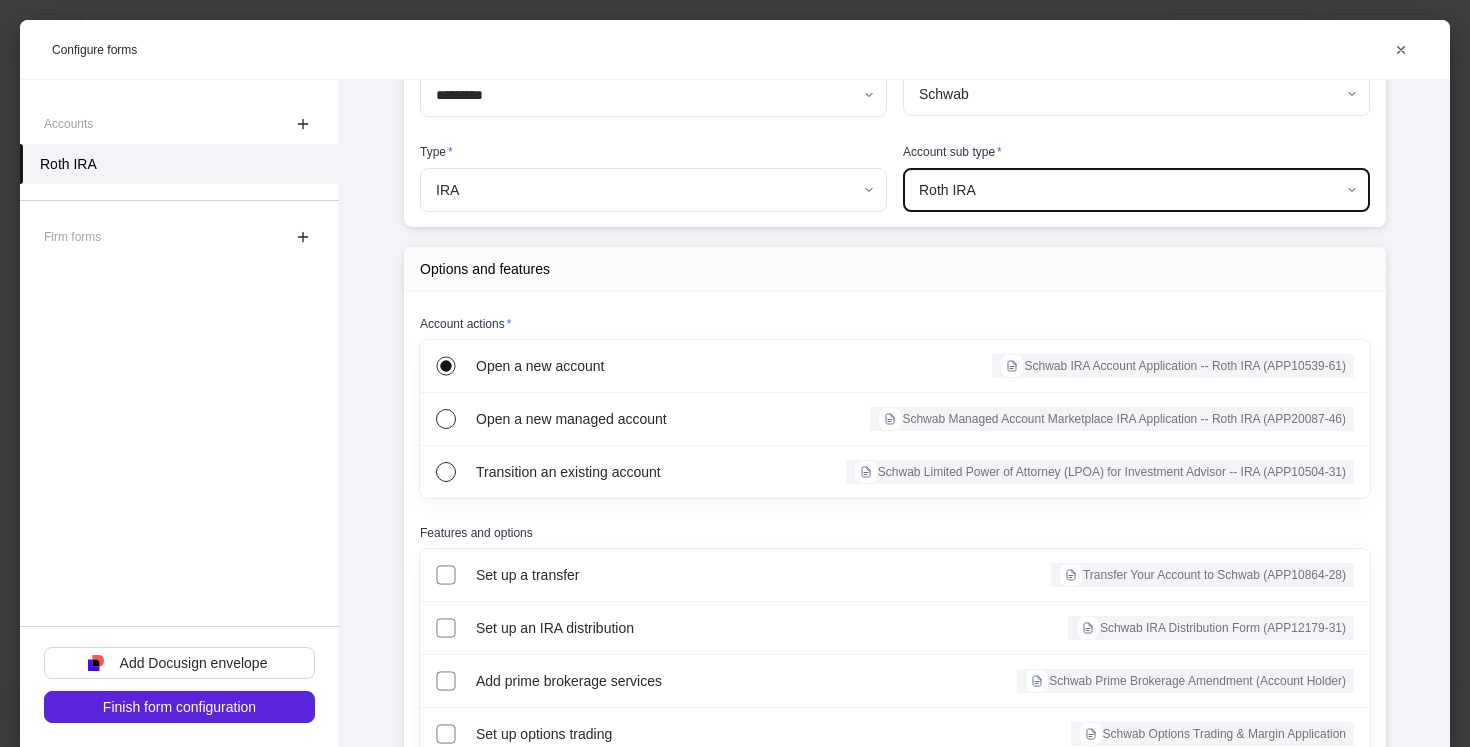 scroll, scrollTop: 273, scrollLeft: 0, axis: vertical 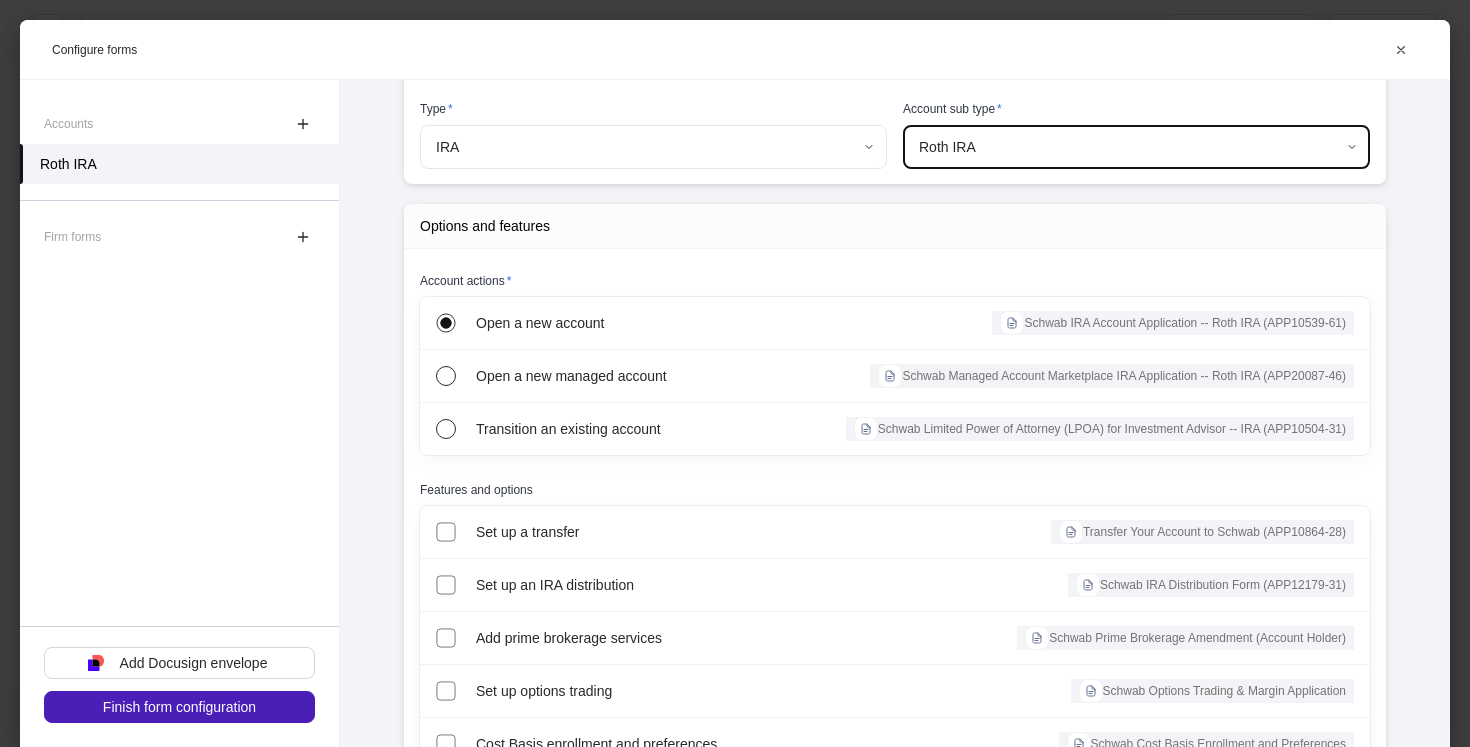 click on "Finish form configuration" at bounding box center [179, 707] 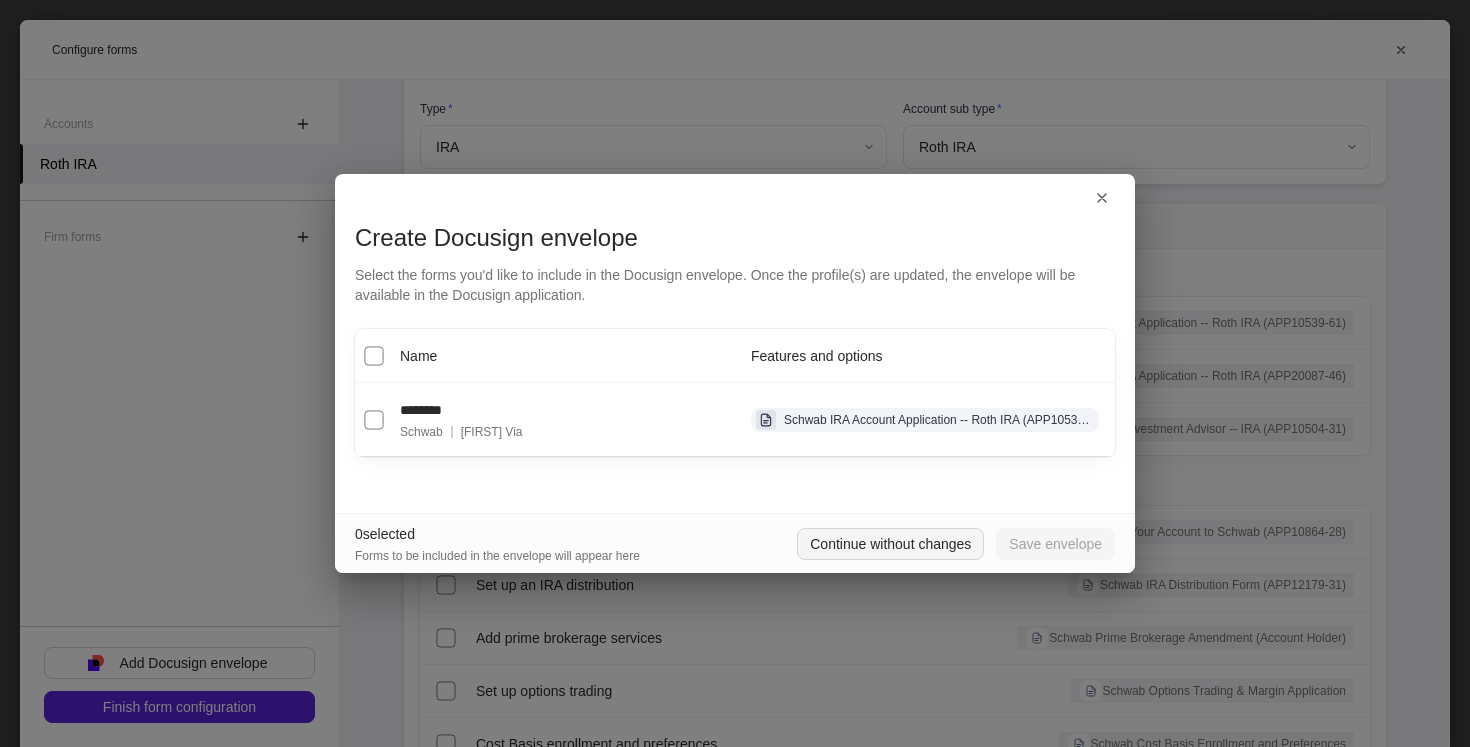 click on "Continue without changes" at bounding box center [890, 544] 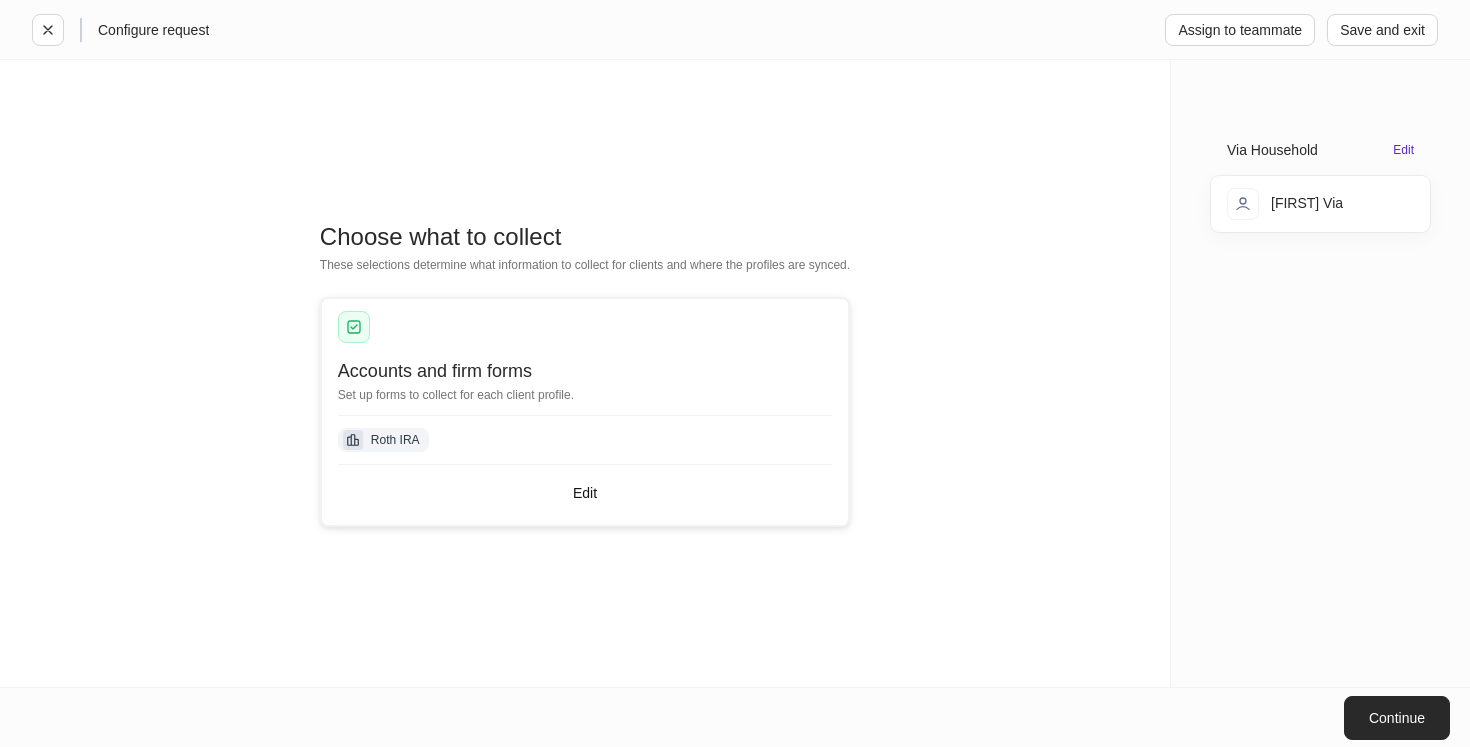 click on "Continue" at bounding box center [1397, 718] 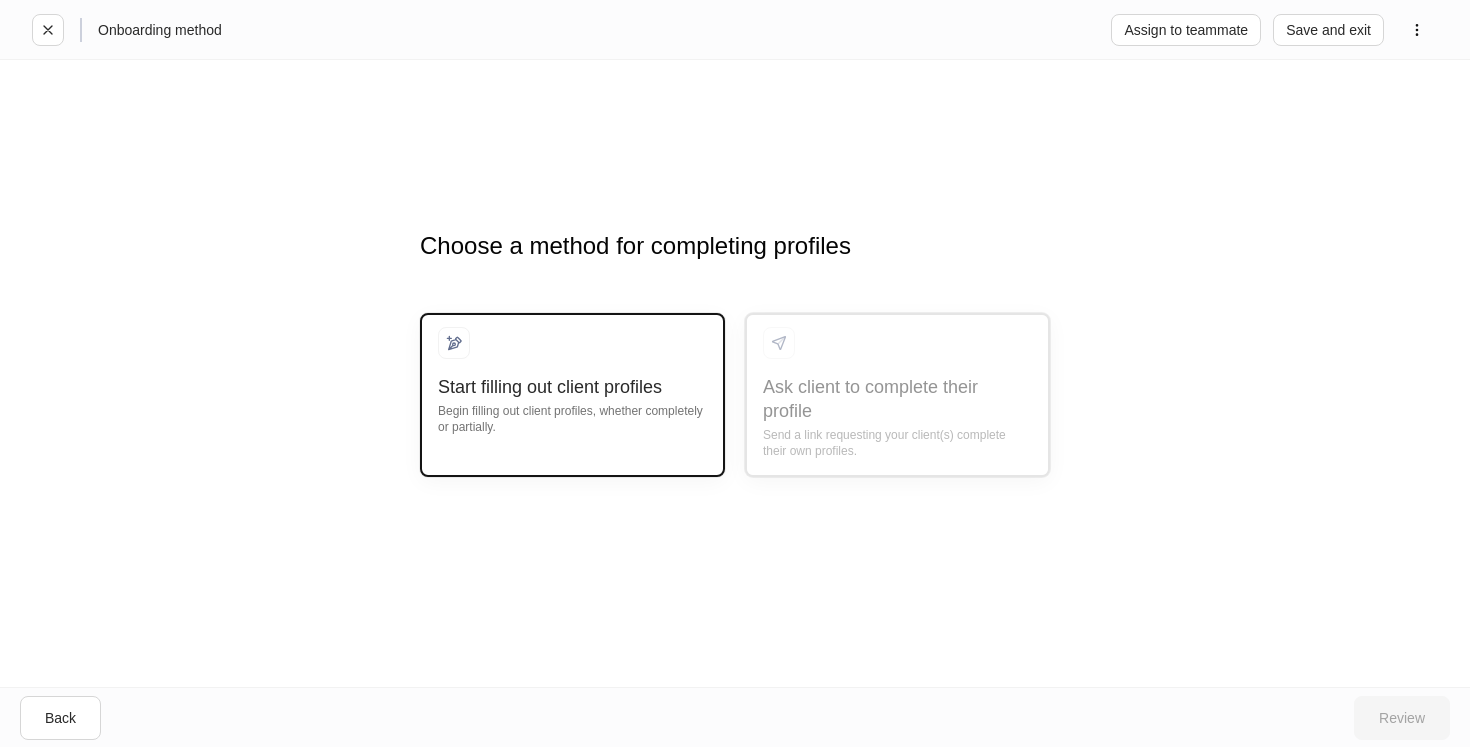 click on "Begin filling out client profiles, whether completely or partially." at bounding box center [572, 417] 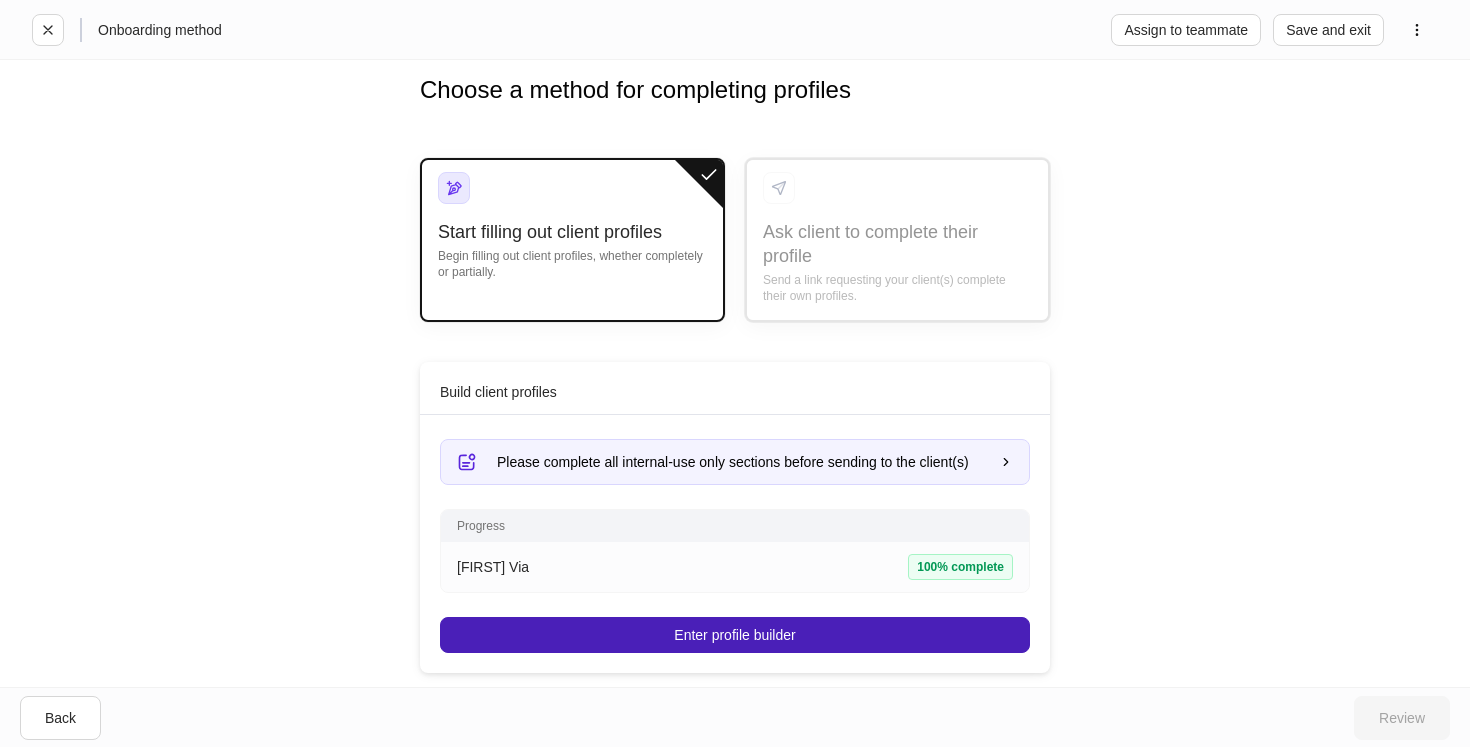 click on "Enter profile builder" at bounding box center [735, 635] 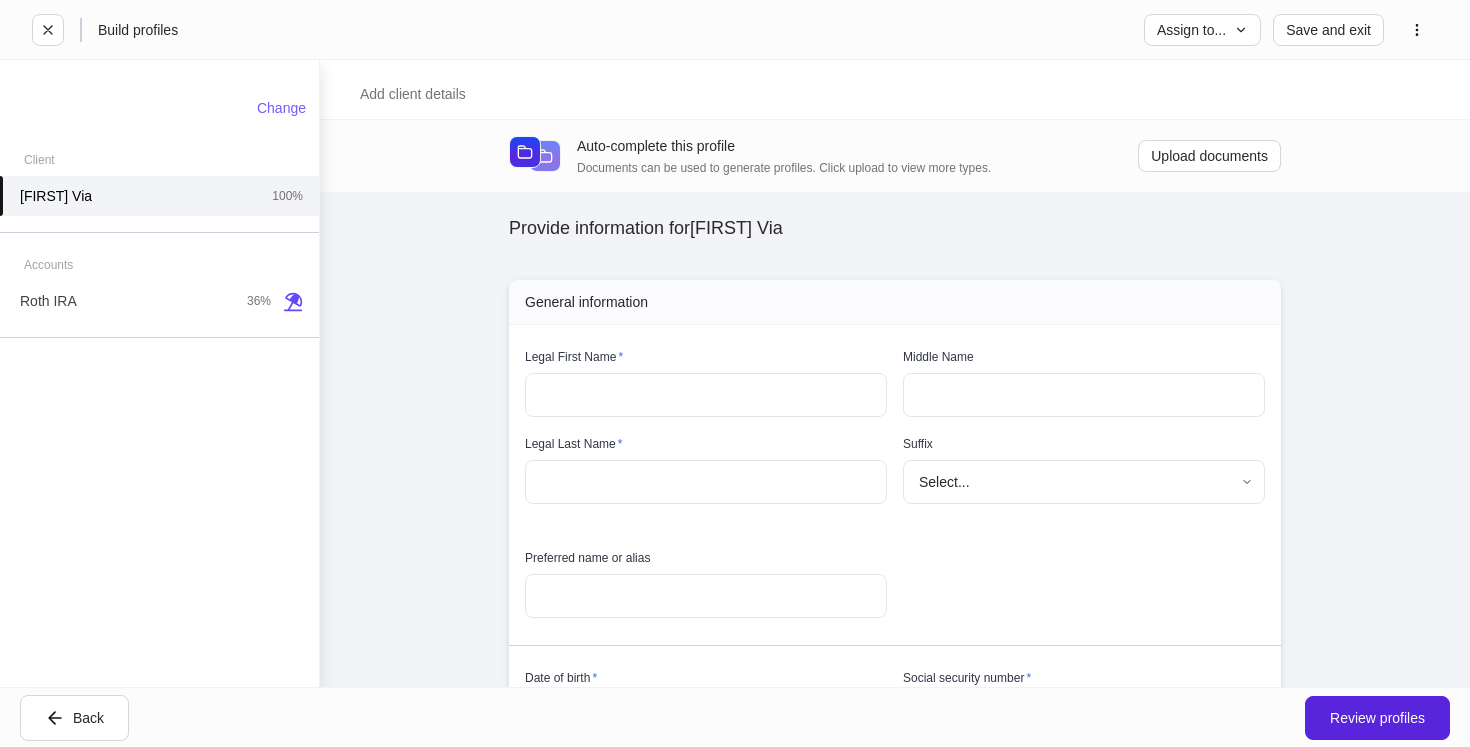 type on "*****" 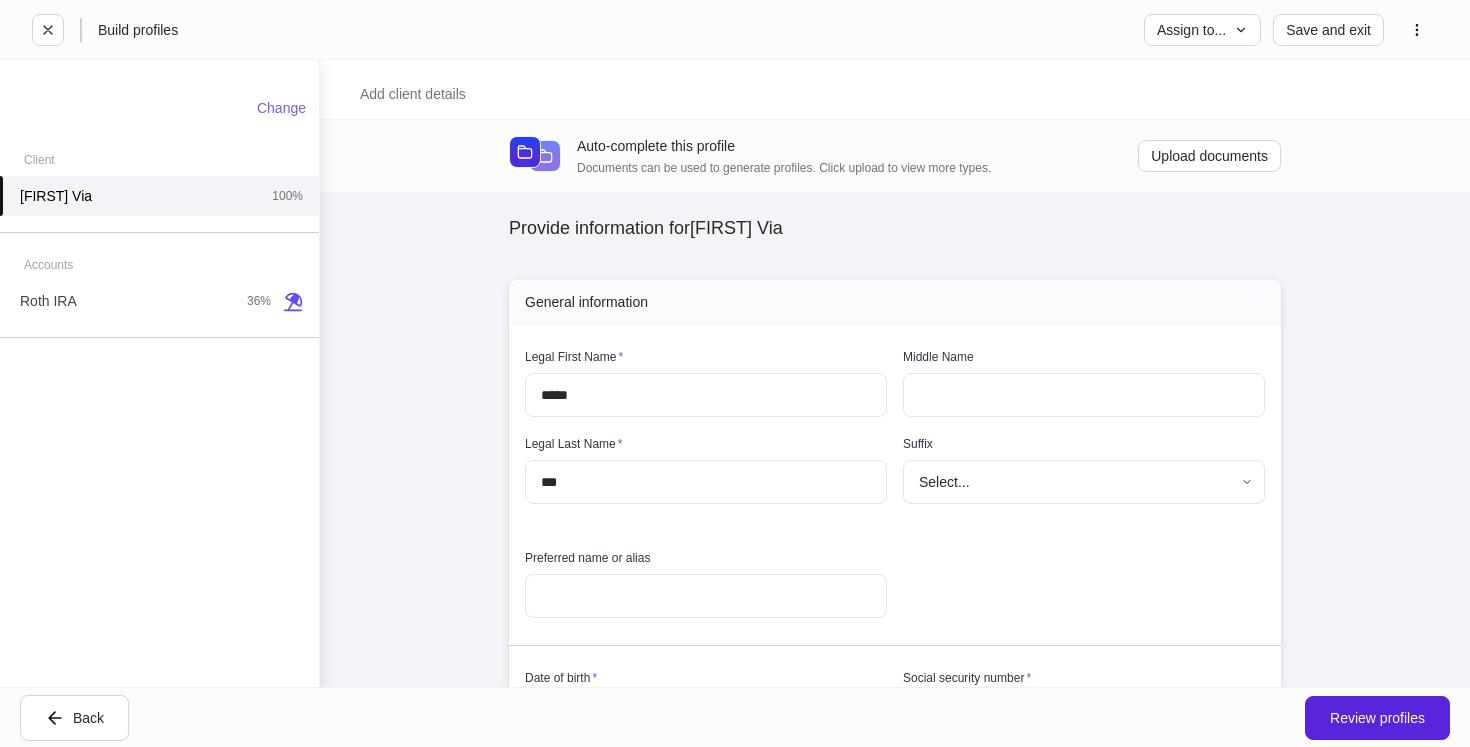 type on "**********" 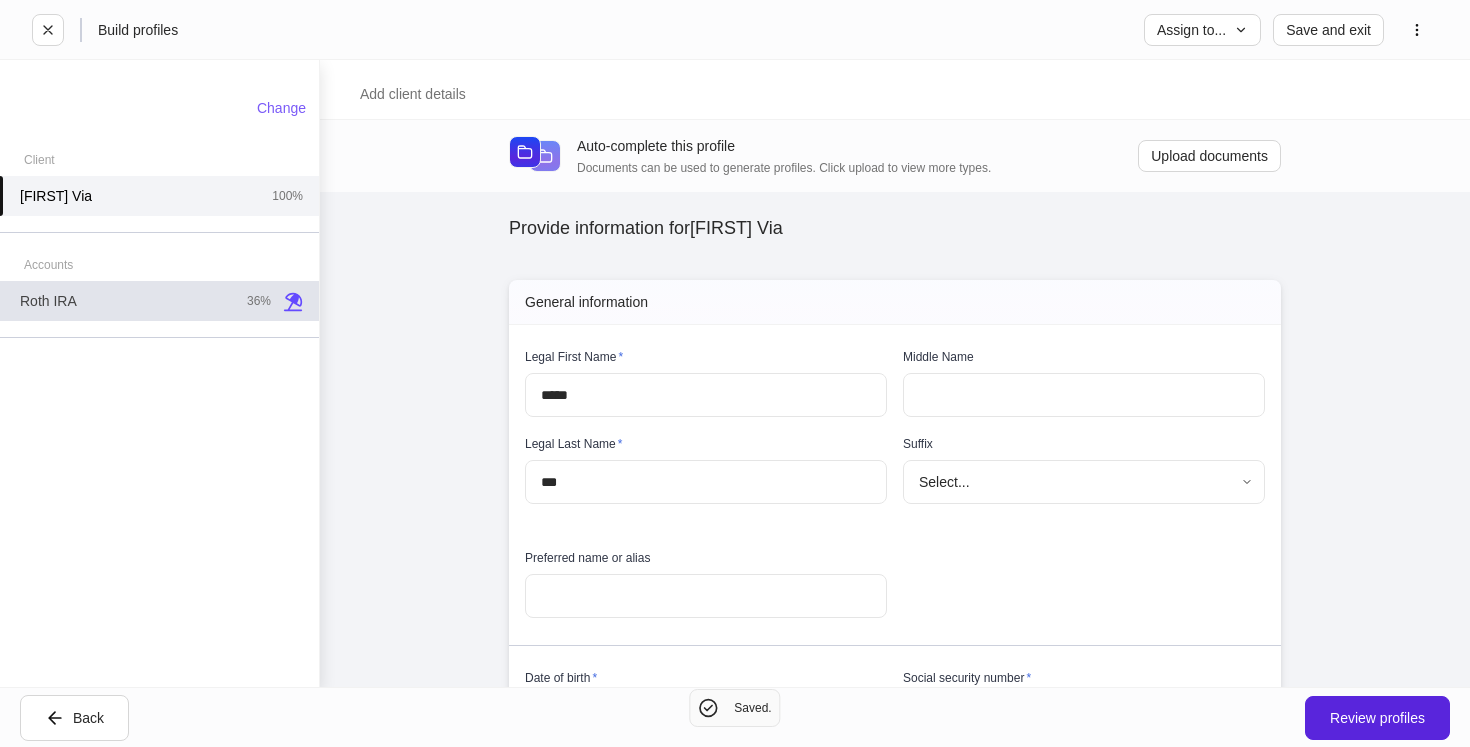 click on "Roth IRA 36%" at bounding box center [159, 301] 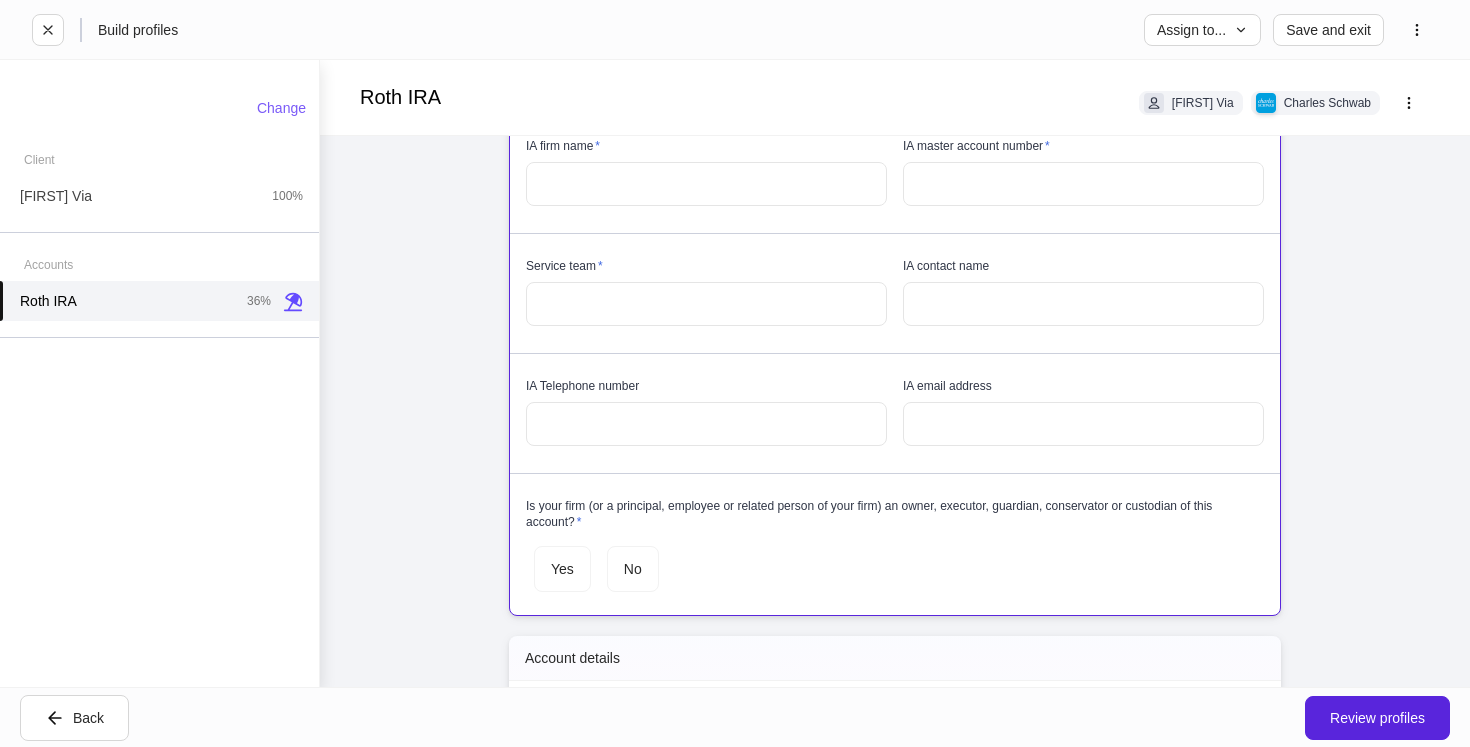 scroll, scrollTop: 0, scrollLeft: 0, axis: both 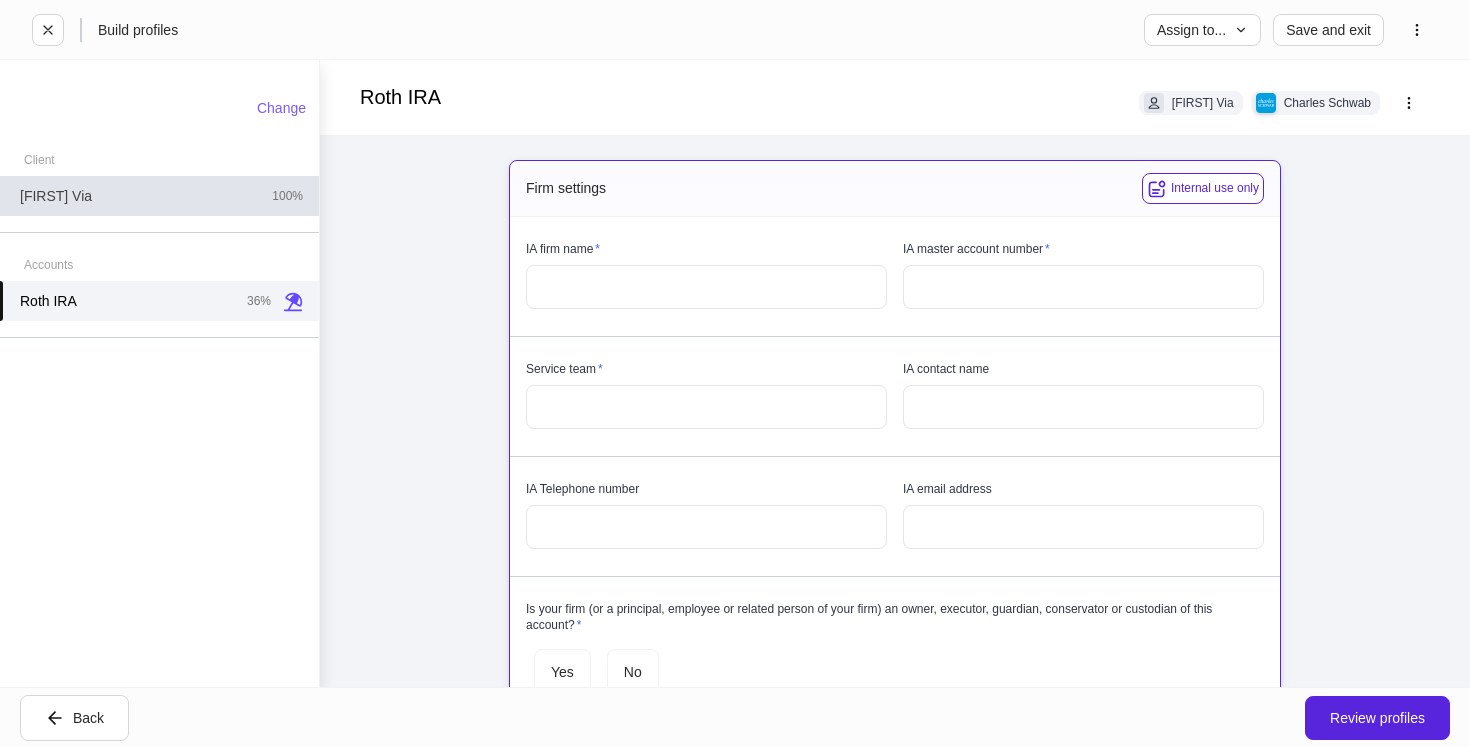 click on "Jamie Via 100%" at bounding box center [159, 196] 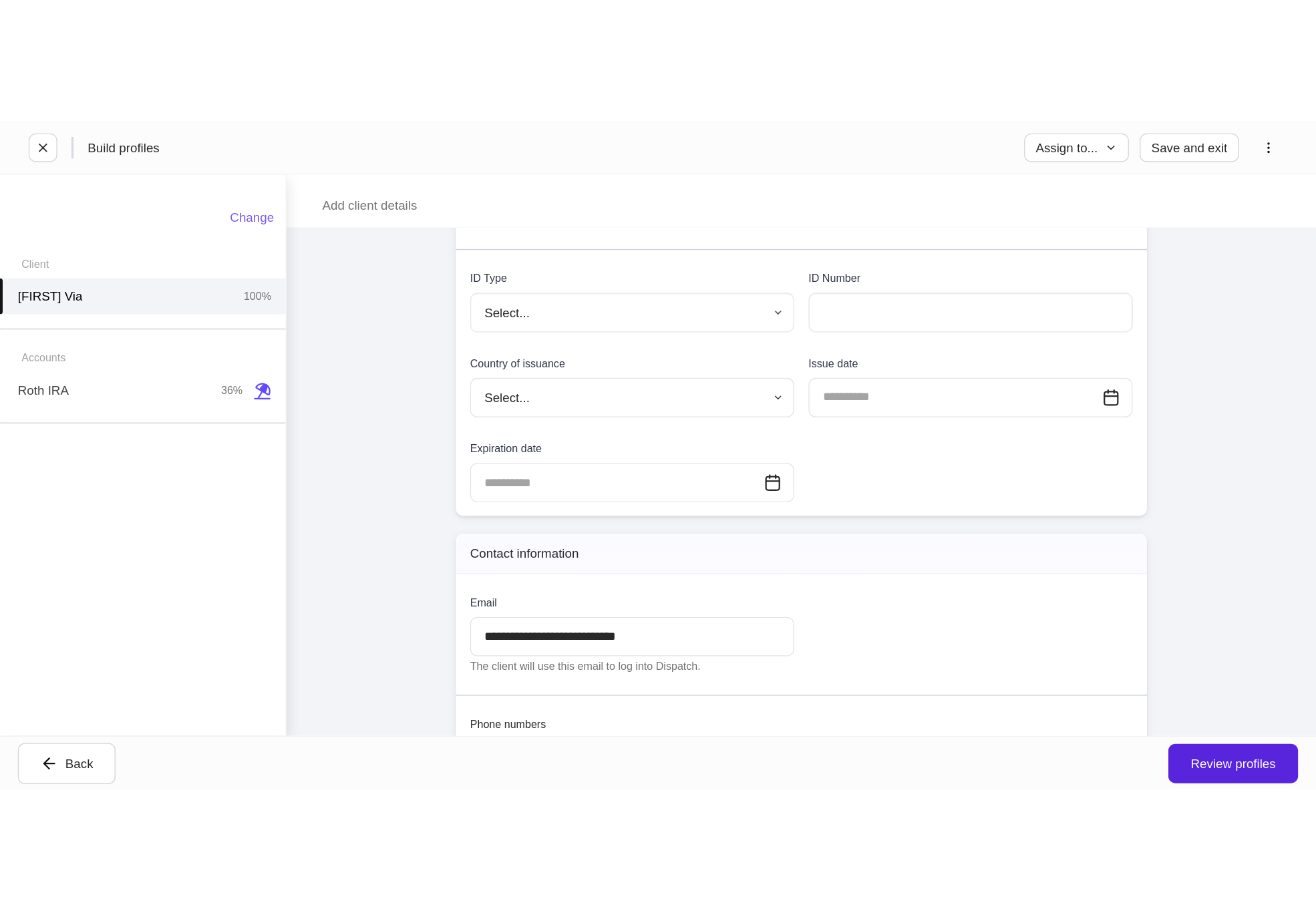 scroll, scrollTop: 565, scrollLeft: 0, axis: vertical 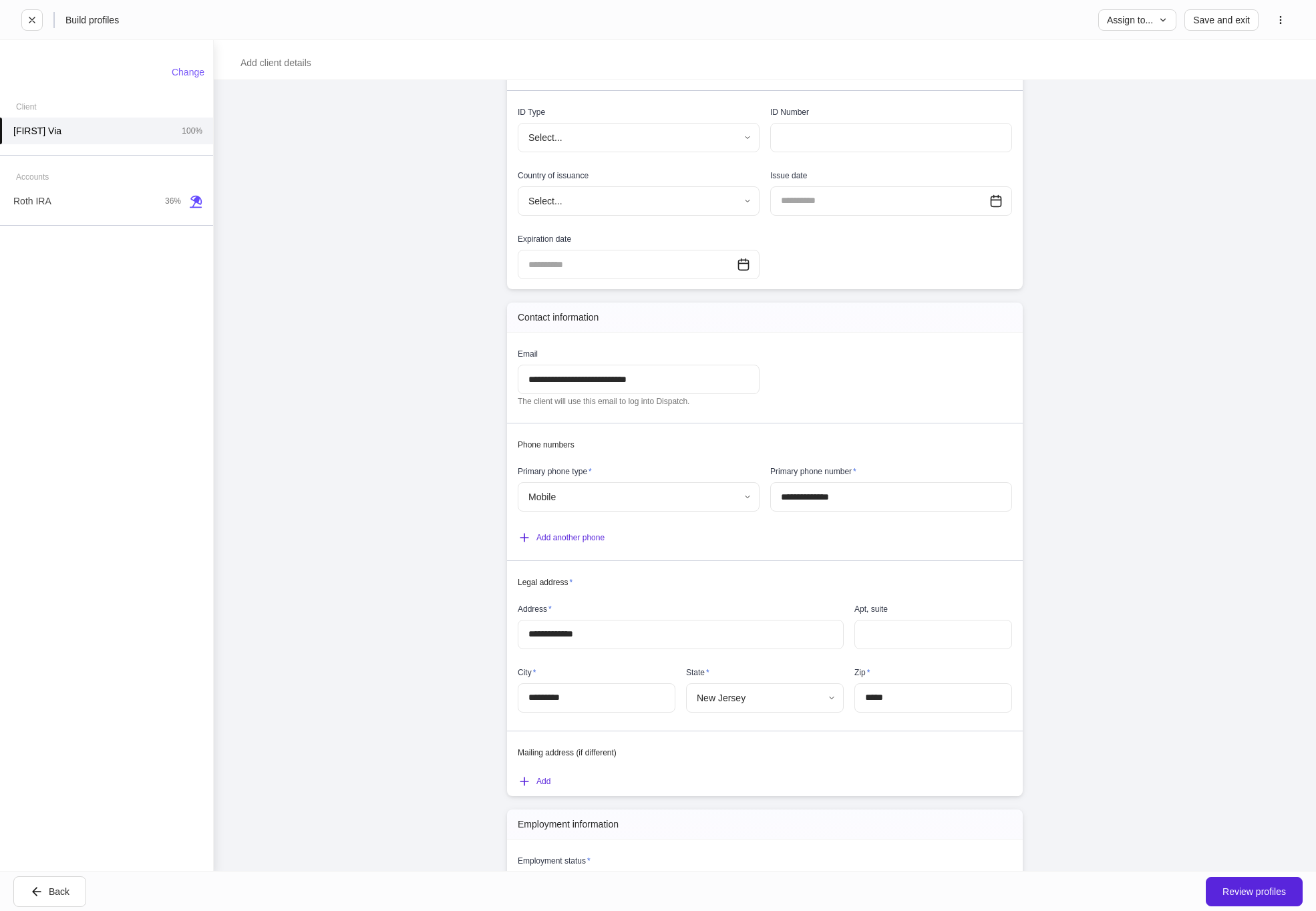 click on "Build profiles Assign to... Save and exit" at bounding box center [658, 19] 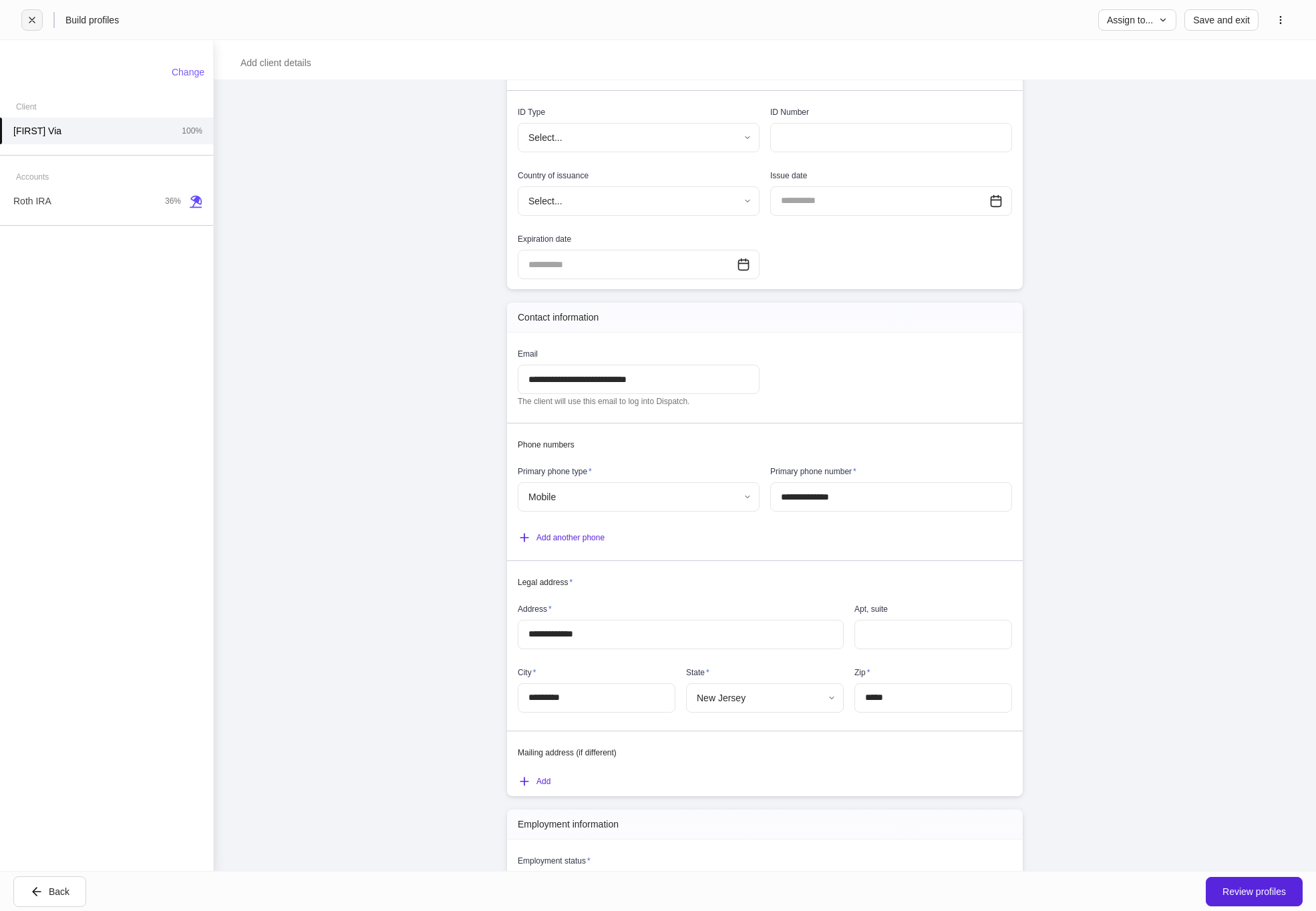 click at bounding box center [32, 20] 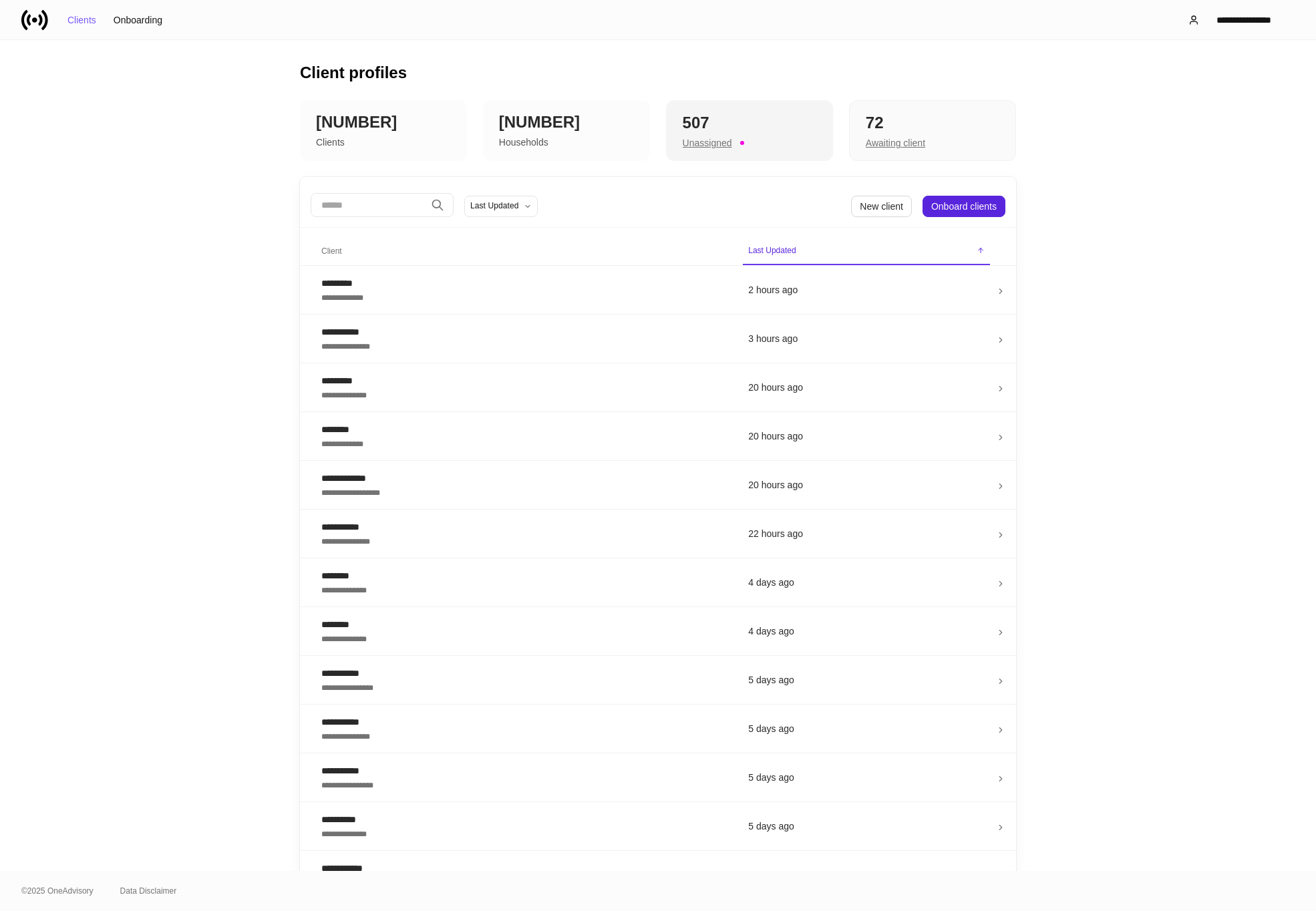 click on "507" at bounding box center (750, 123) 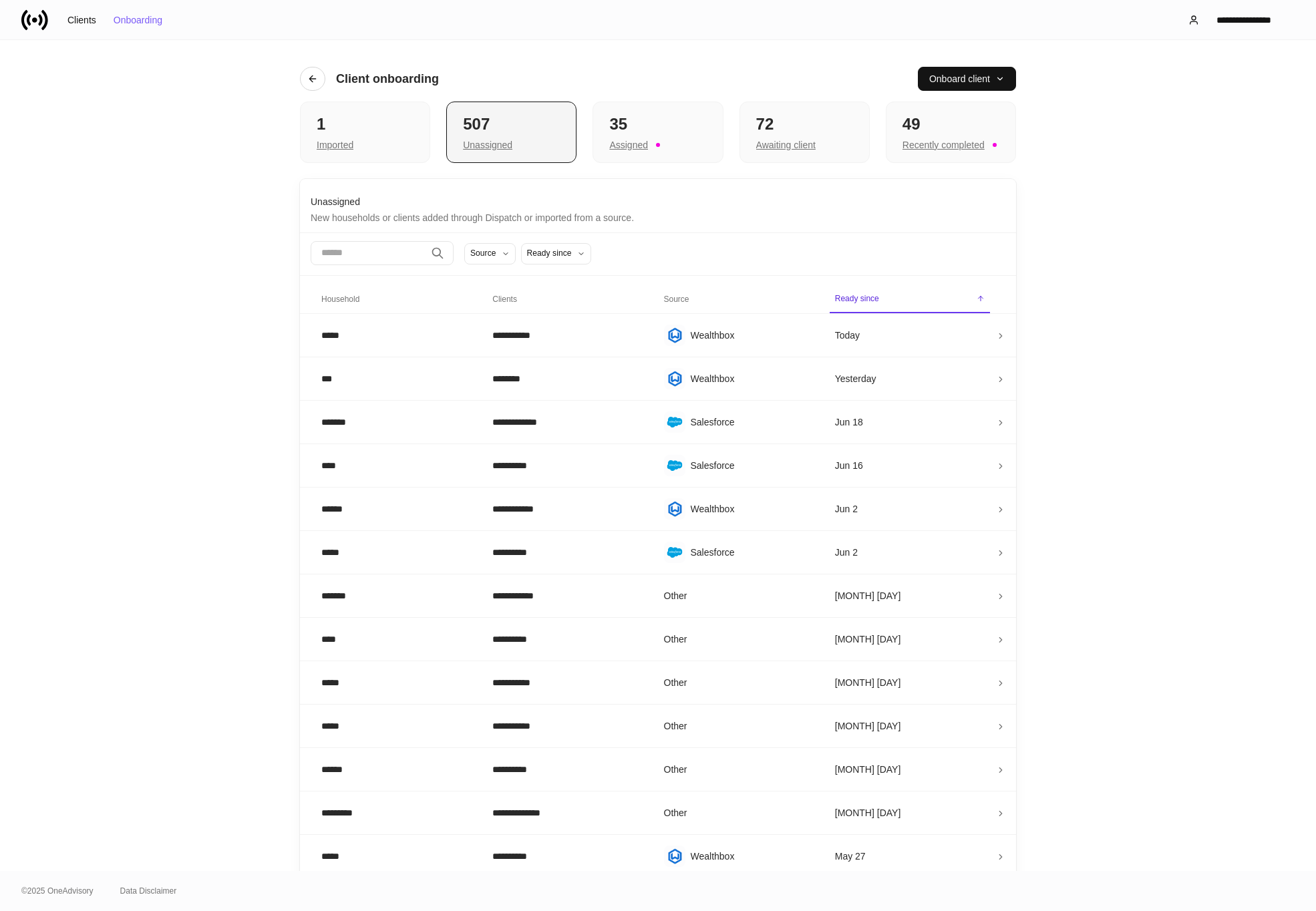 click on "507" at bounding box center [511, 124] 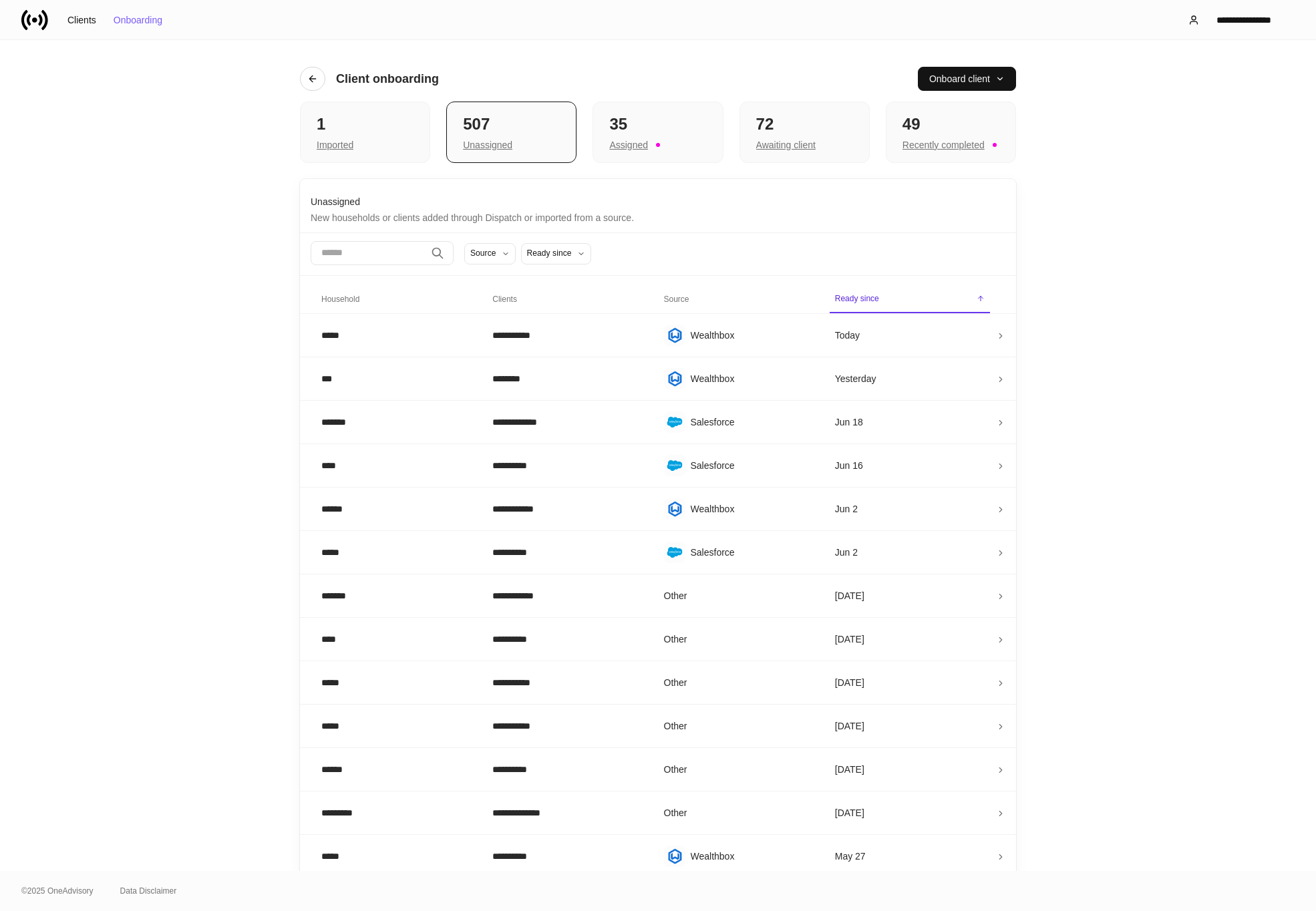 scroll, scrollTop: 0, scrollLeft: 0, axis: both 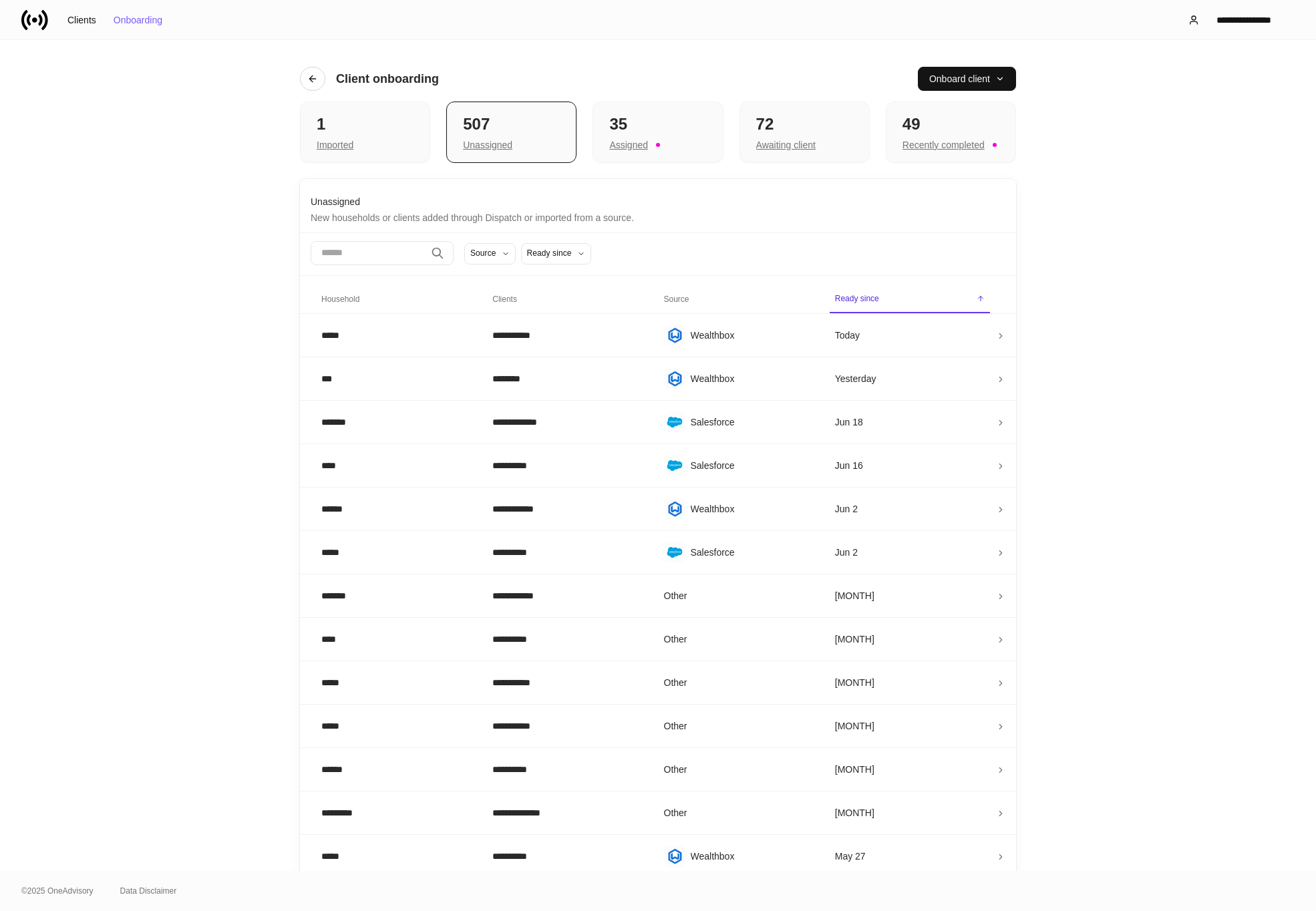 click on "**********" at bounding box center (658, 456) 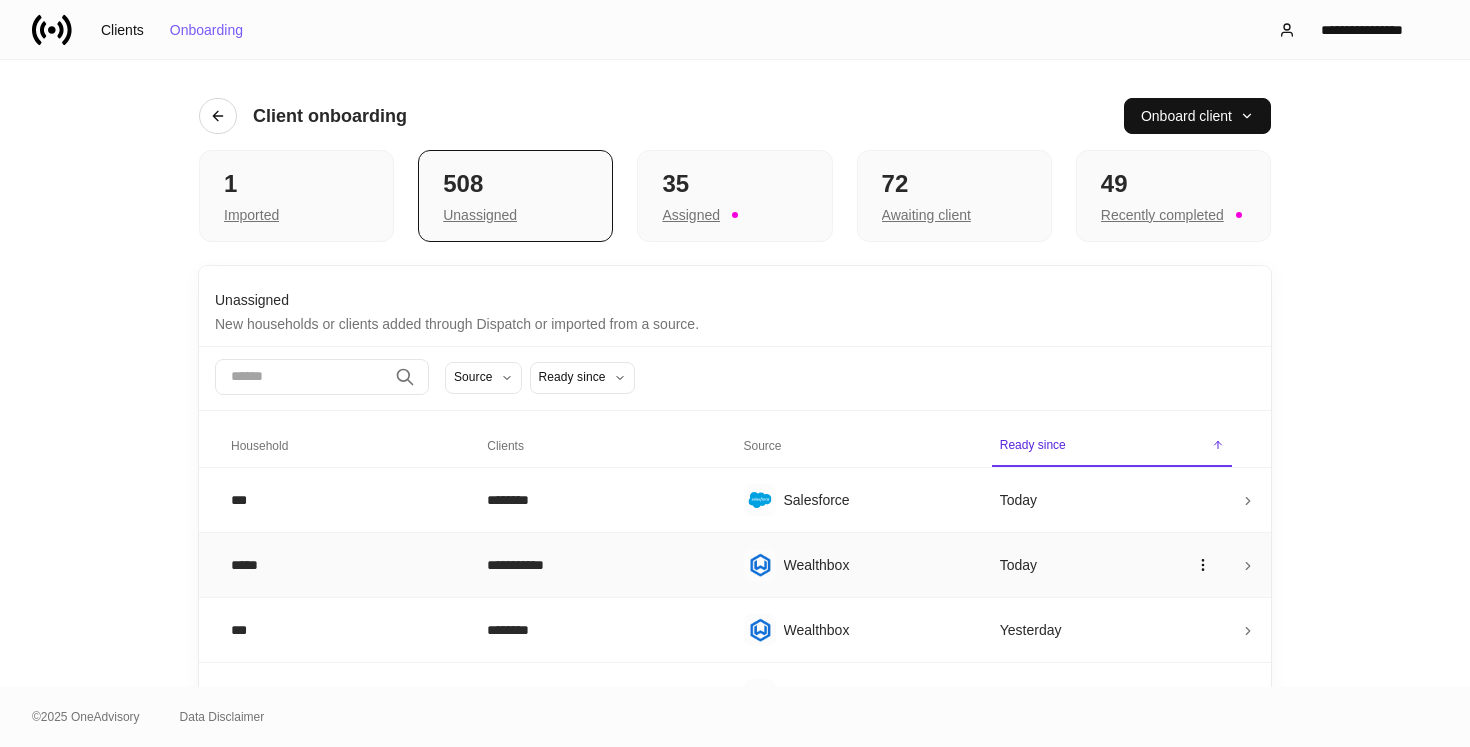 scroll, scrollTop: 0, scrollLeft: 0, axis: both 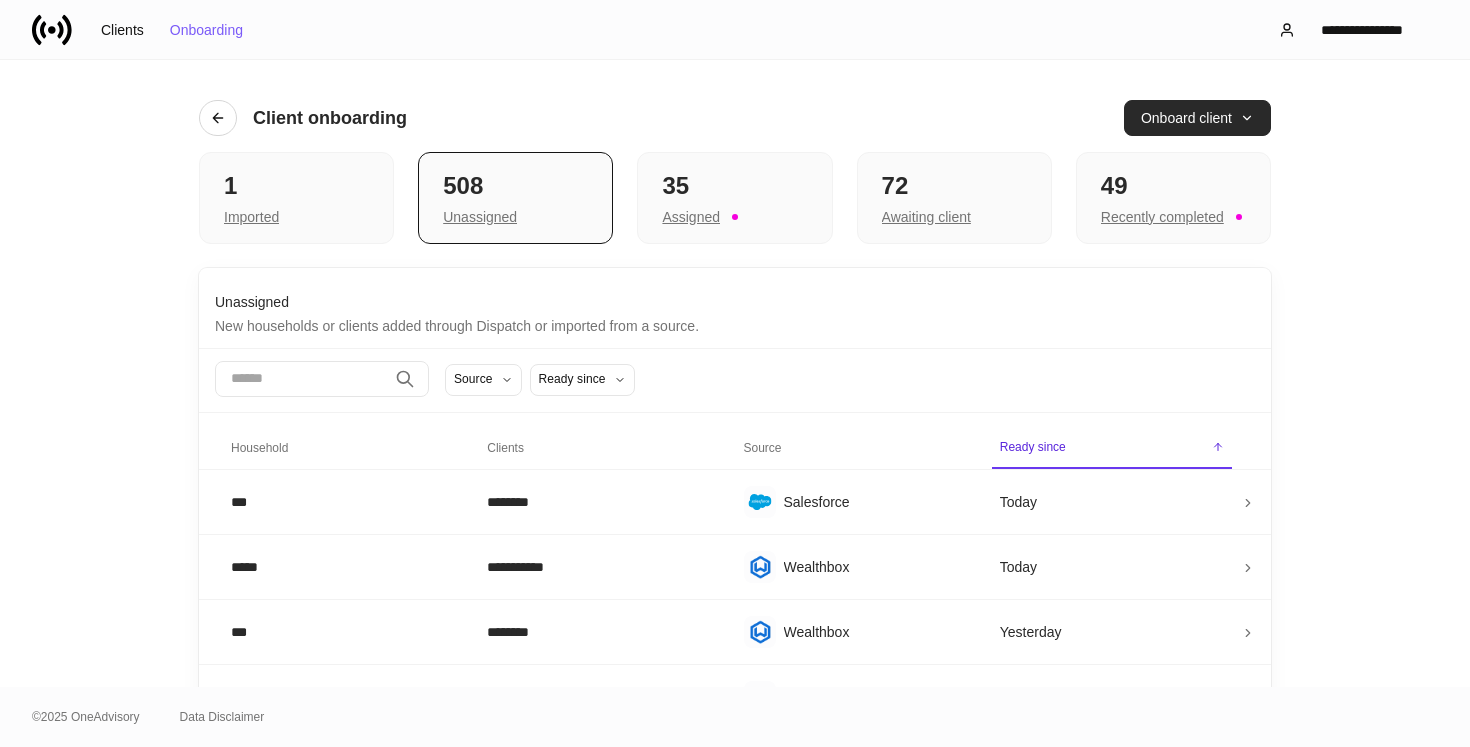 click on "Onboard client" at bounding box center (1197, 118) 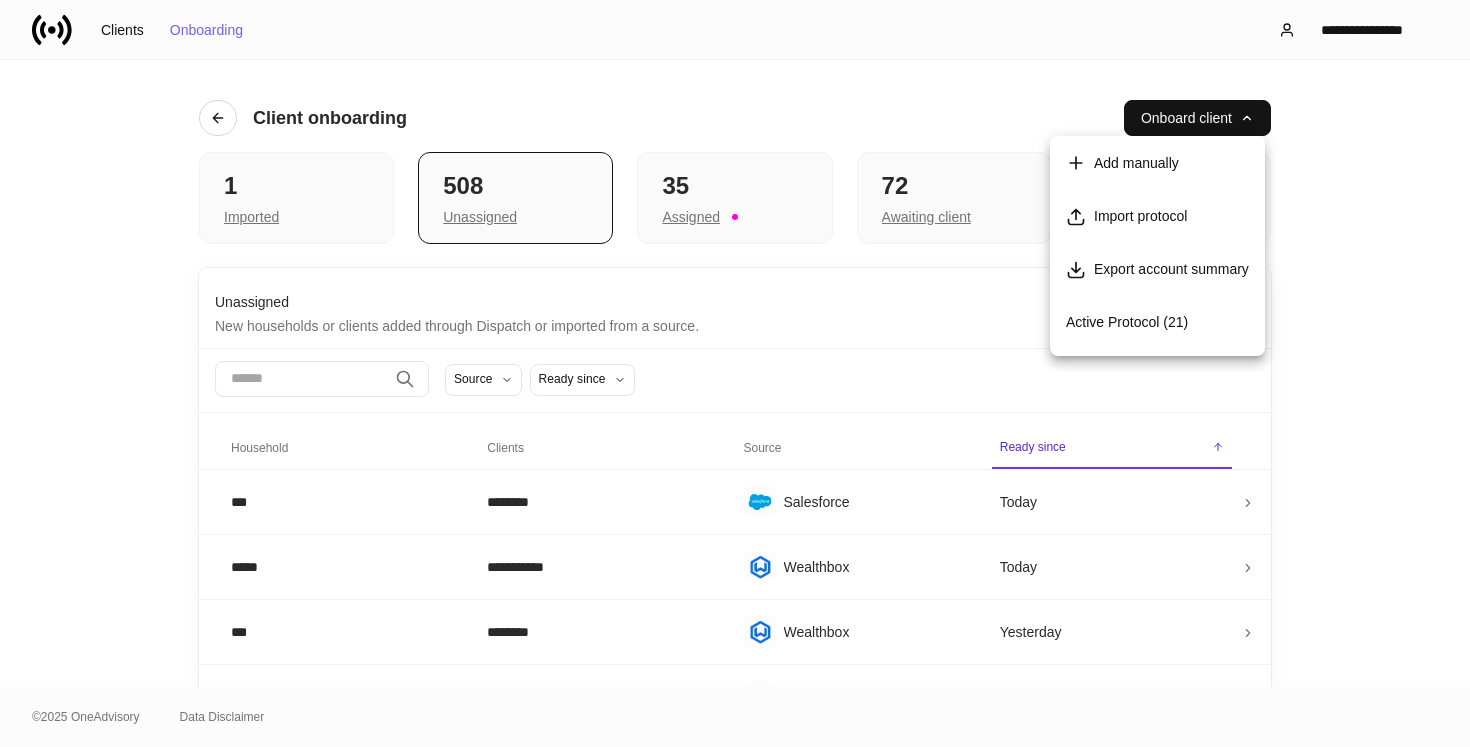 click at bounding box center [735, 373] 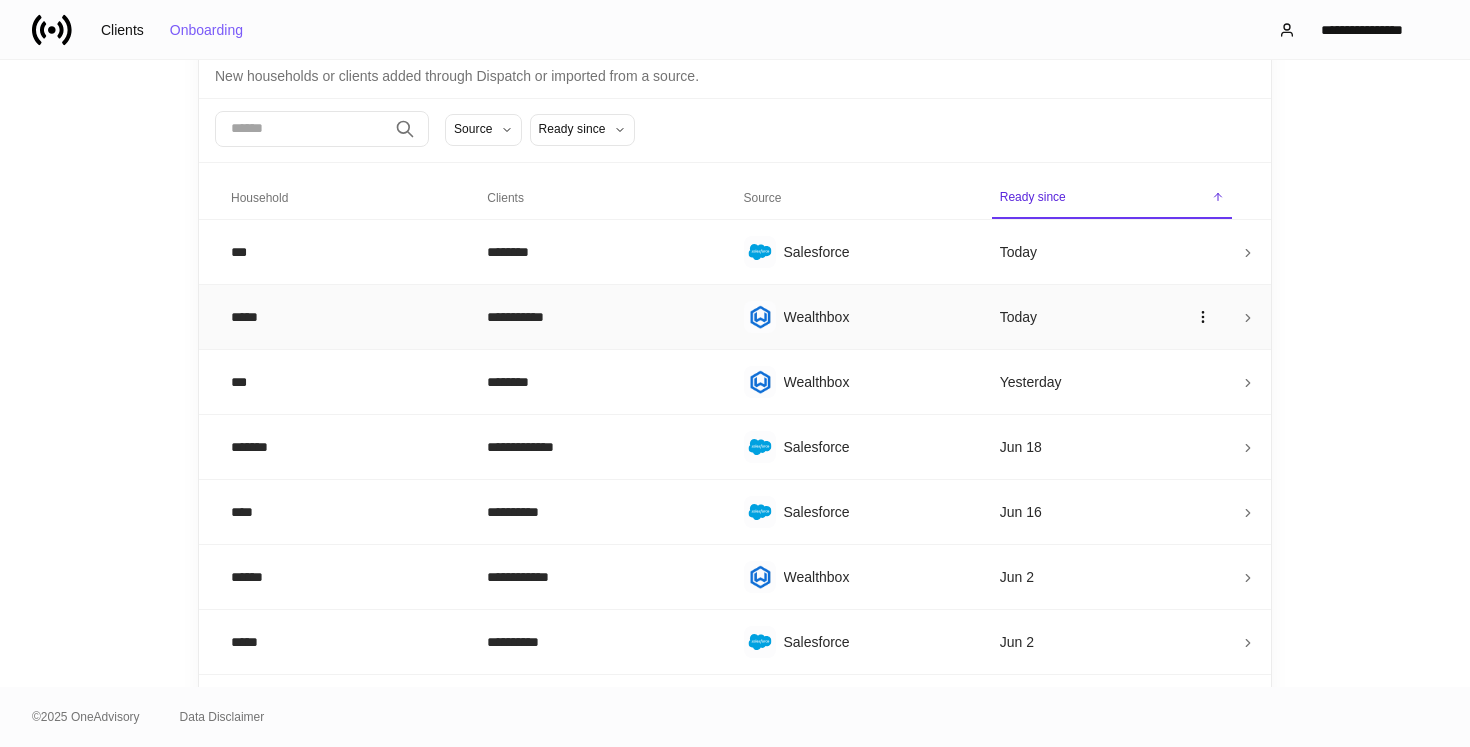scroll, scrollTop: 0, scrollLeft: 0, axis: both 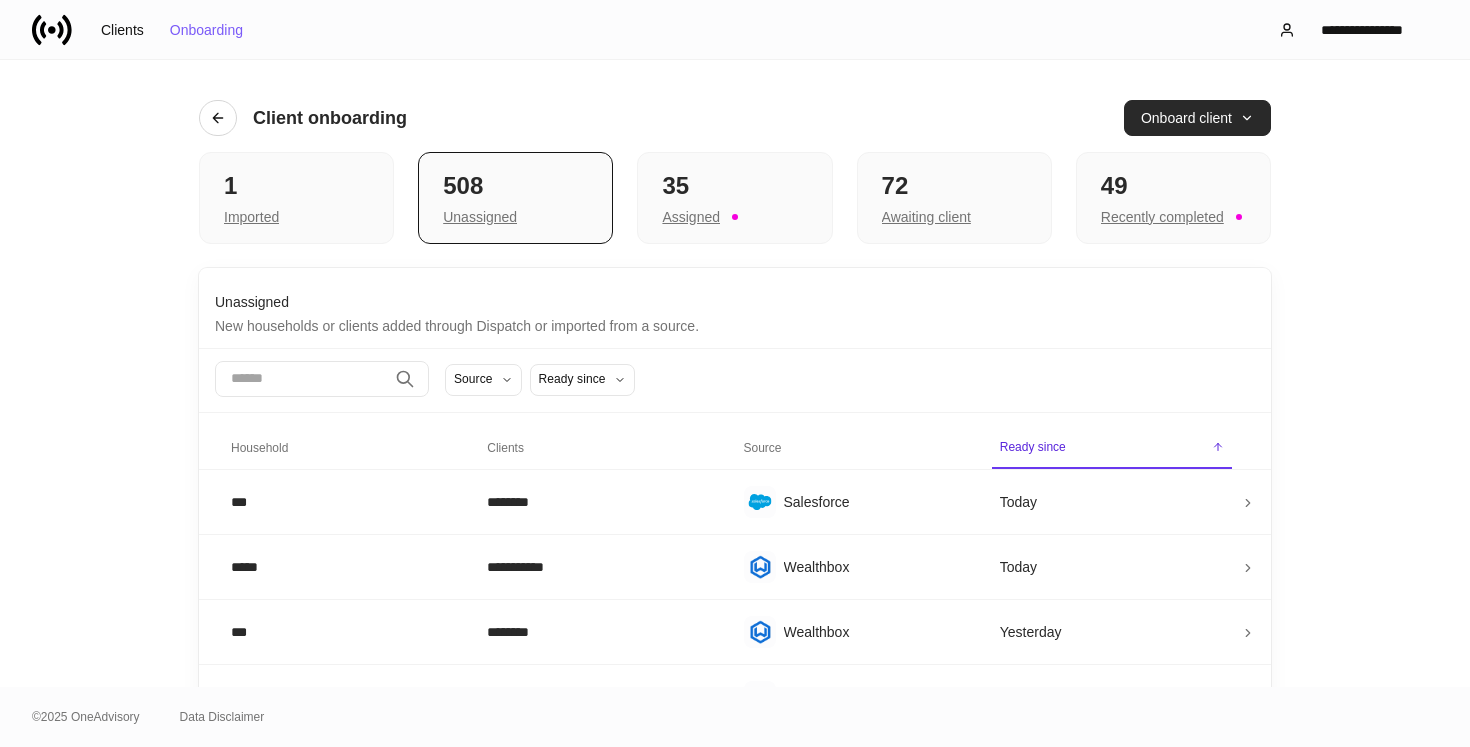type 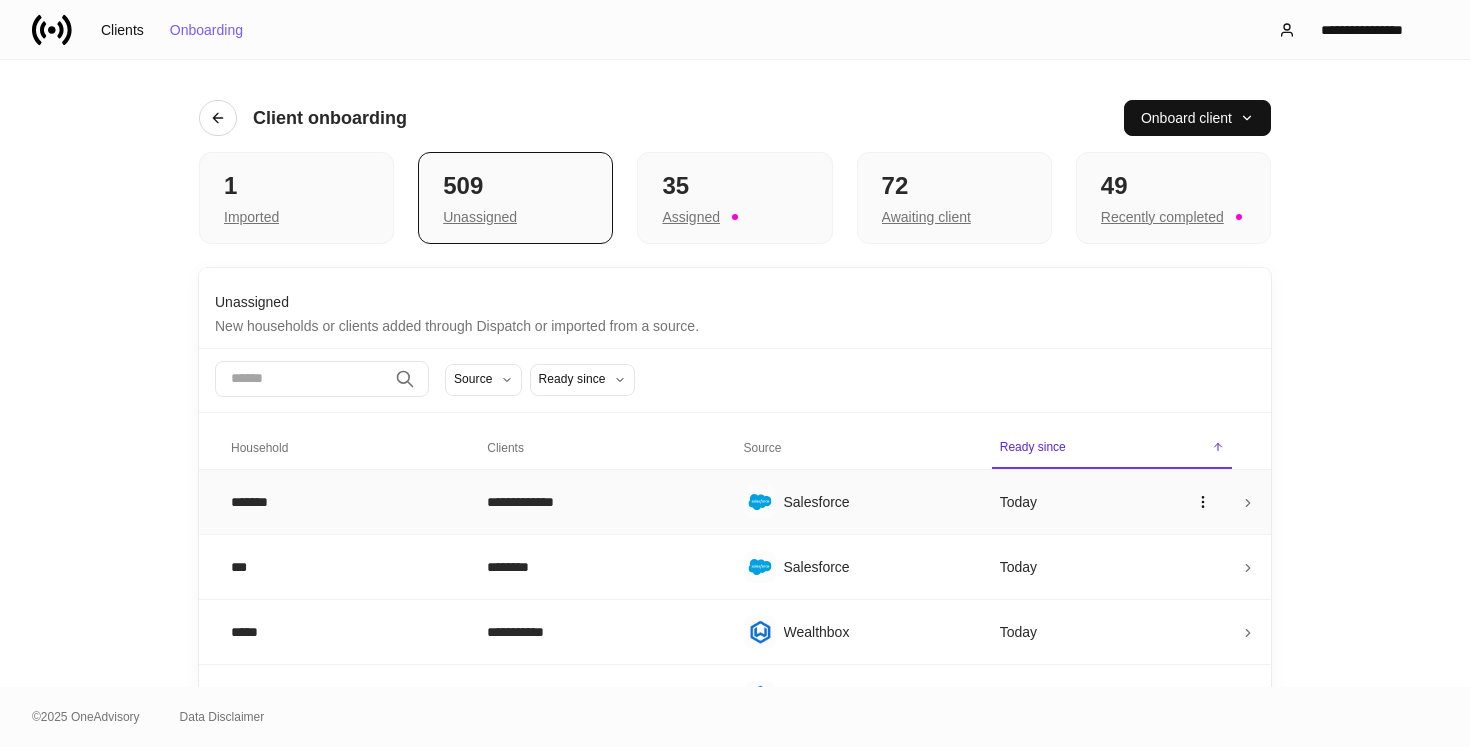click on "**********" at bounding box center [599, 502] 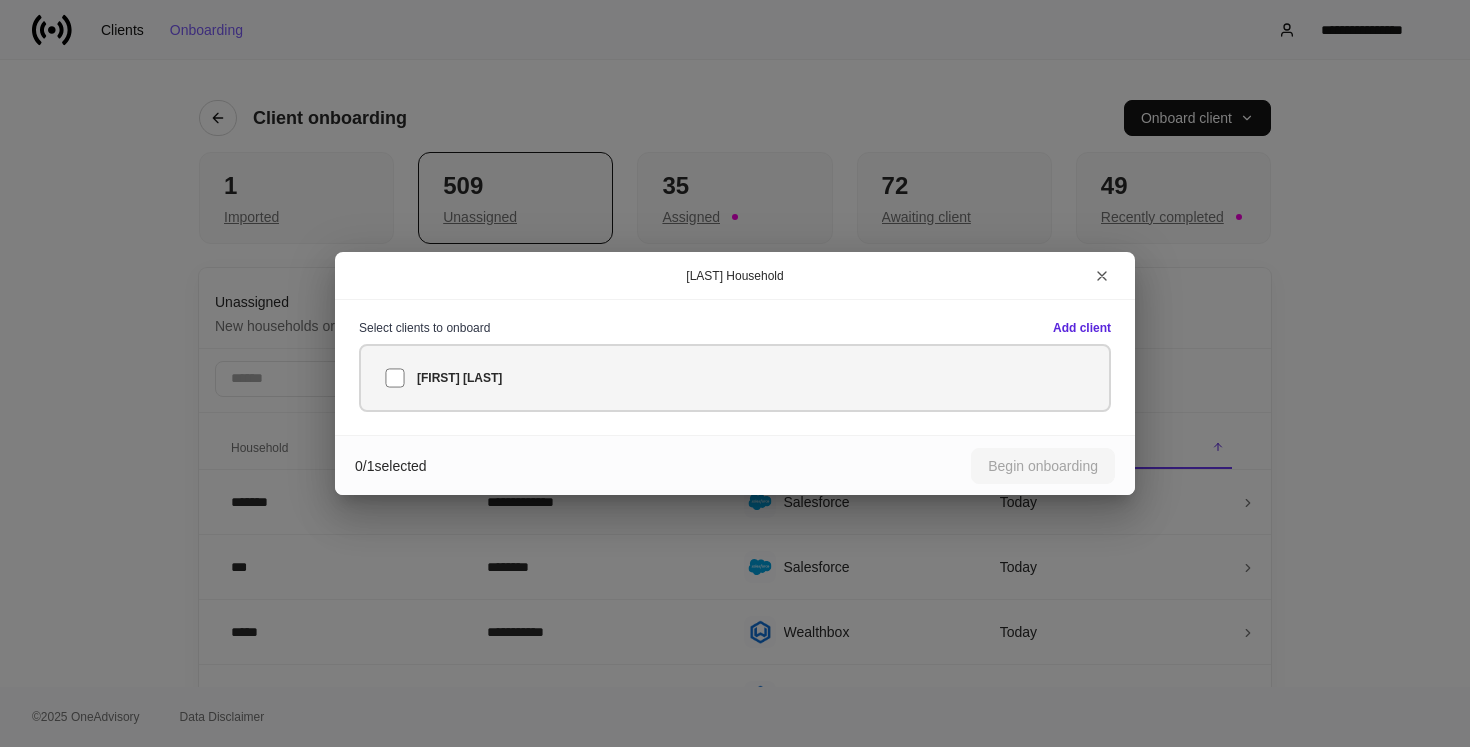 click on "[FIRST] [LAST]" at bounding box center (735, 378) 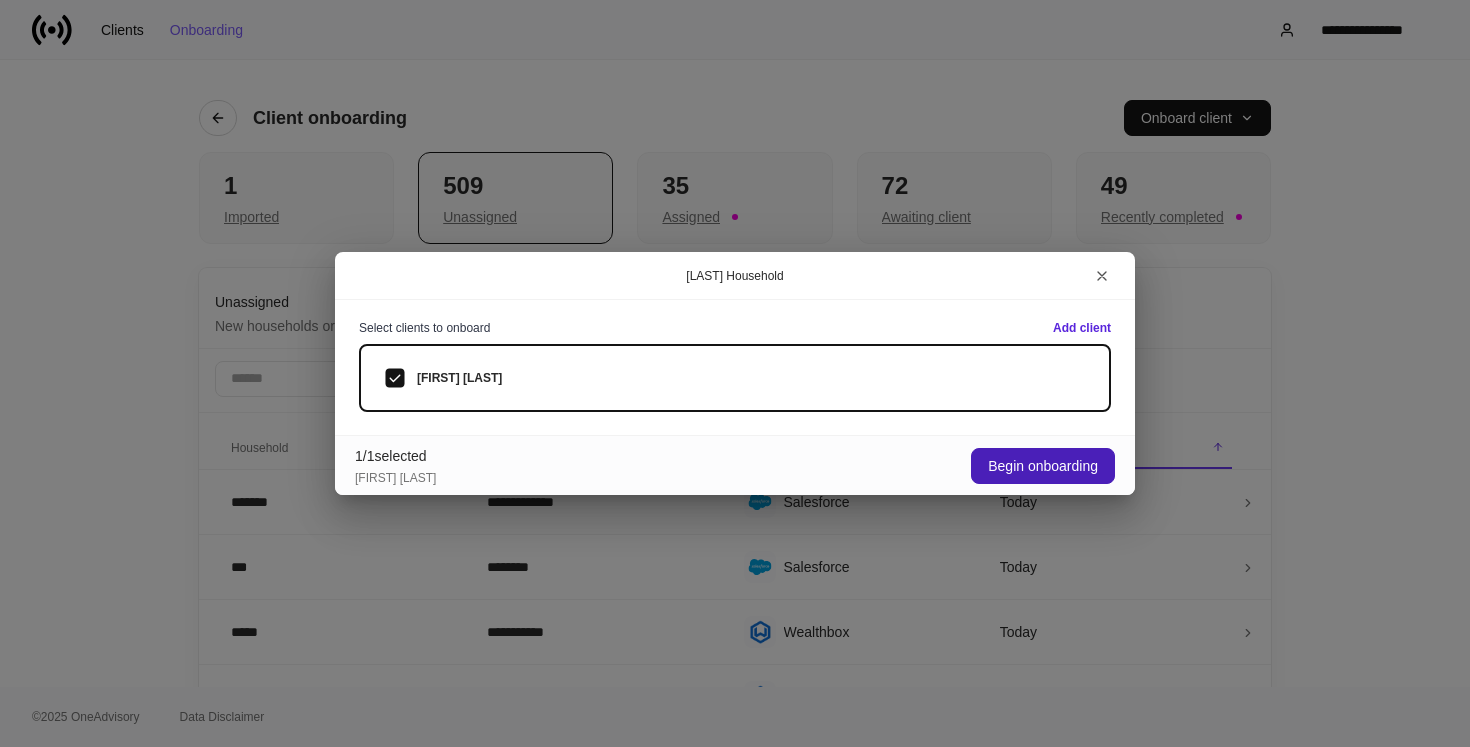 click on "Begin onboarding" at bounding box center (1043, 466) 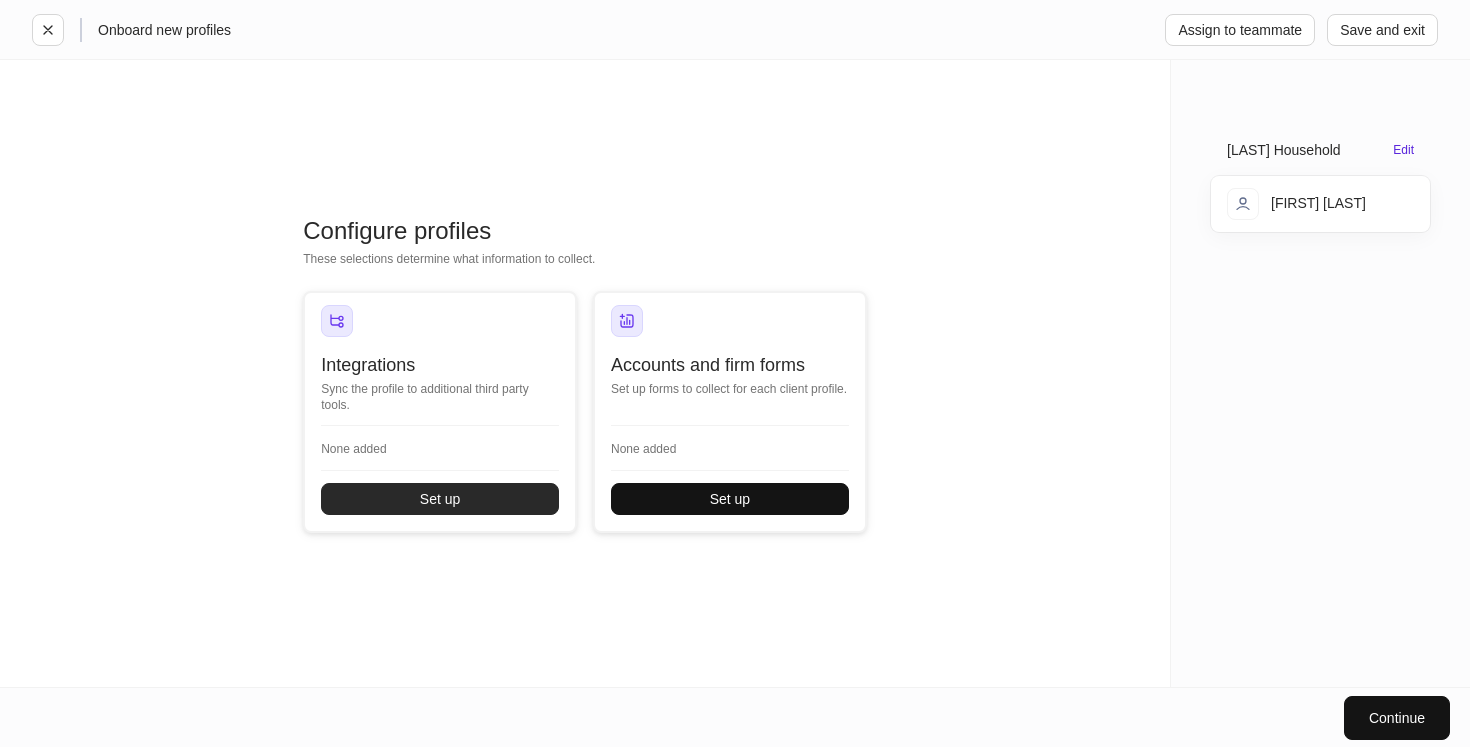 click on "Set up" at bounding box center [440, 499] 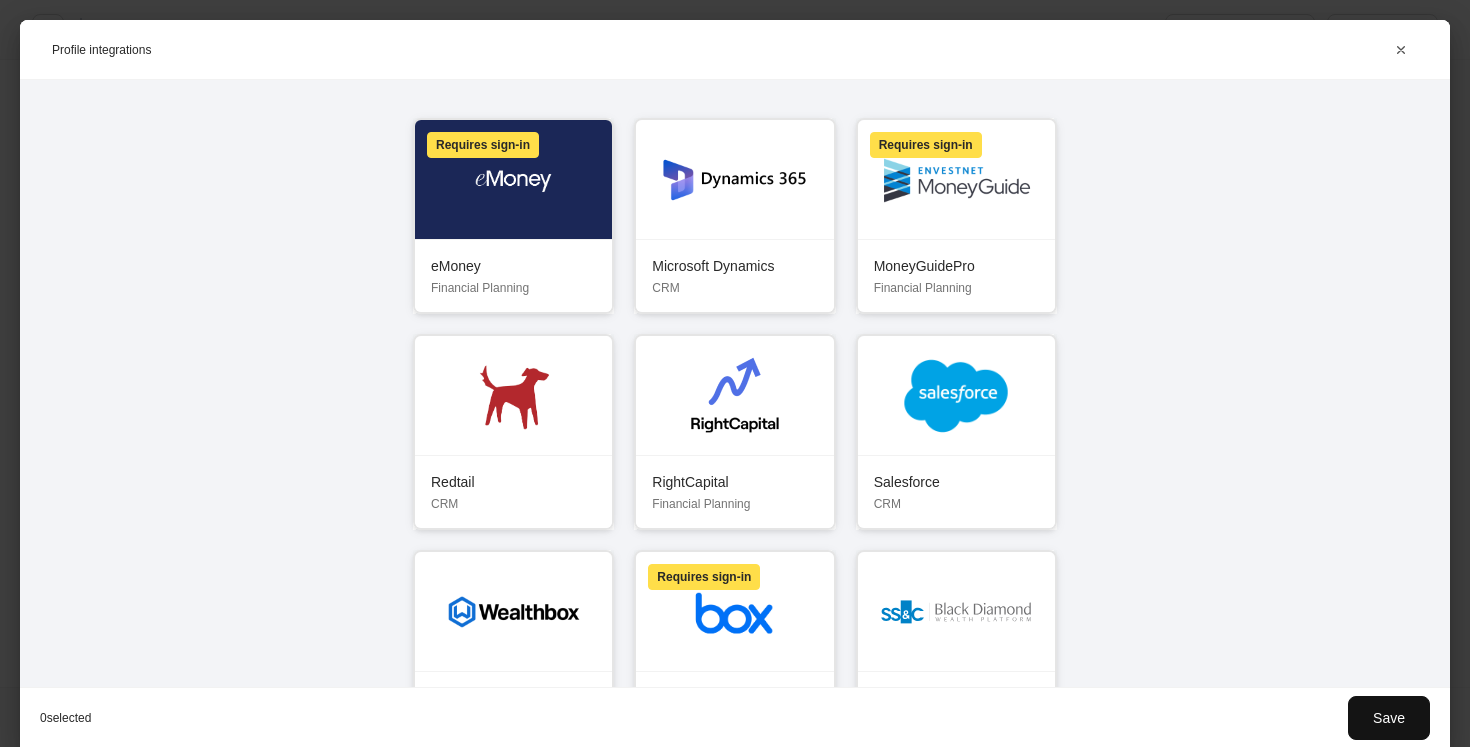 scroll, scrollTop: 153, scrollLeft: 0, axis: vertical 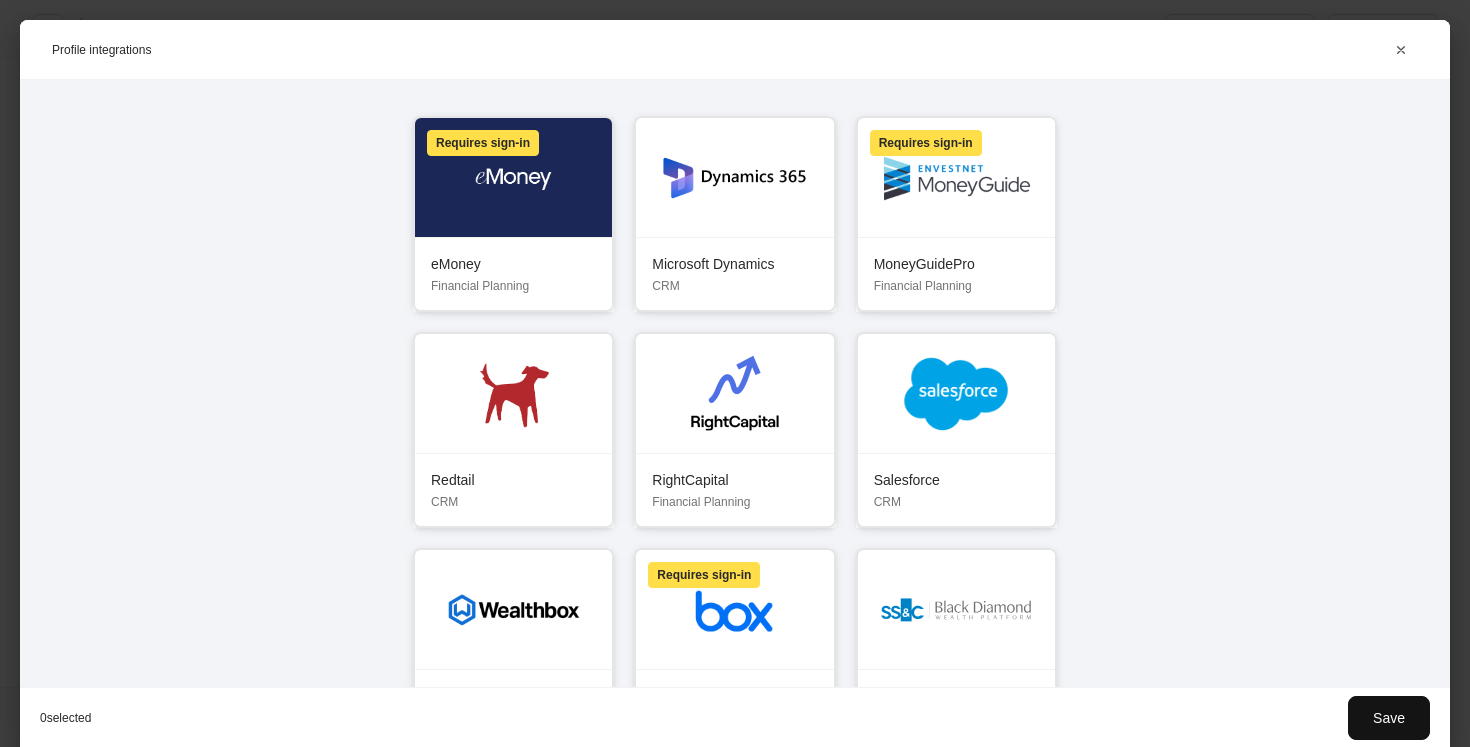 click on "Salesforce" at bounding box center [956, 480] 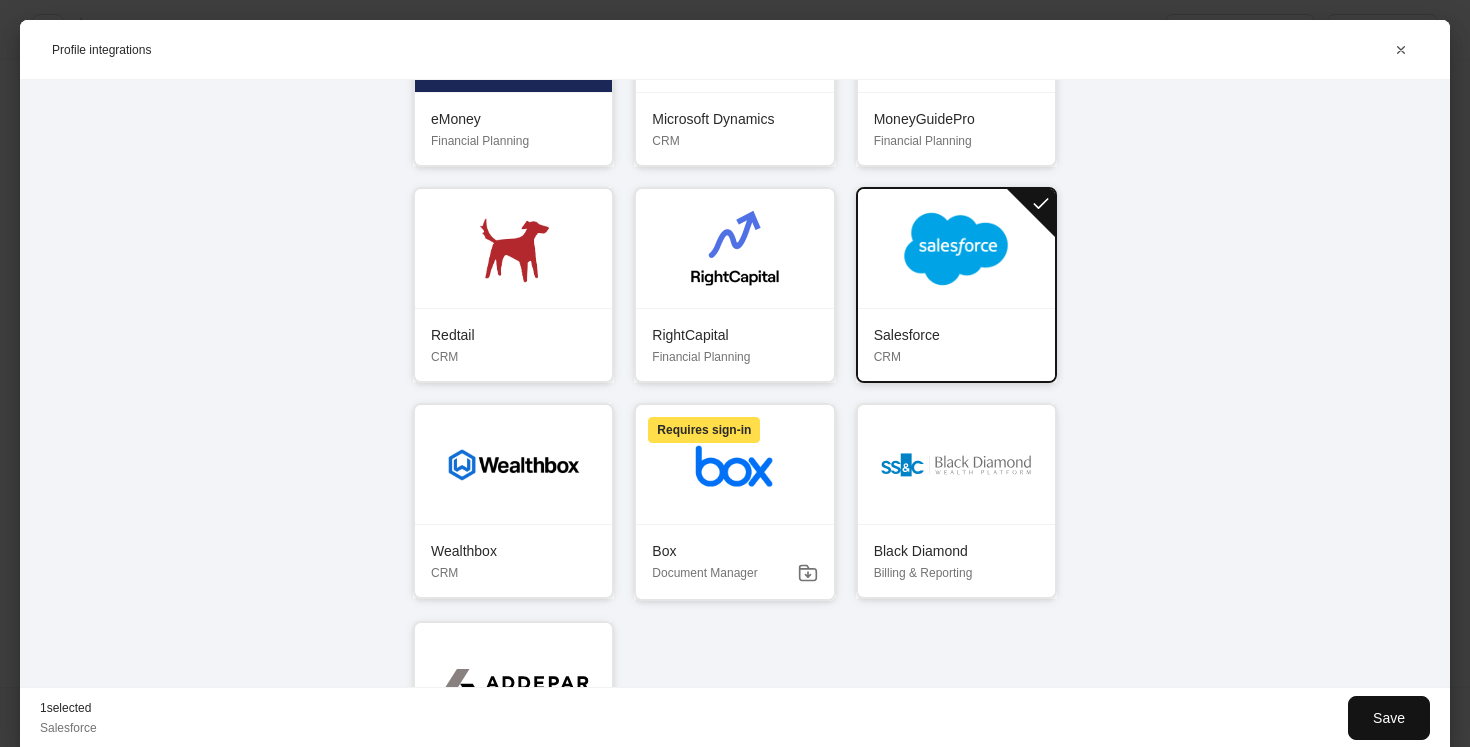 scroll, scrollTop: 303, scrollLeft: 0, axis: vertical 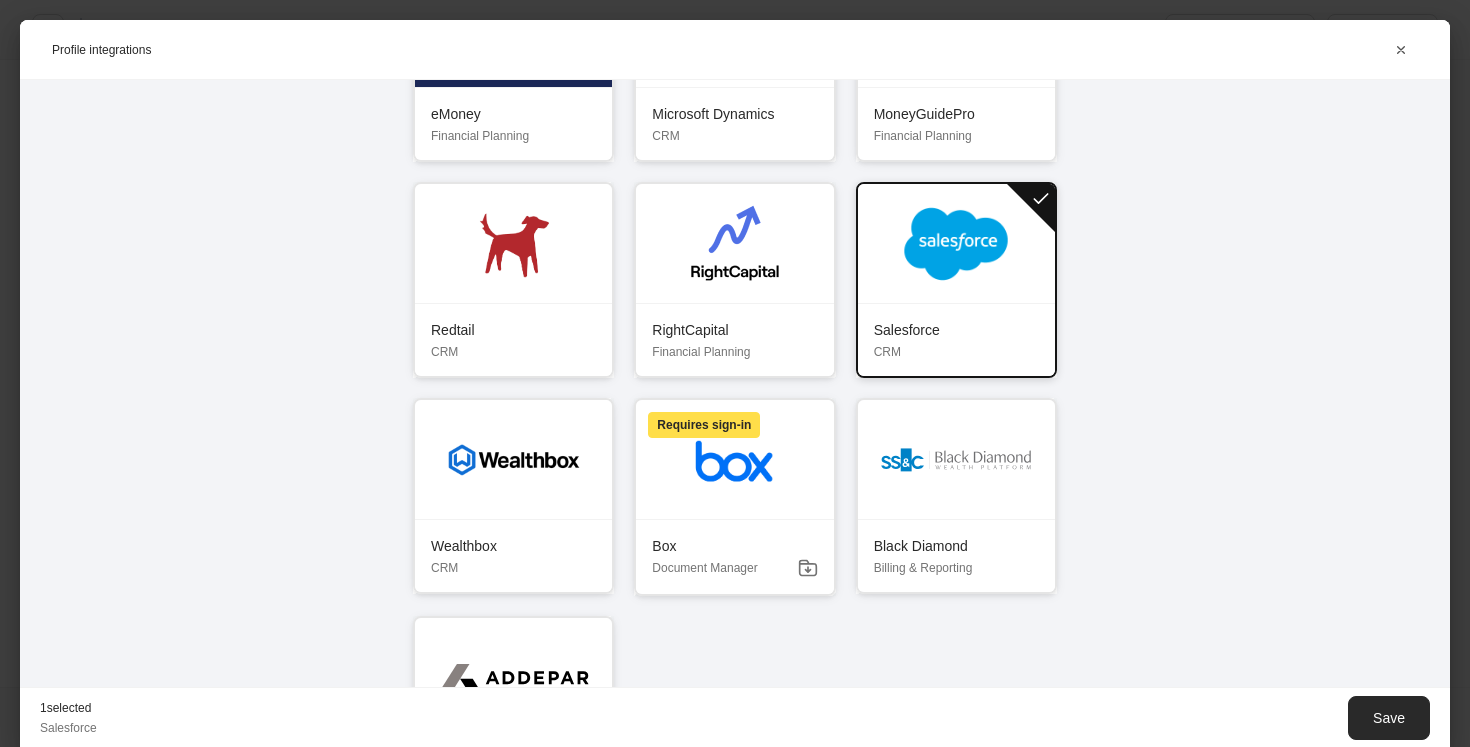 click on "Save" at bounding box center [1389, 718] 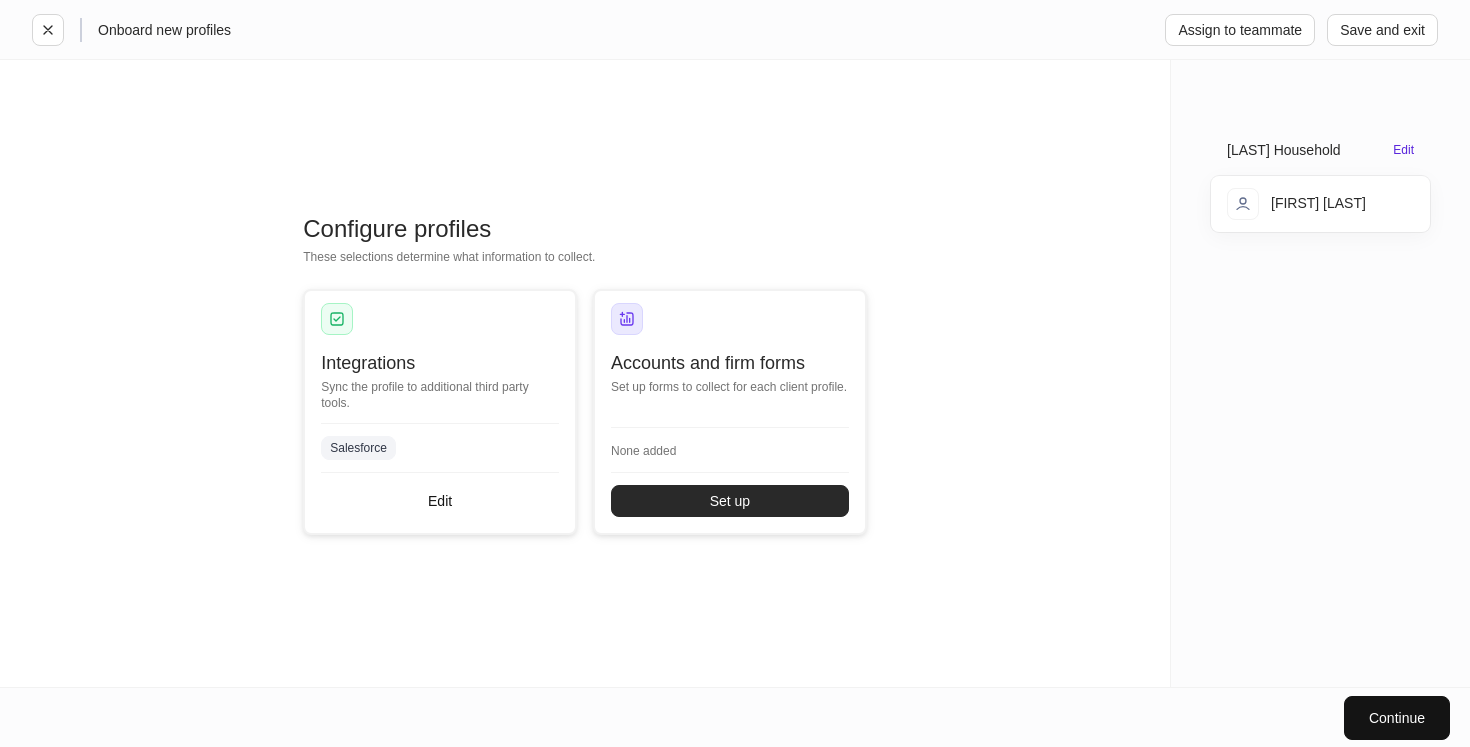 click on "Set up" at bounding box center [730, 501] 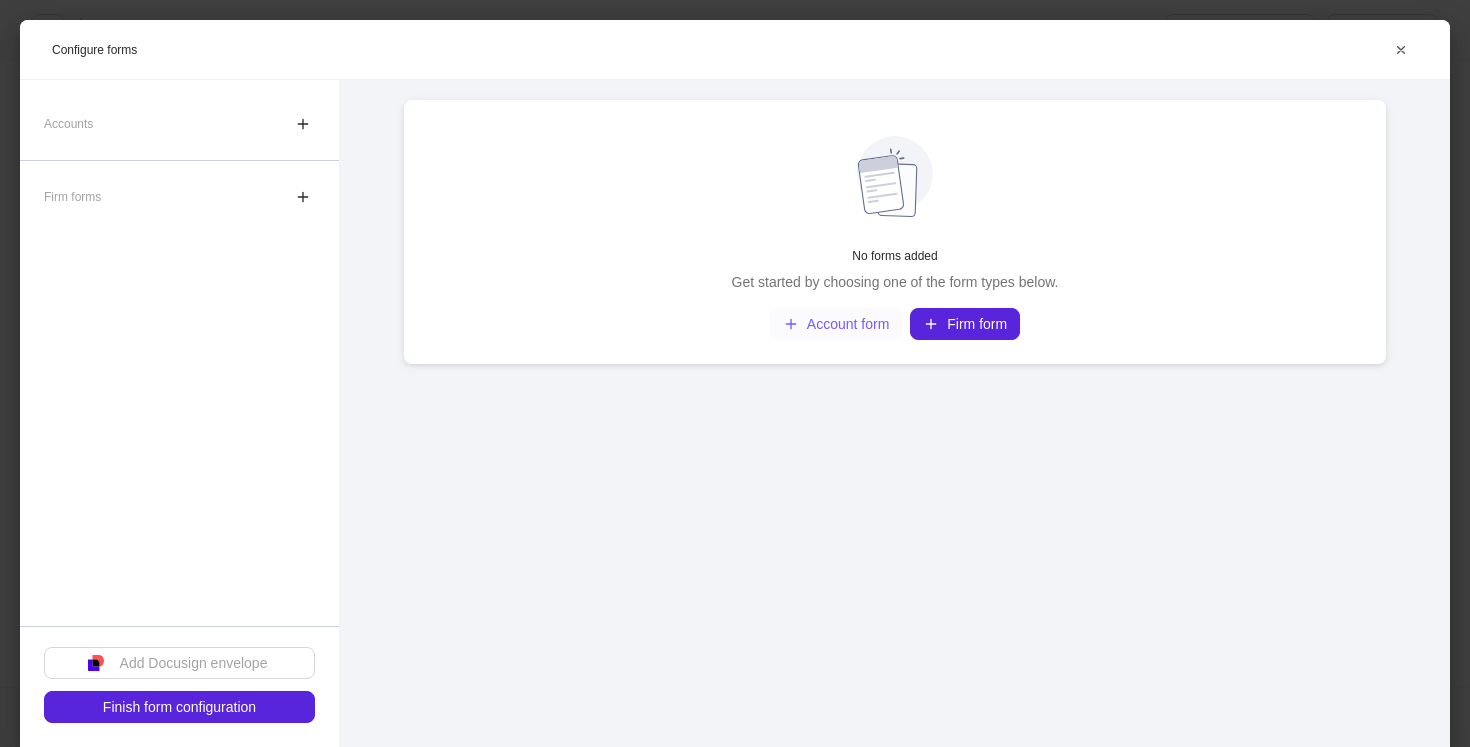 click on "Account form" at bounding box center [836, 324] 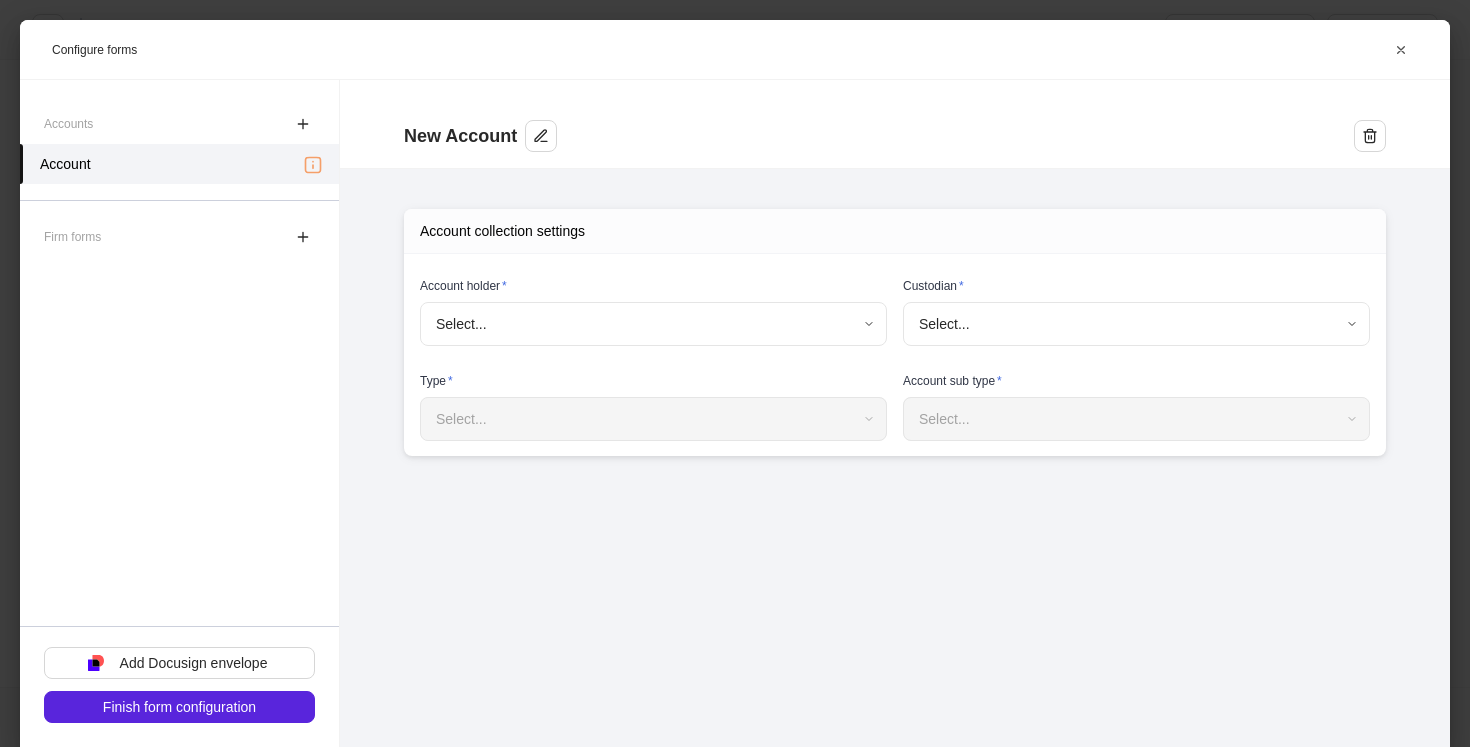 type on "**********" 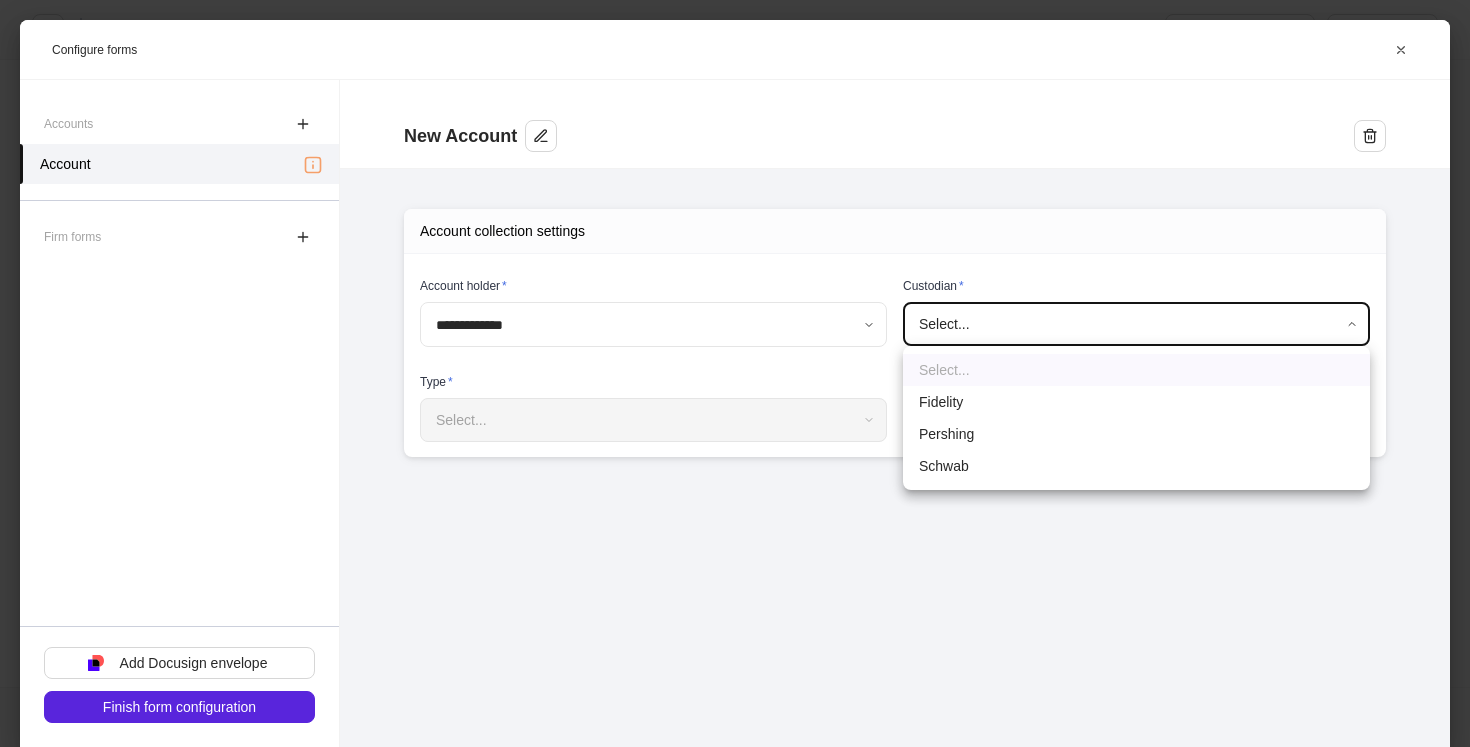 click on "**********" at bounding box center [735, 373] 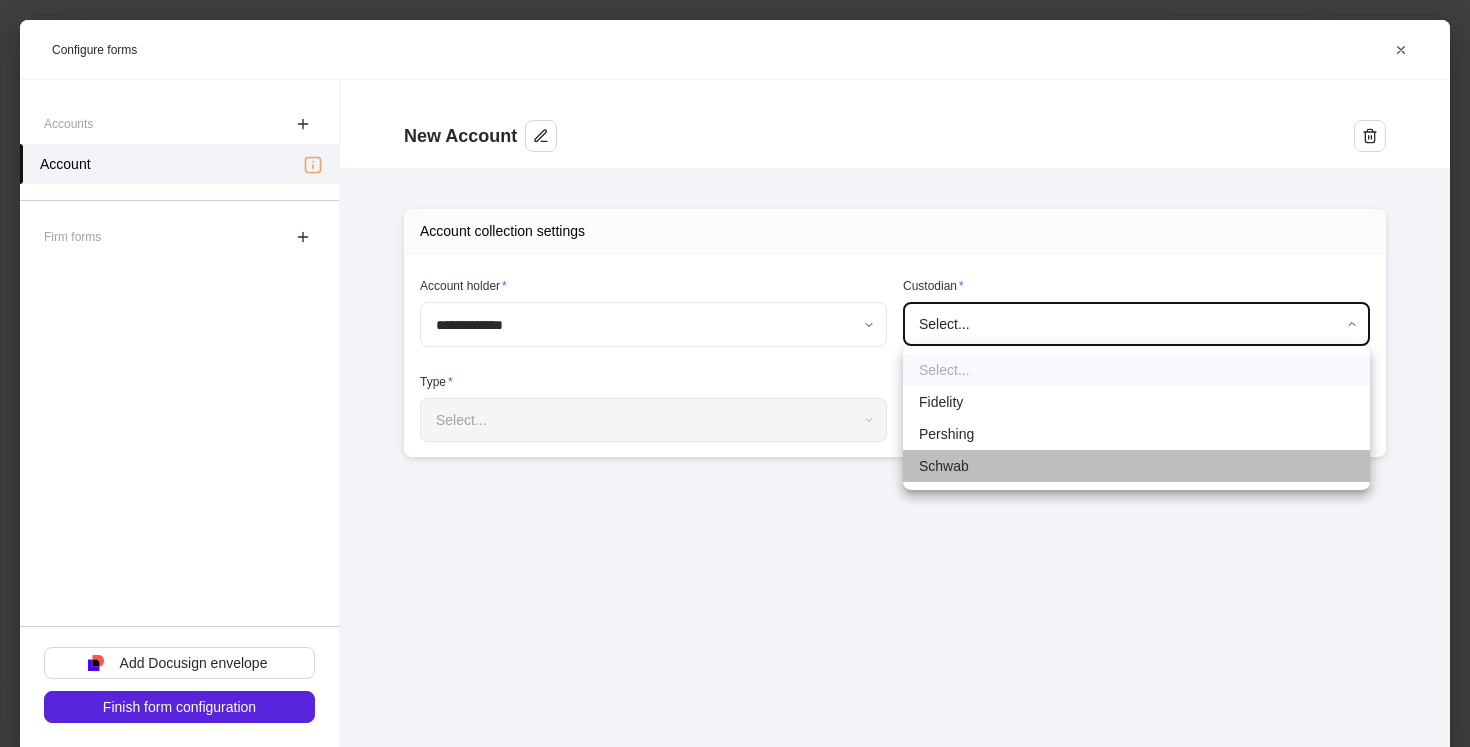 click on "Schwab" at bounding box center [1136, 466] 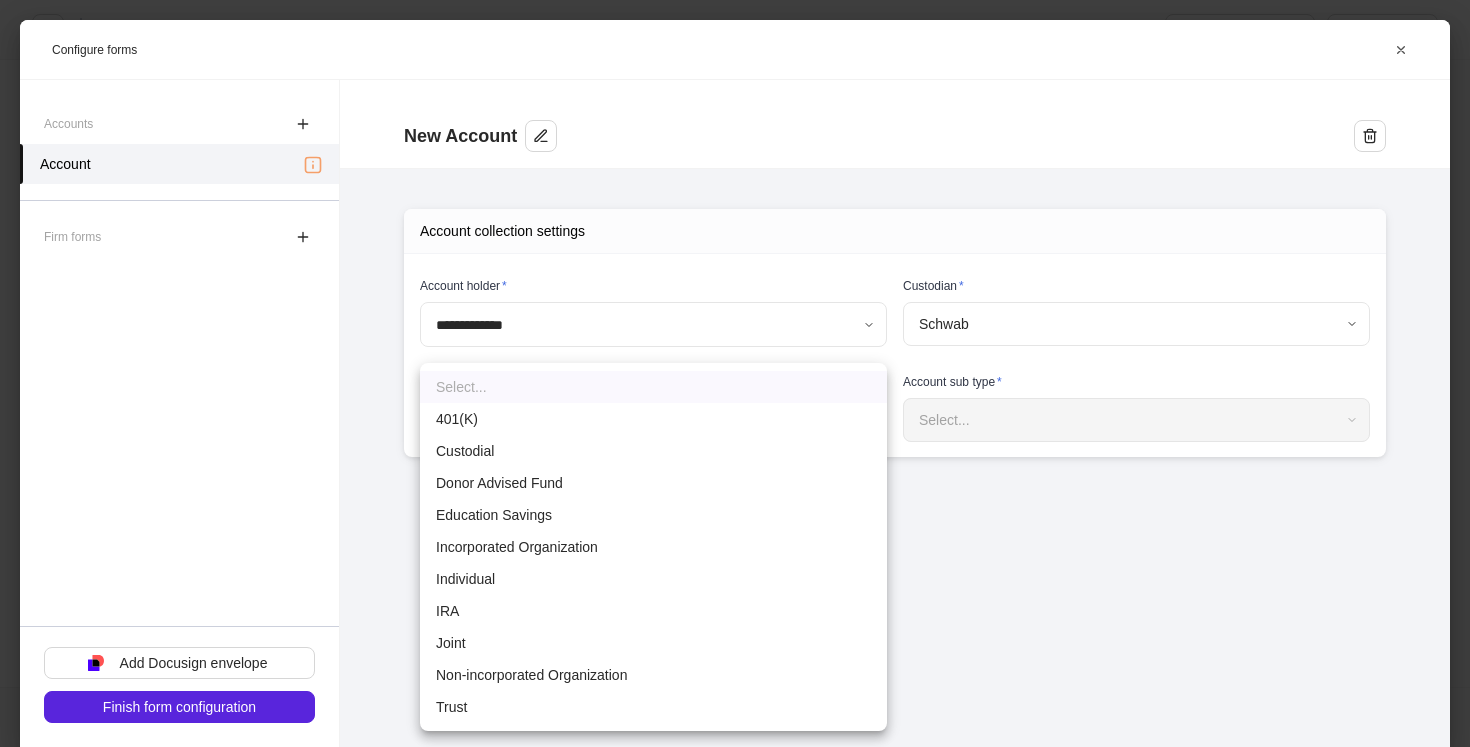 click on "**********" at bounding box center (735, 373) 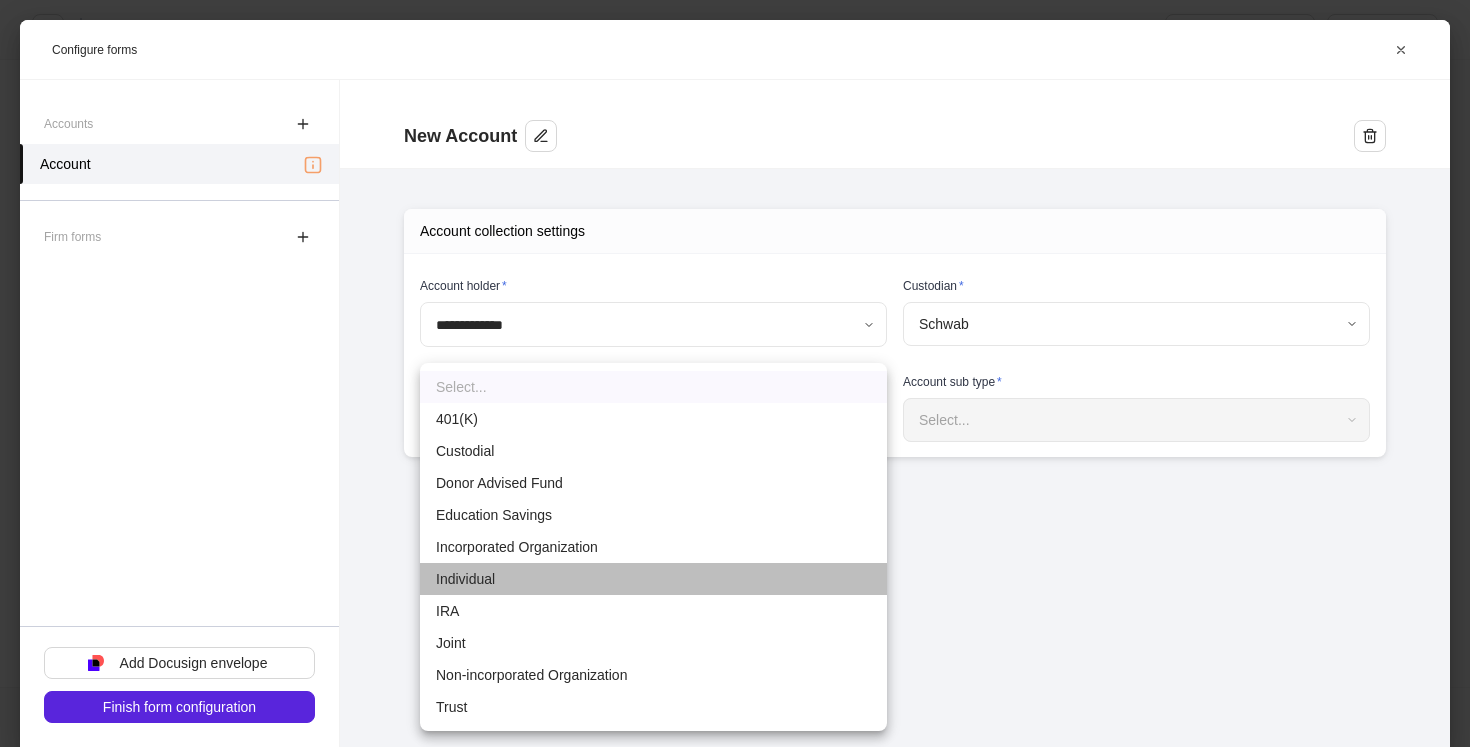 click on "Individual" at bounding box center [653, 579] 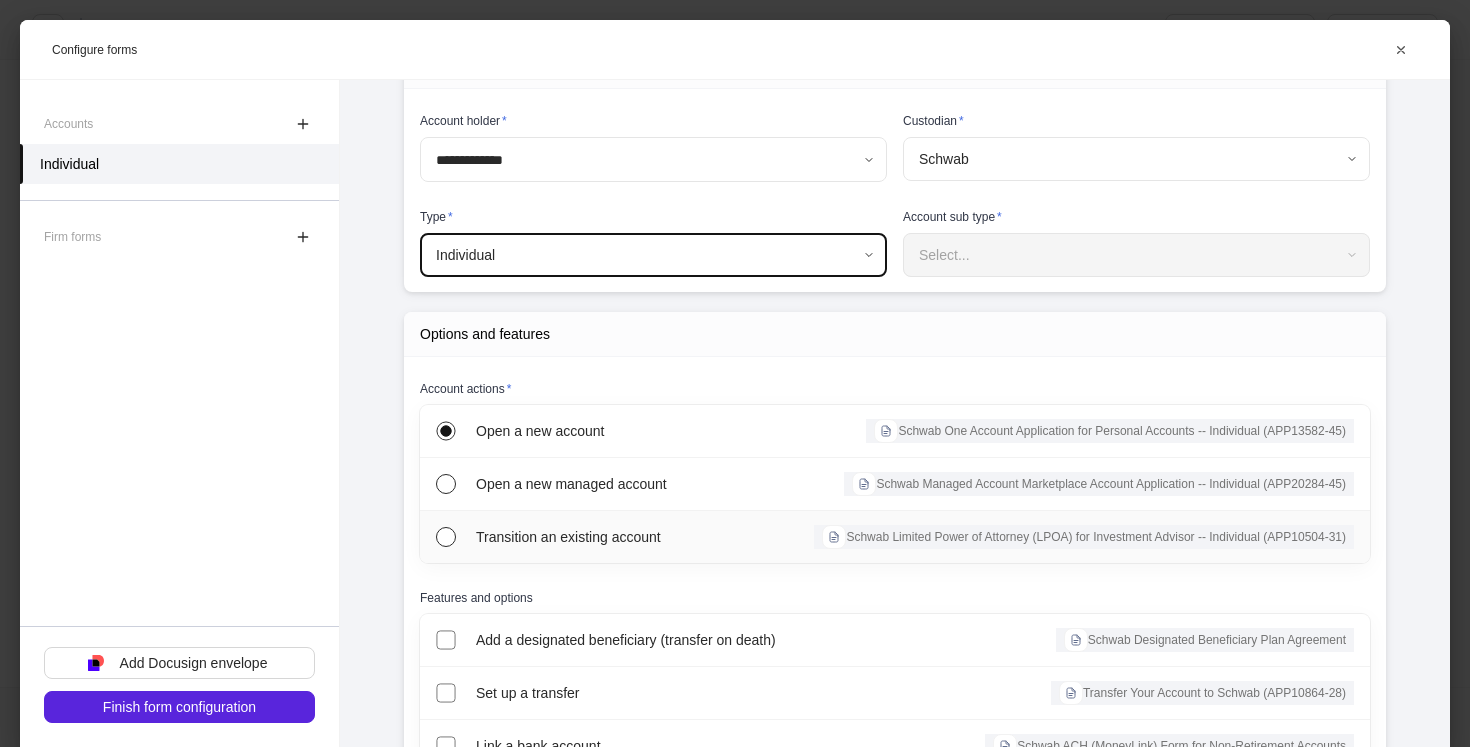 scroll, scrollTop: 150, scrollLeft: 0, axis: vertical 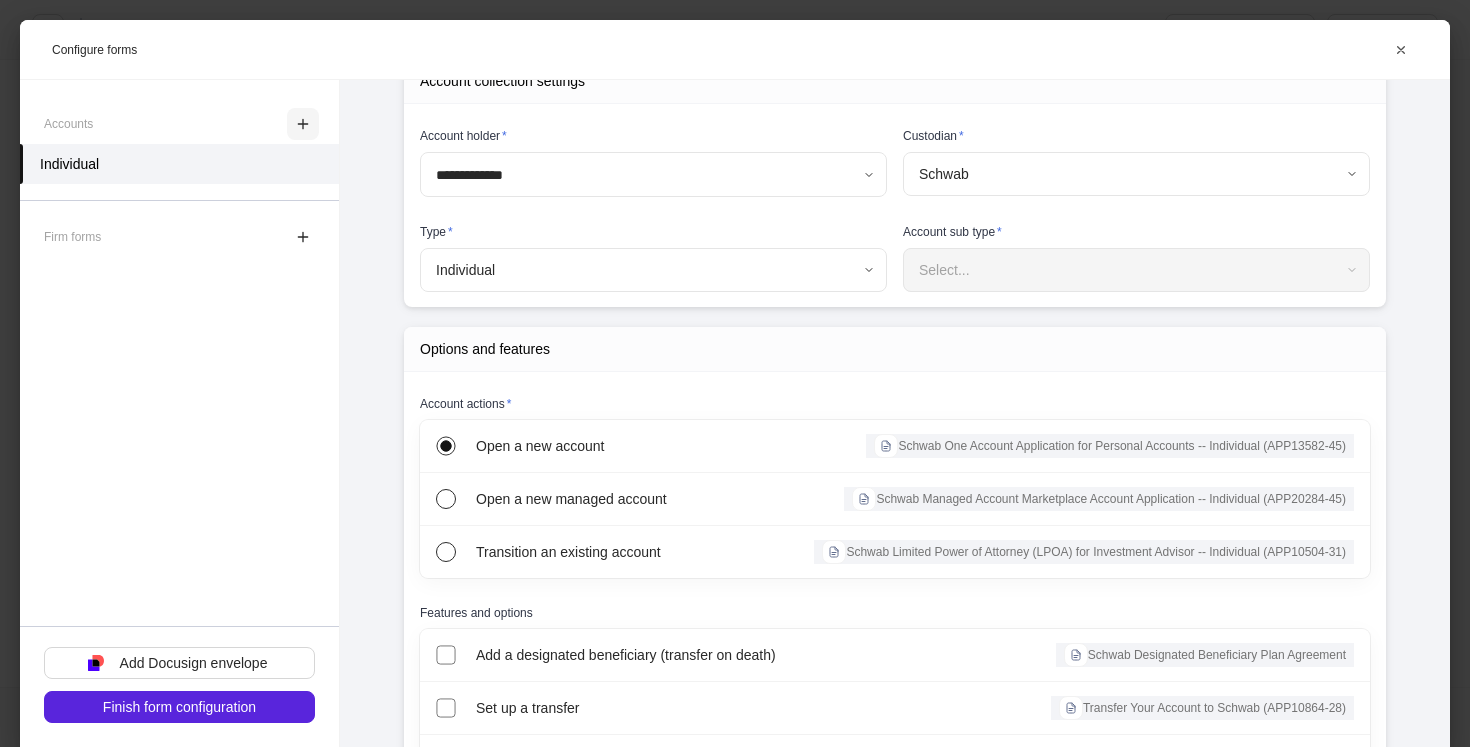 click 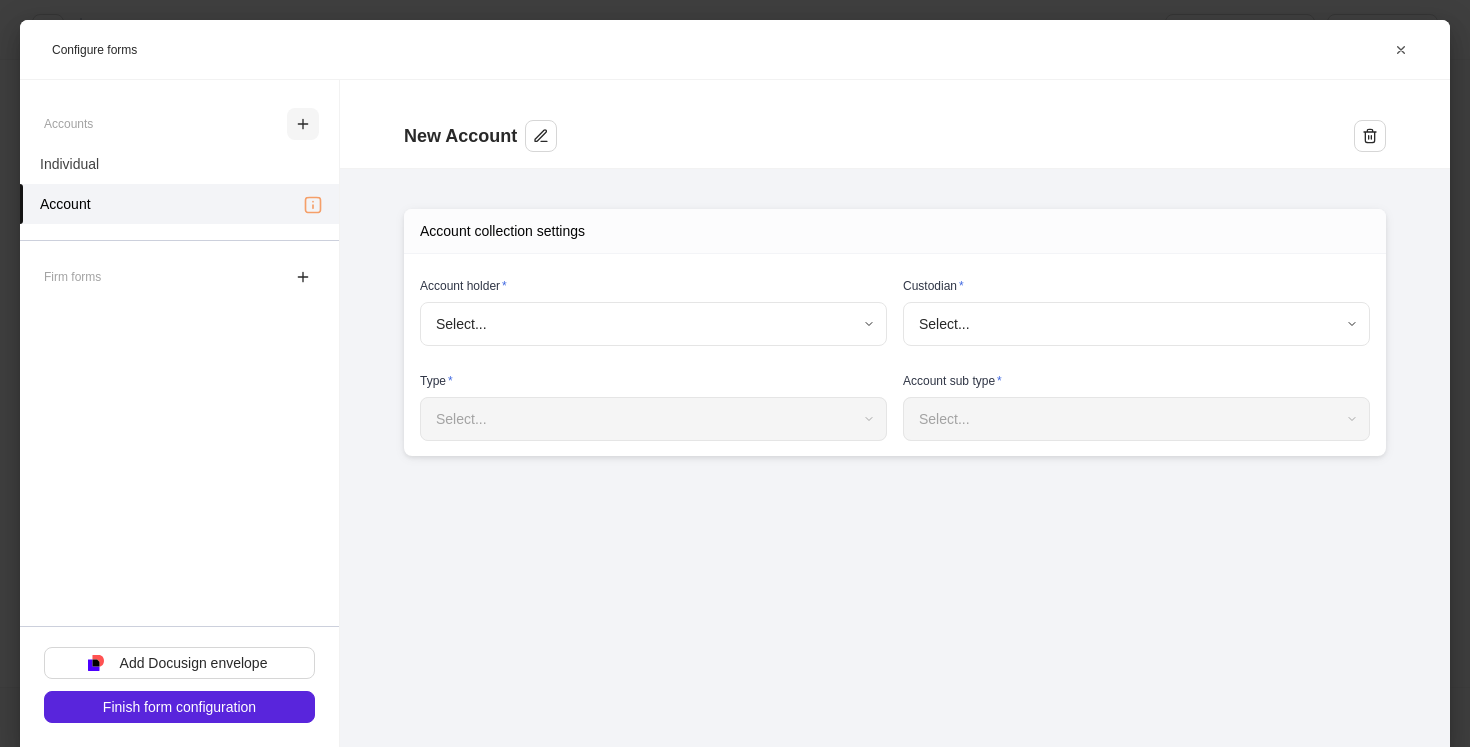 scroll, scrollTop: 0, scrollLeft: 0, axis: both 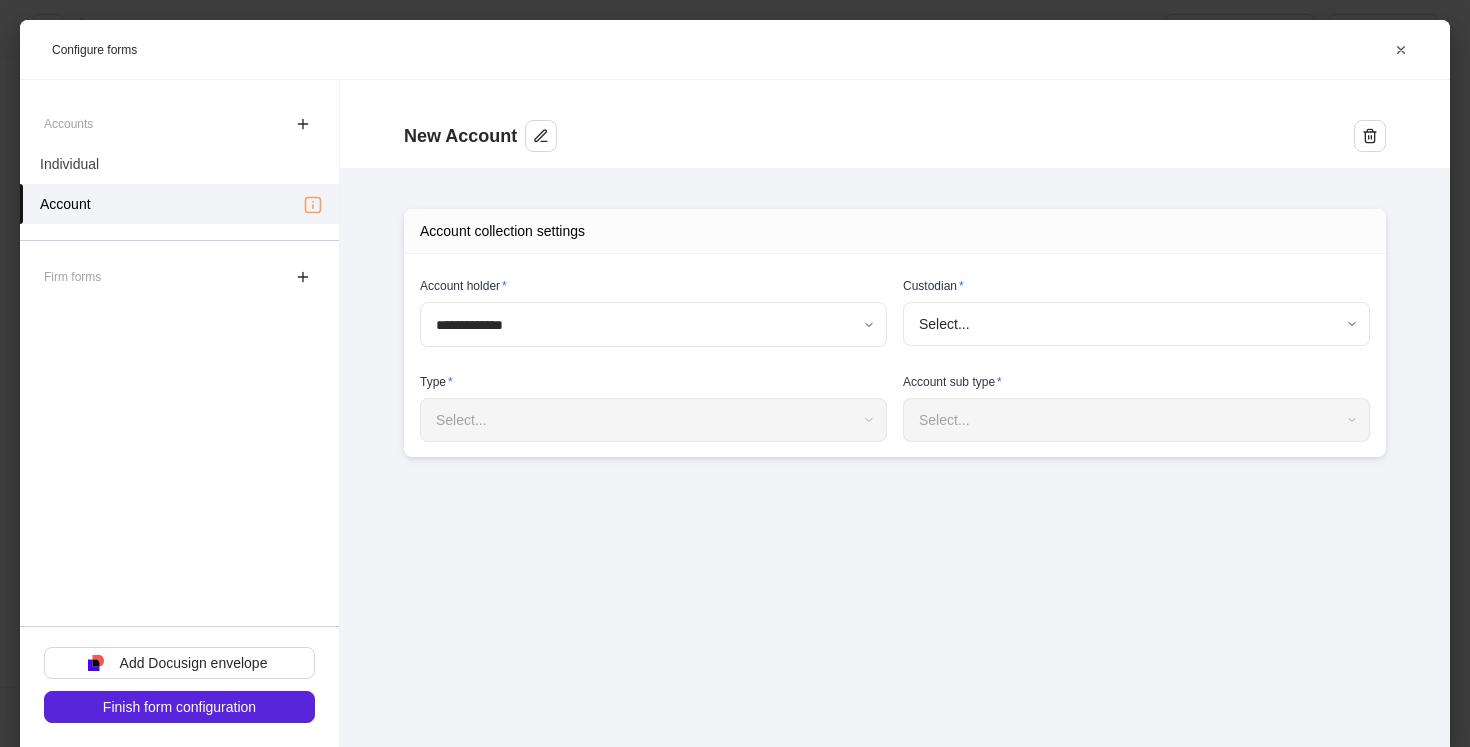 click on "**********" at bounding box center [735, 373] 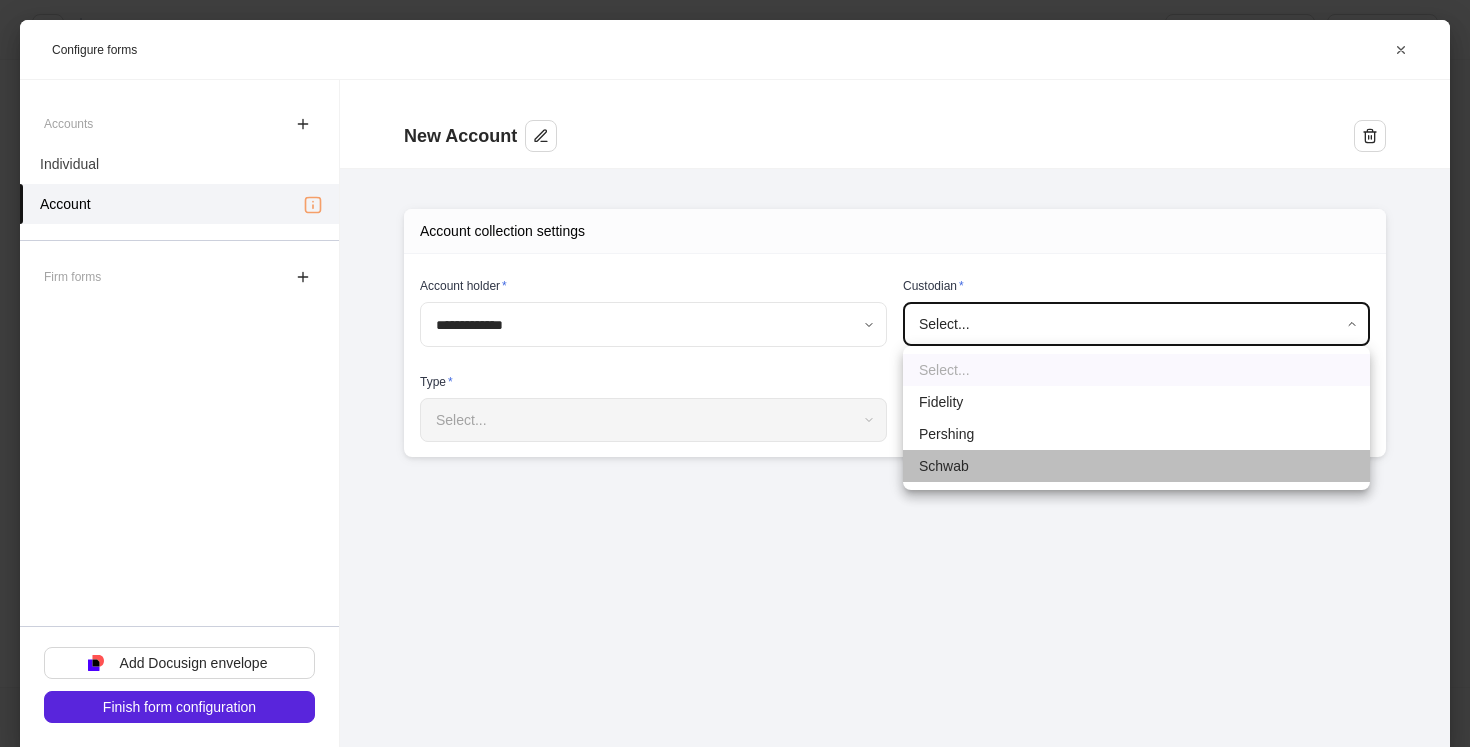 click on "Schwab" at bounding box center (1136, 466) 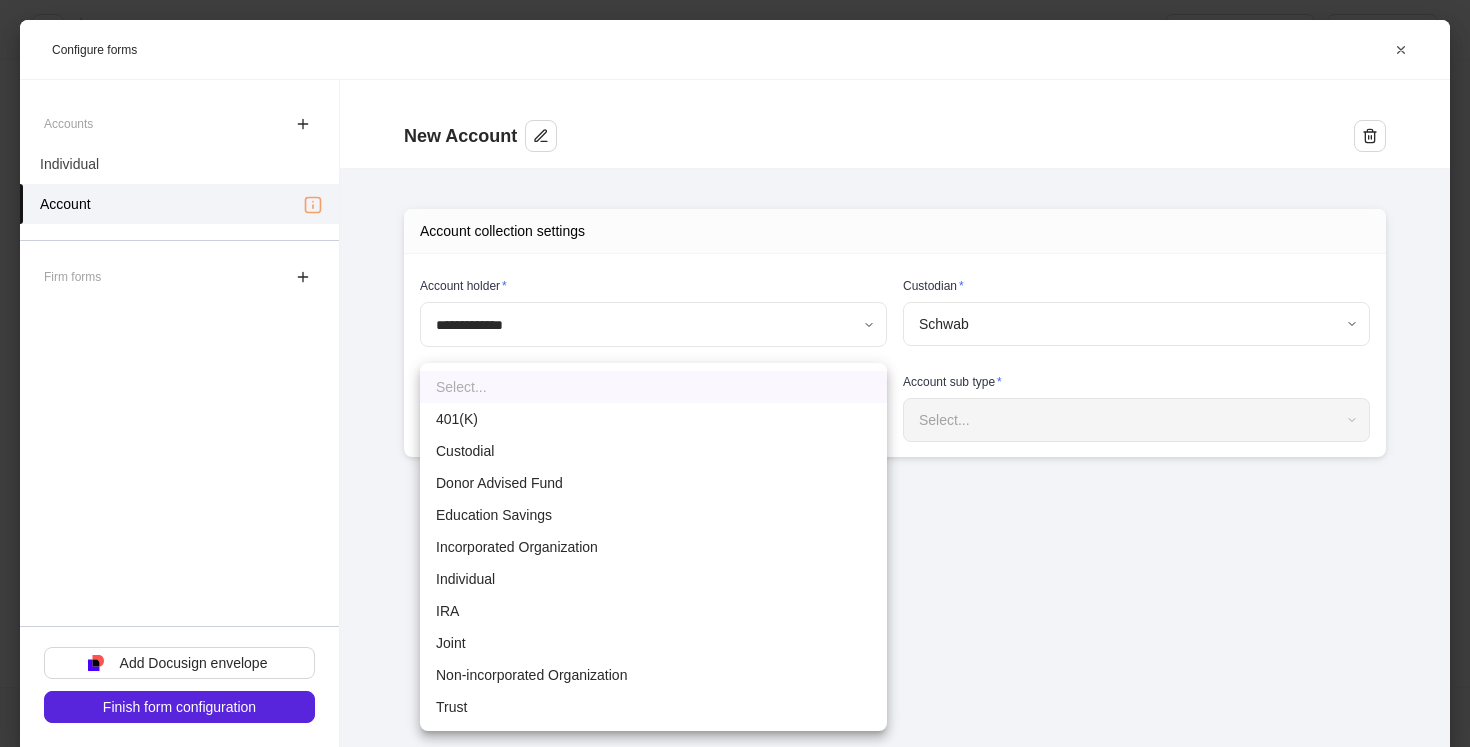 click on "**********" at bounding box center [735, 373] 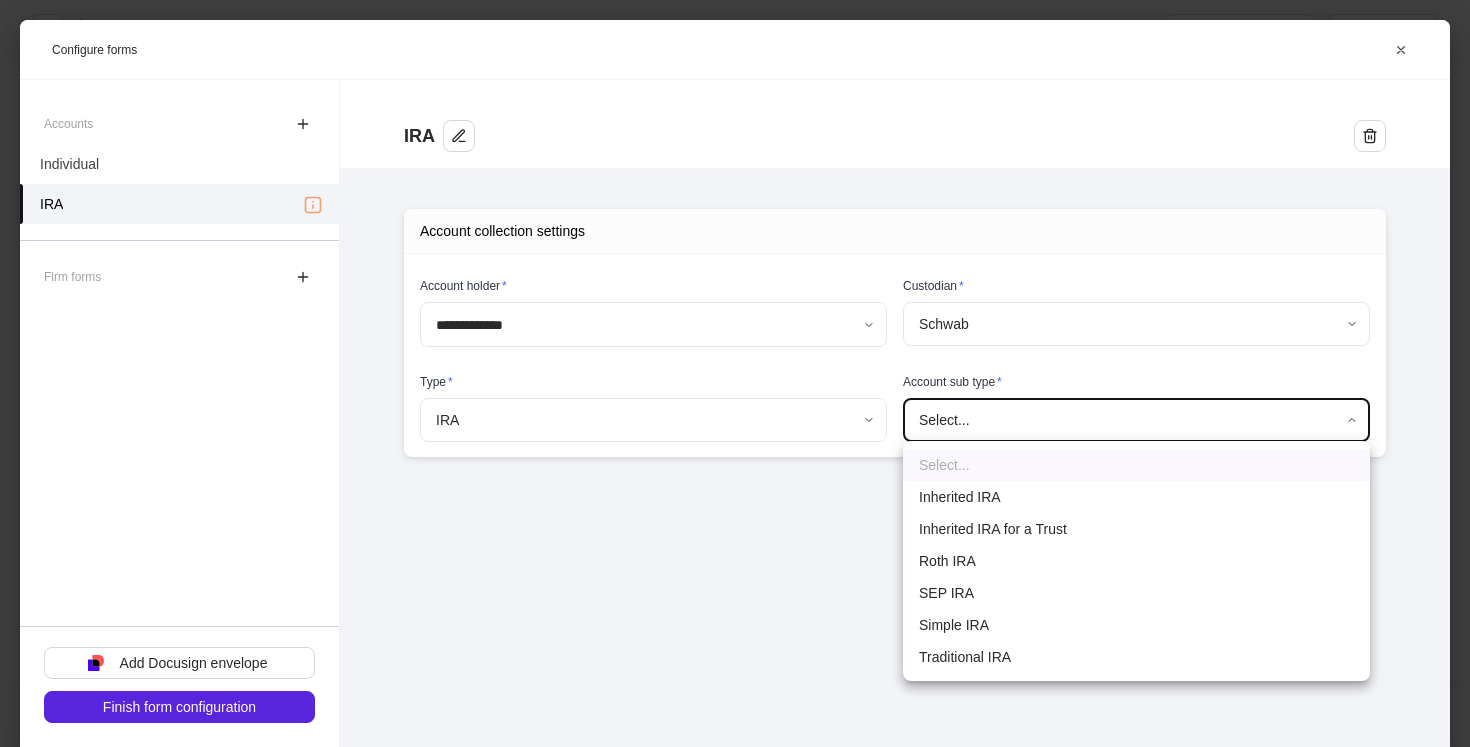click on "**********" at bounding box center [735, 373] 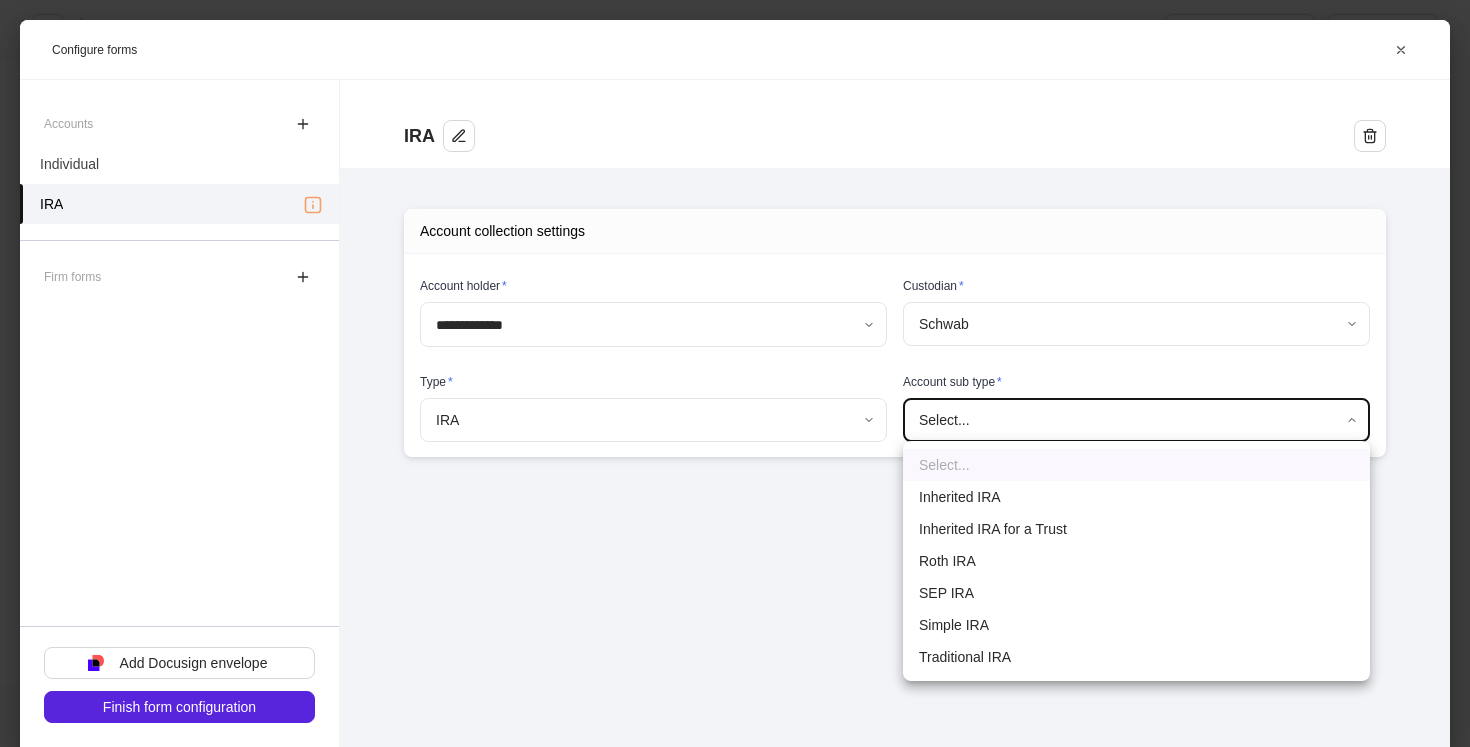 click on "Traditional IRA" at bounding box center (1136, 657) 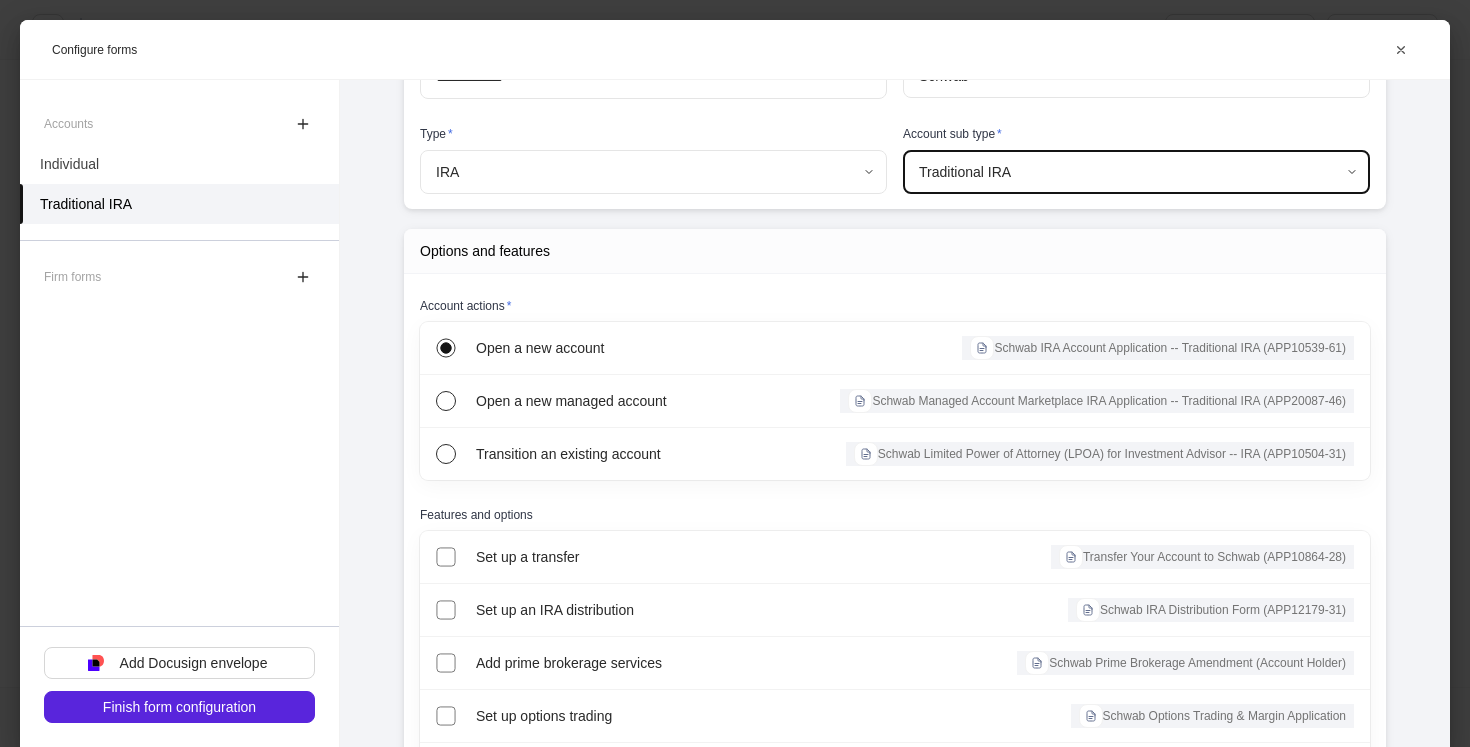 scroll, scrollTop: 292, scrollLeft: 0, axis: vertical 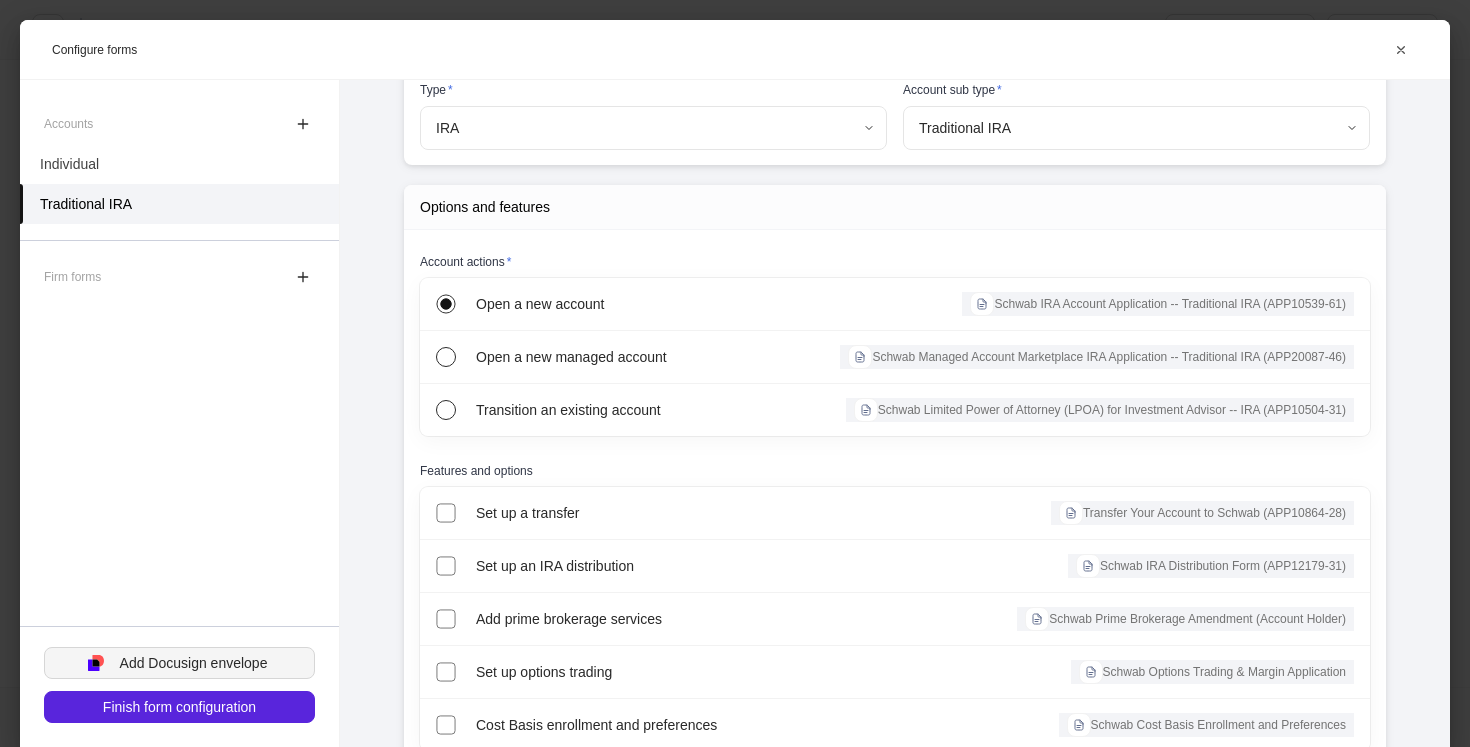 click on "Add Docusign envelope" at bounding box center [194, 663] 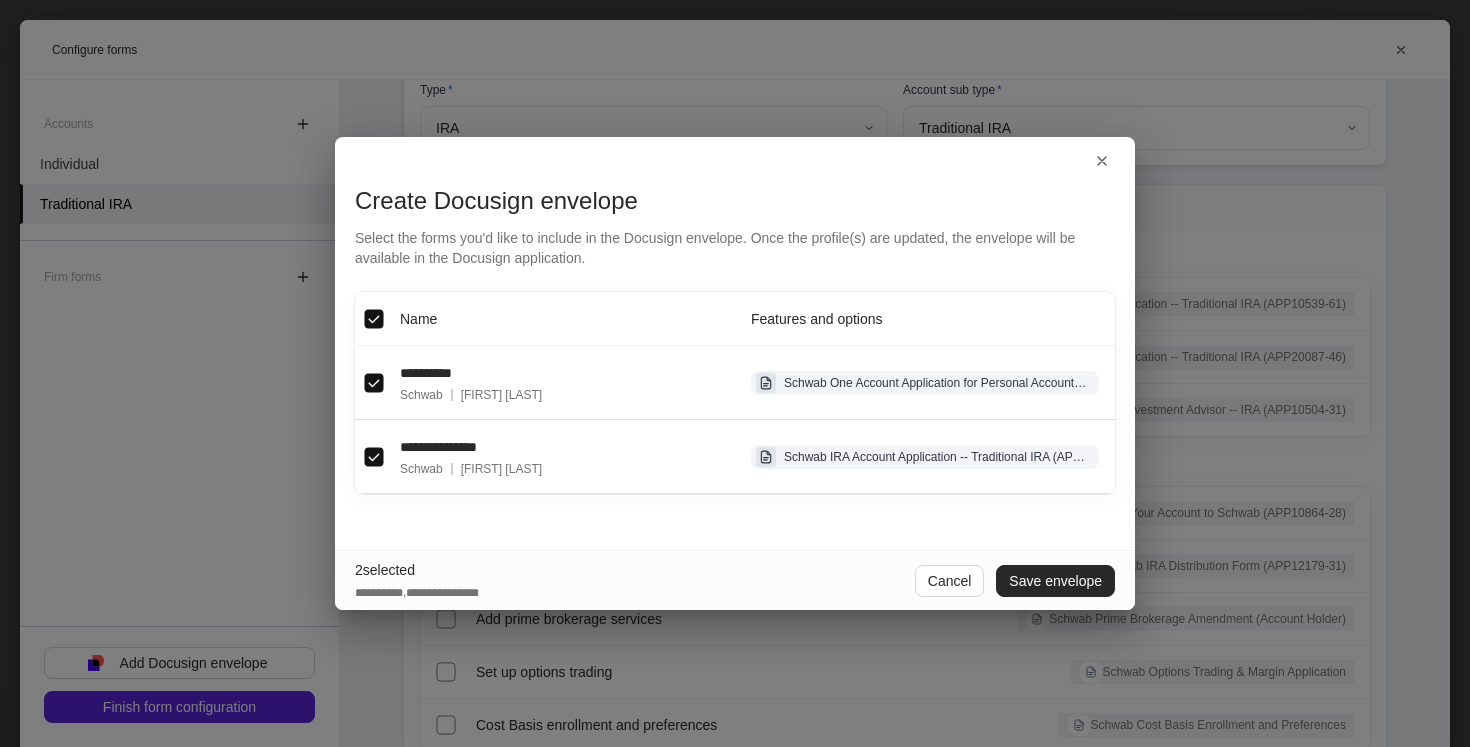 click on "Save envelope" at bounding box center (1055, 581) 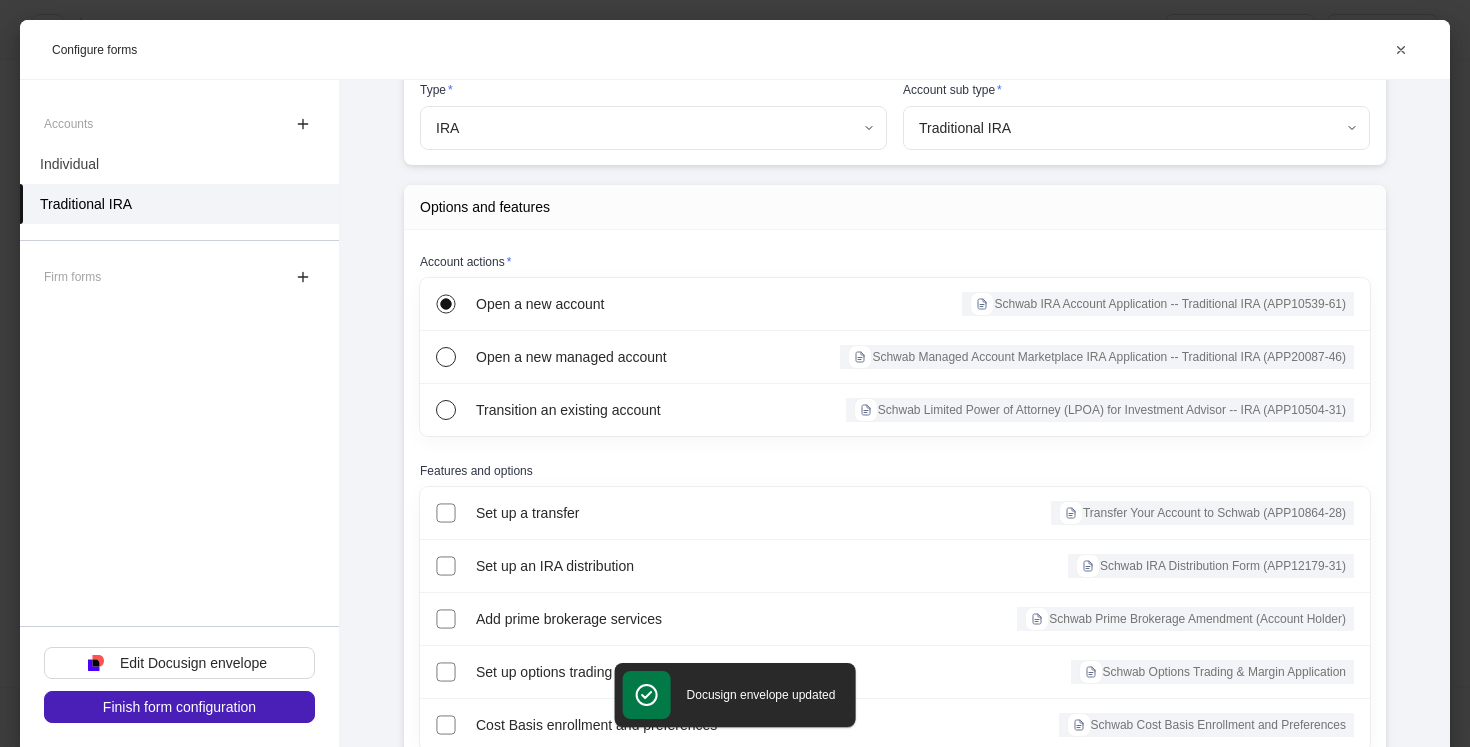 click on "Finish form configuration" at bounding box center [179, 707] 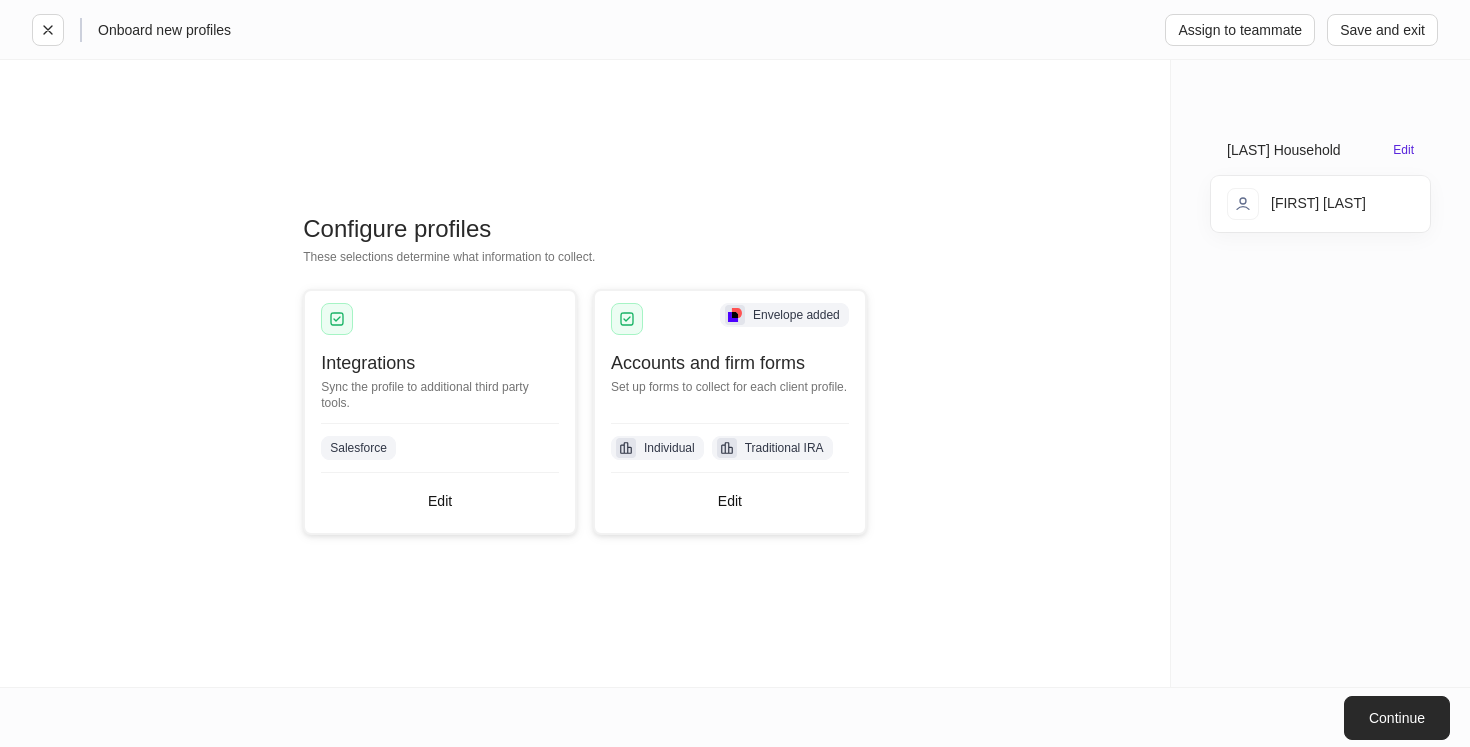 click on "Continue" at bounding box center [1397, 718] 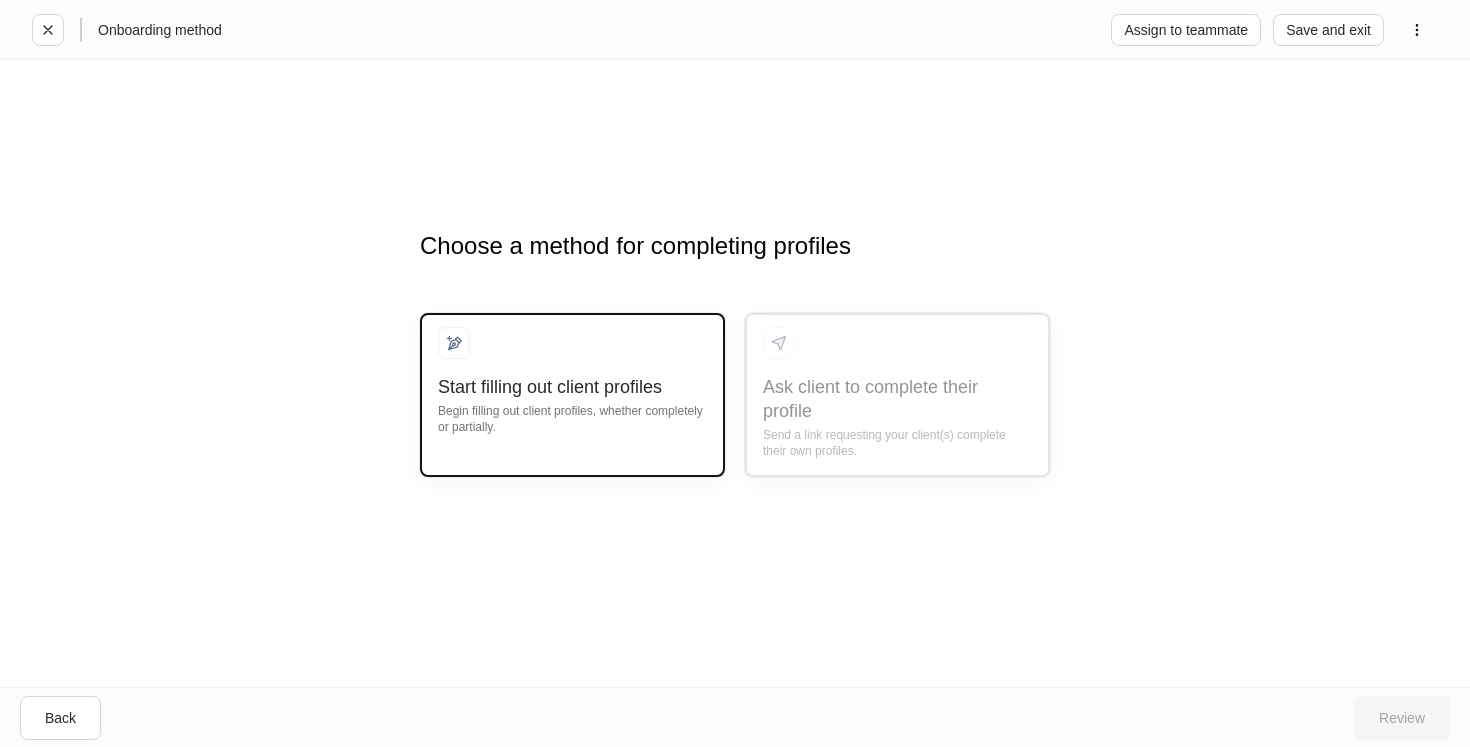 click on "Begin filling out client profiles, whether completely or partially." at bounding box center (572, 417) 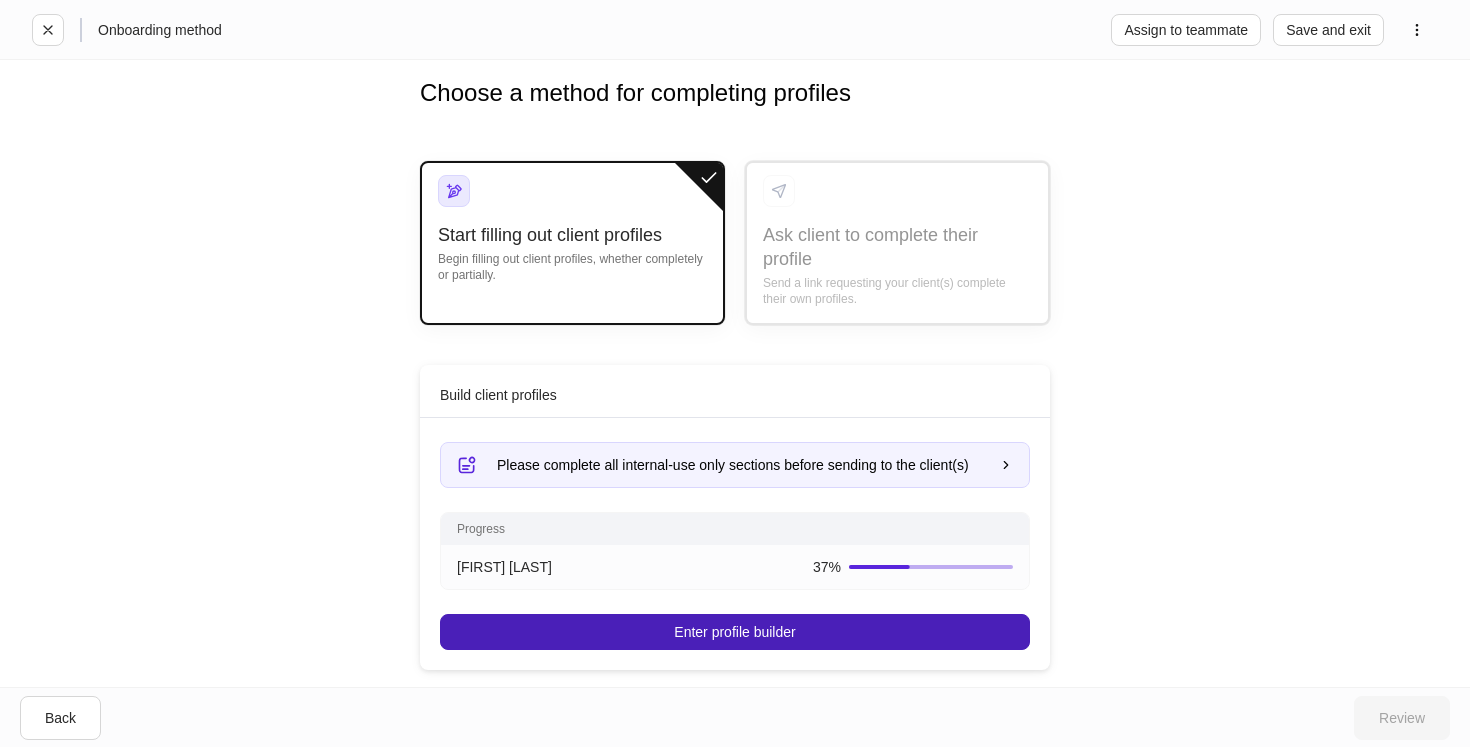 click on "Enter profile builder" at bounding box center (734, 632) 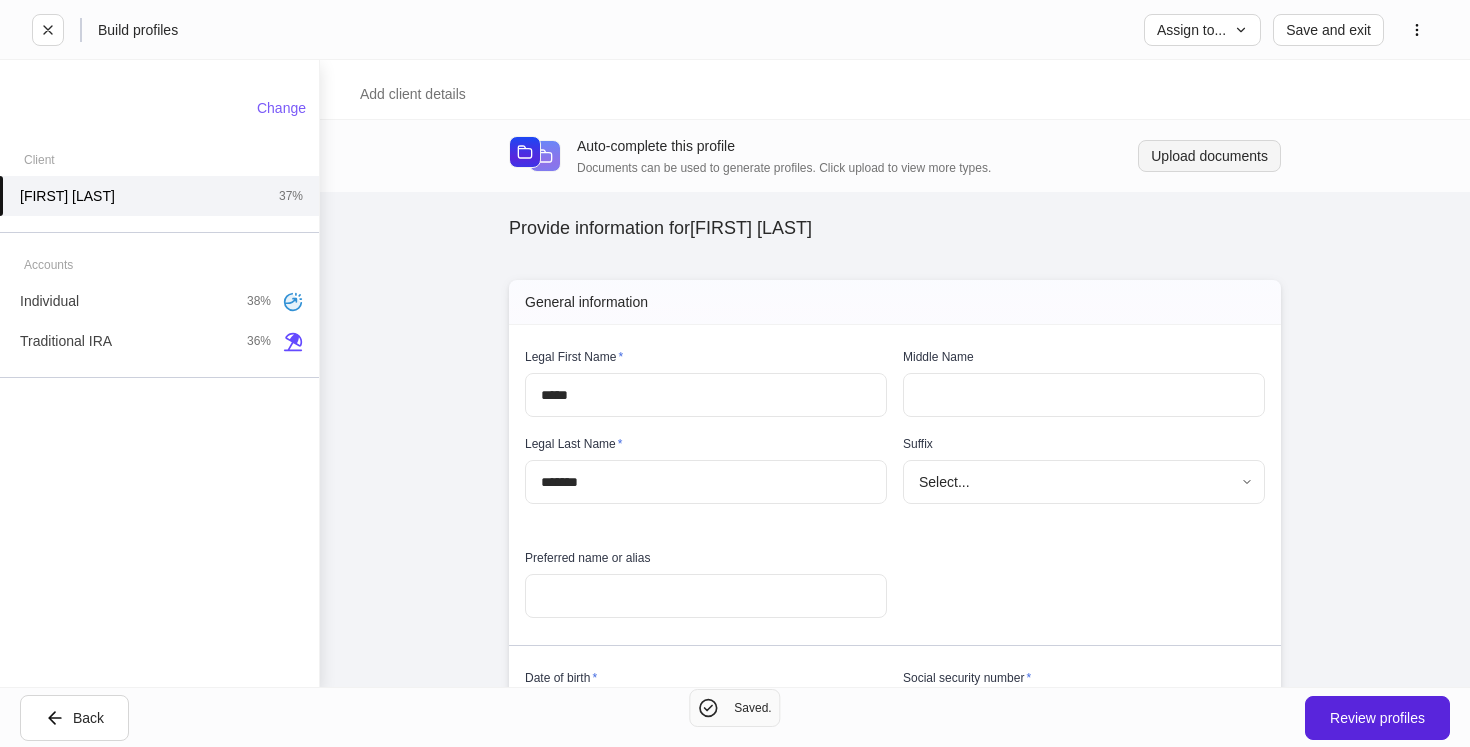 click on "Upload documents" at bounding box center [1209, 156] 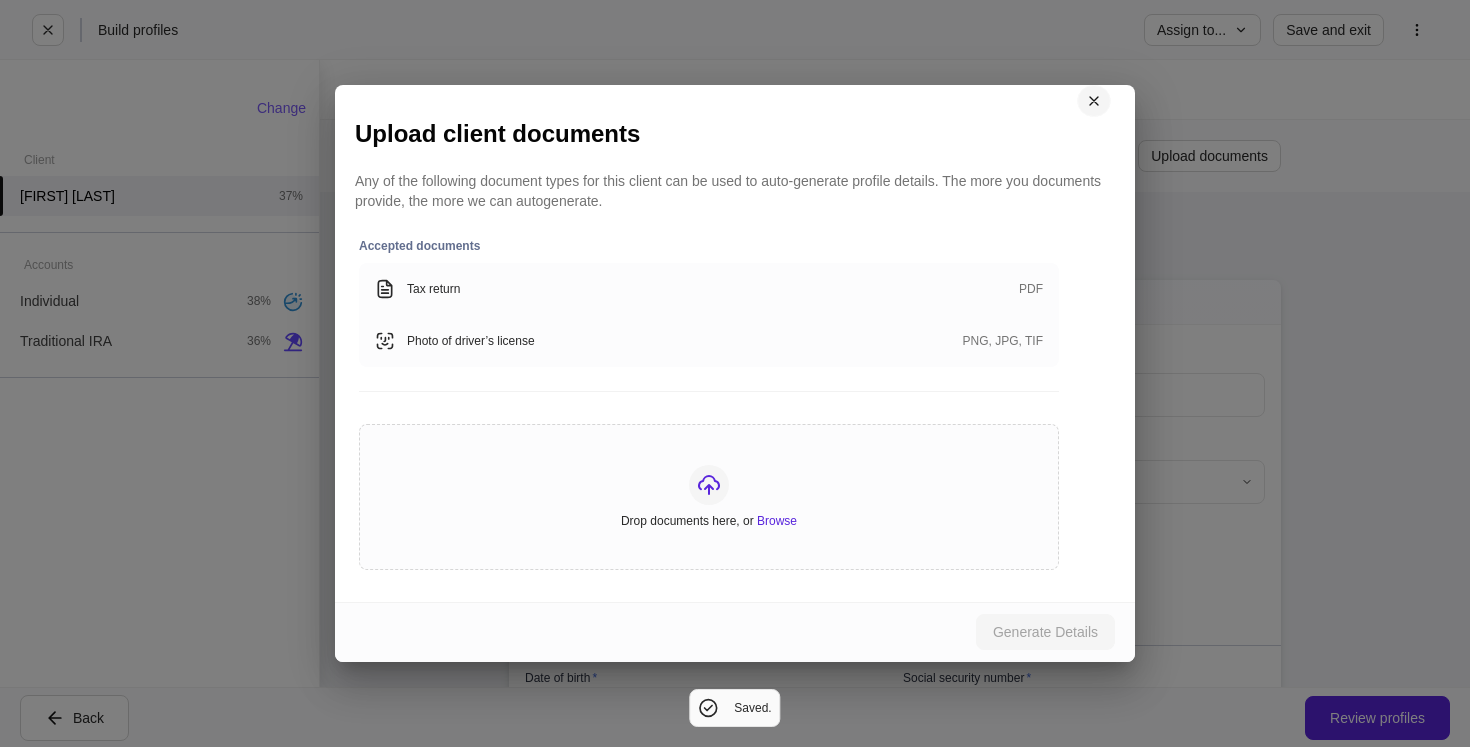 click at bounding box center [1094, 101] 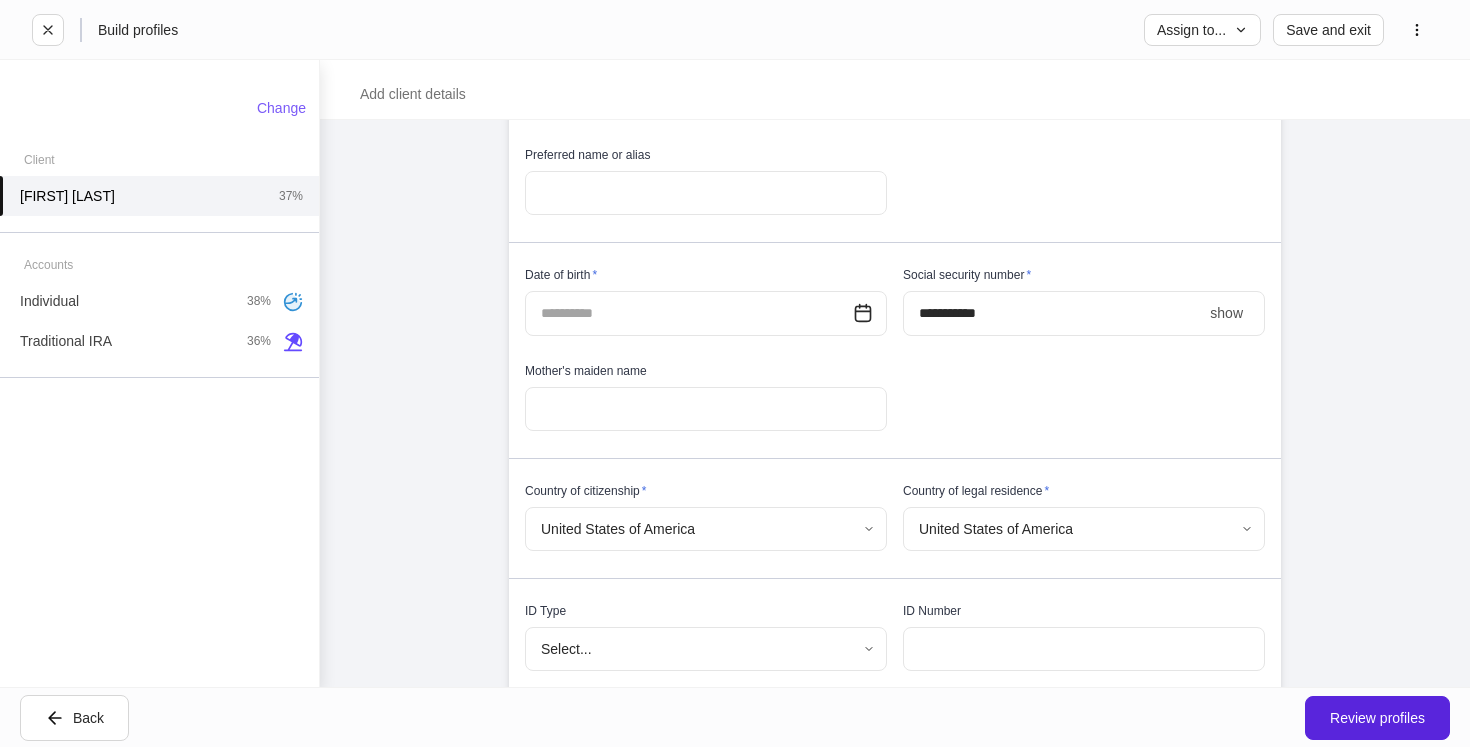 scroll, scrollTop: 405, scrollLeft: 0, axis: vertical 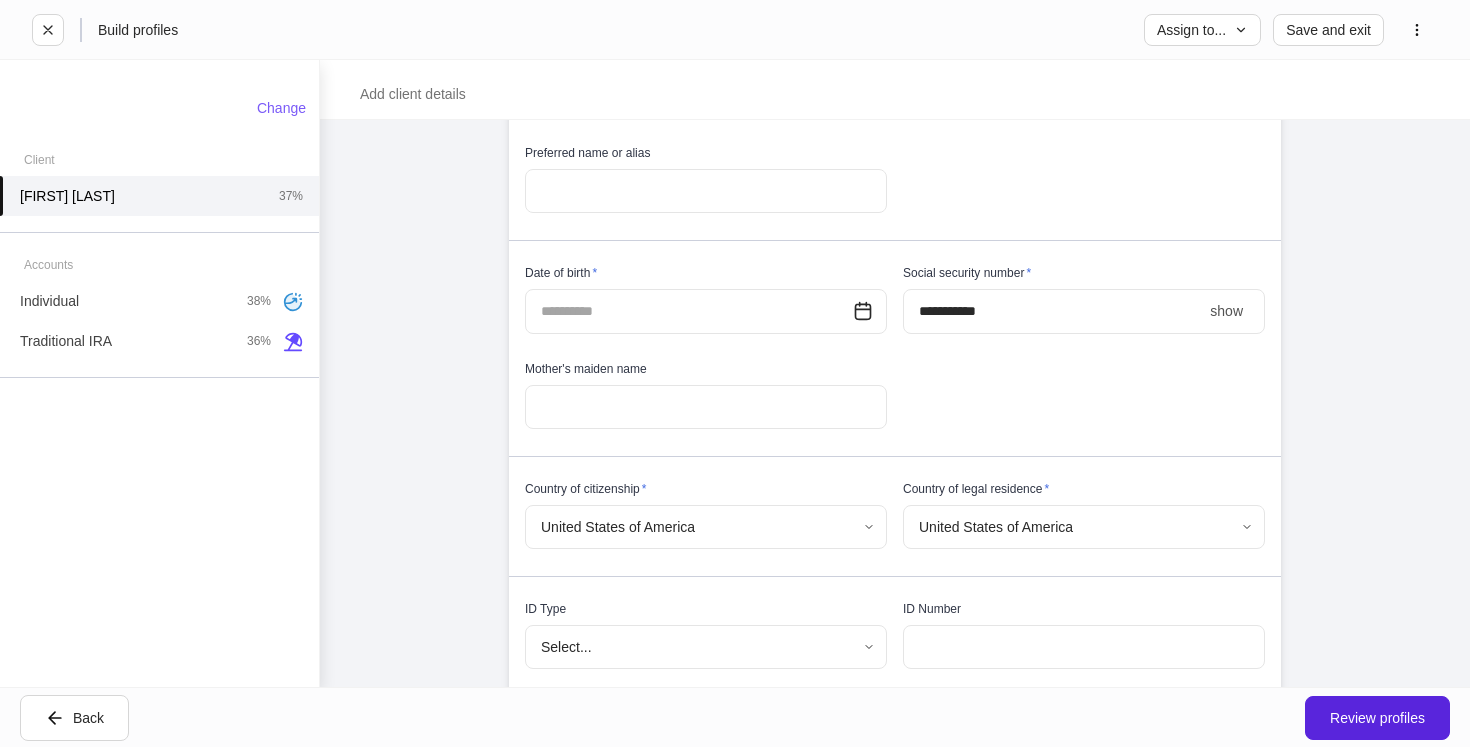click 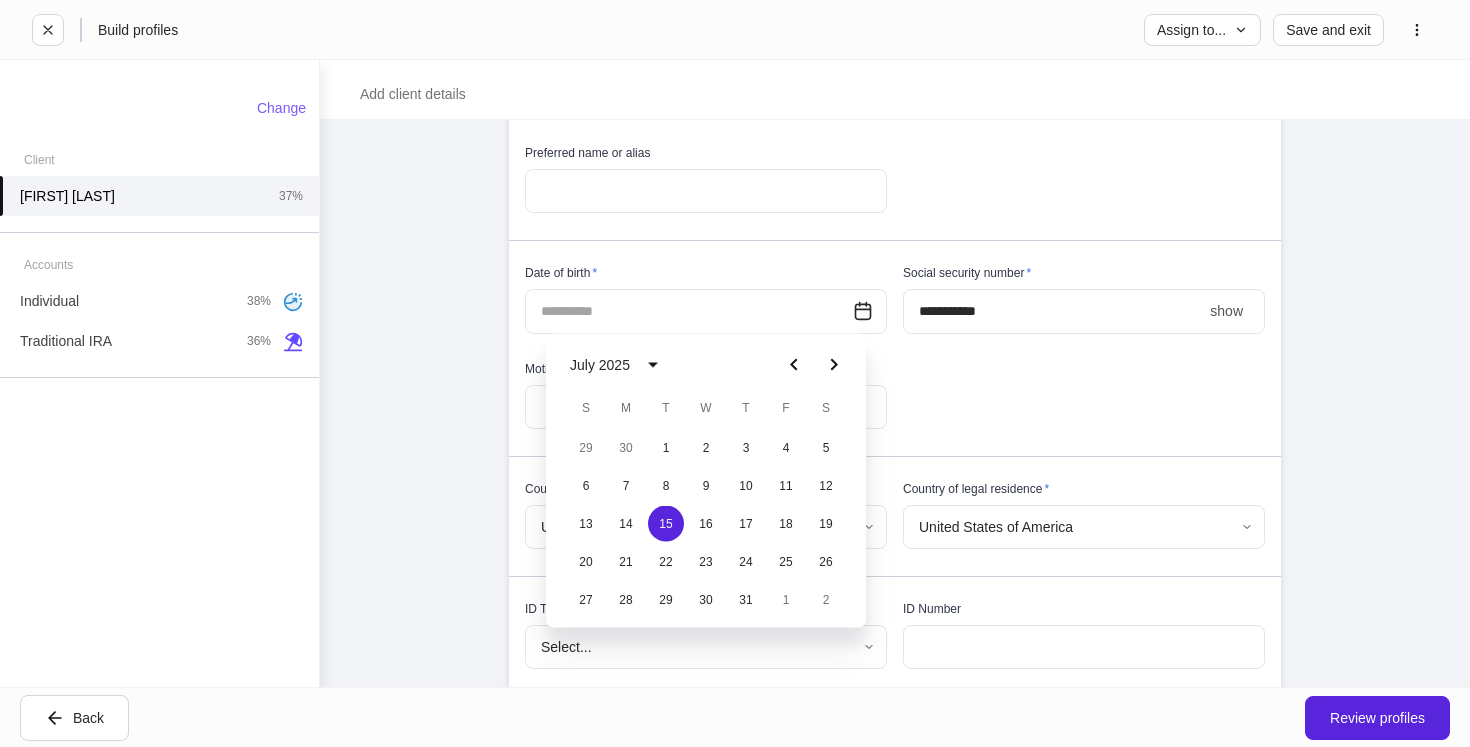click on "July 2025" at bounding box center [600, 365] 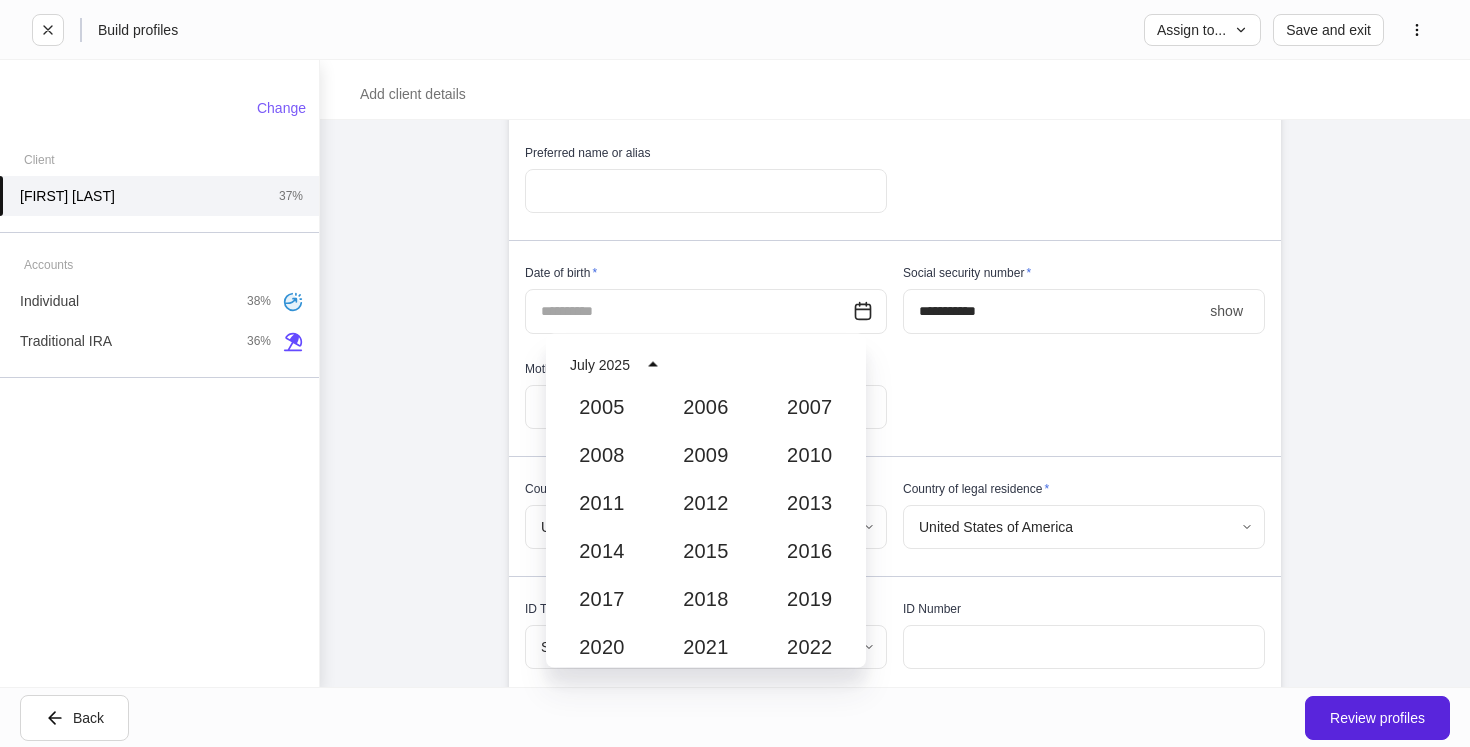 scroll, scrollTop: 1682, scrollLeft: 0, axis: vertical 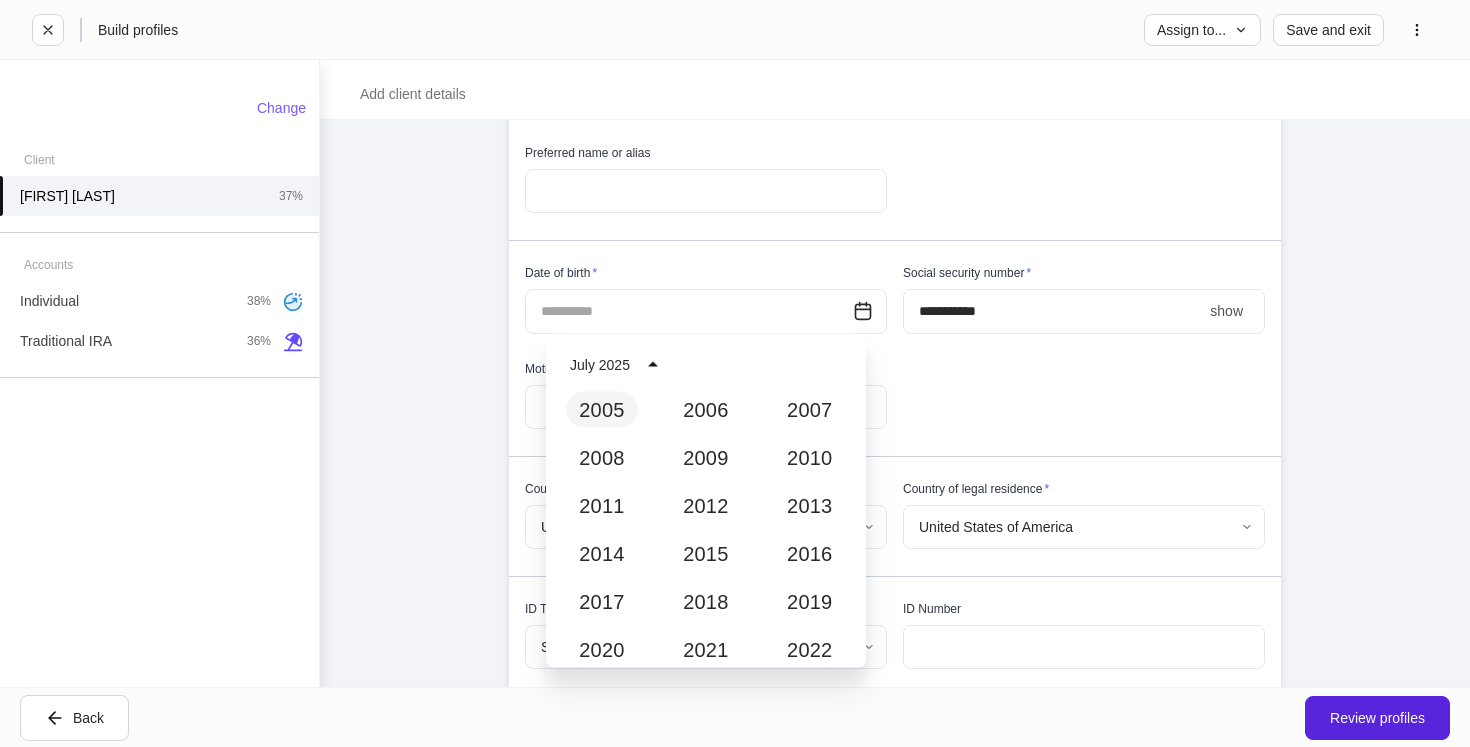 click on "2005" at bounding box center (602, 410) 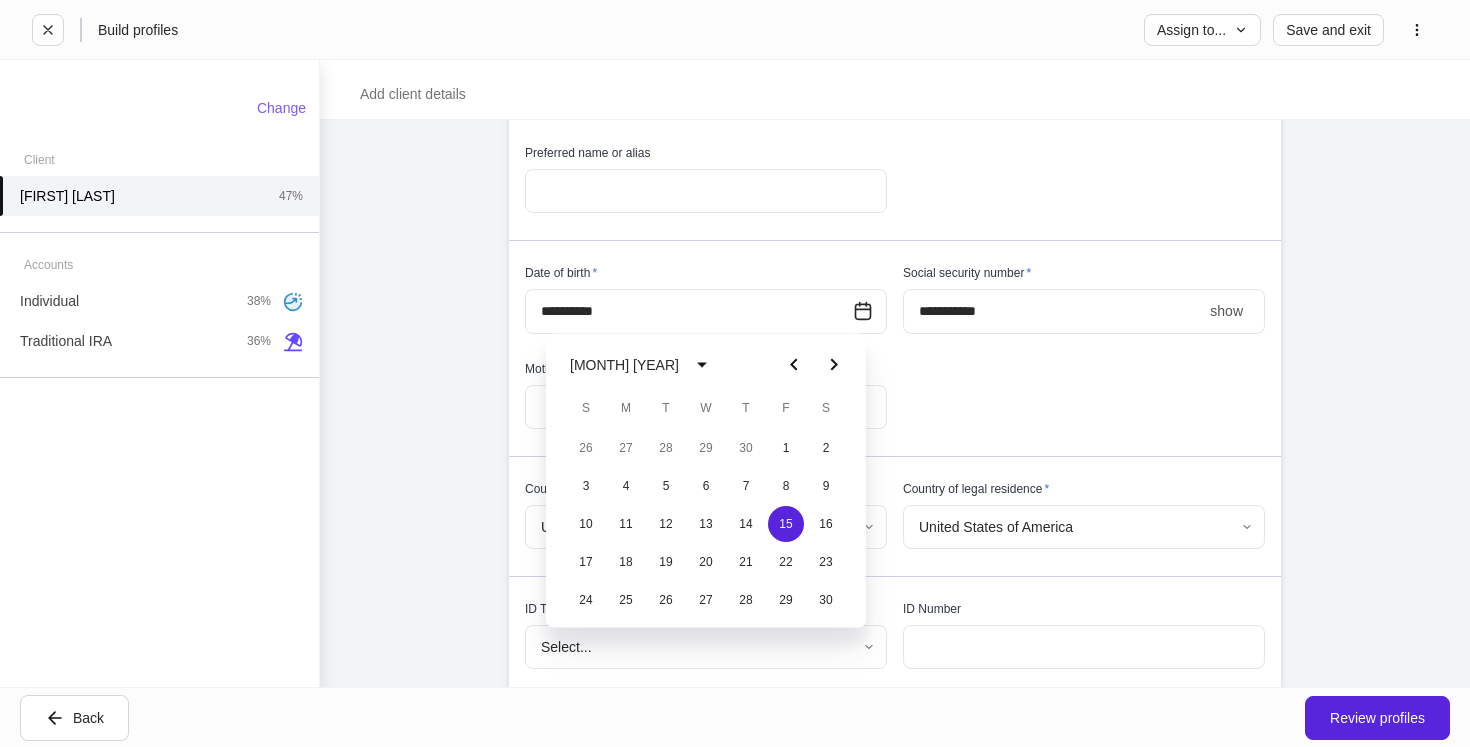 type on "**********" 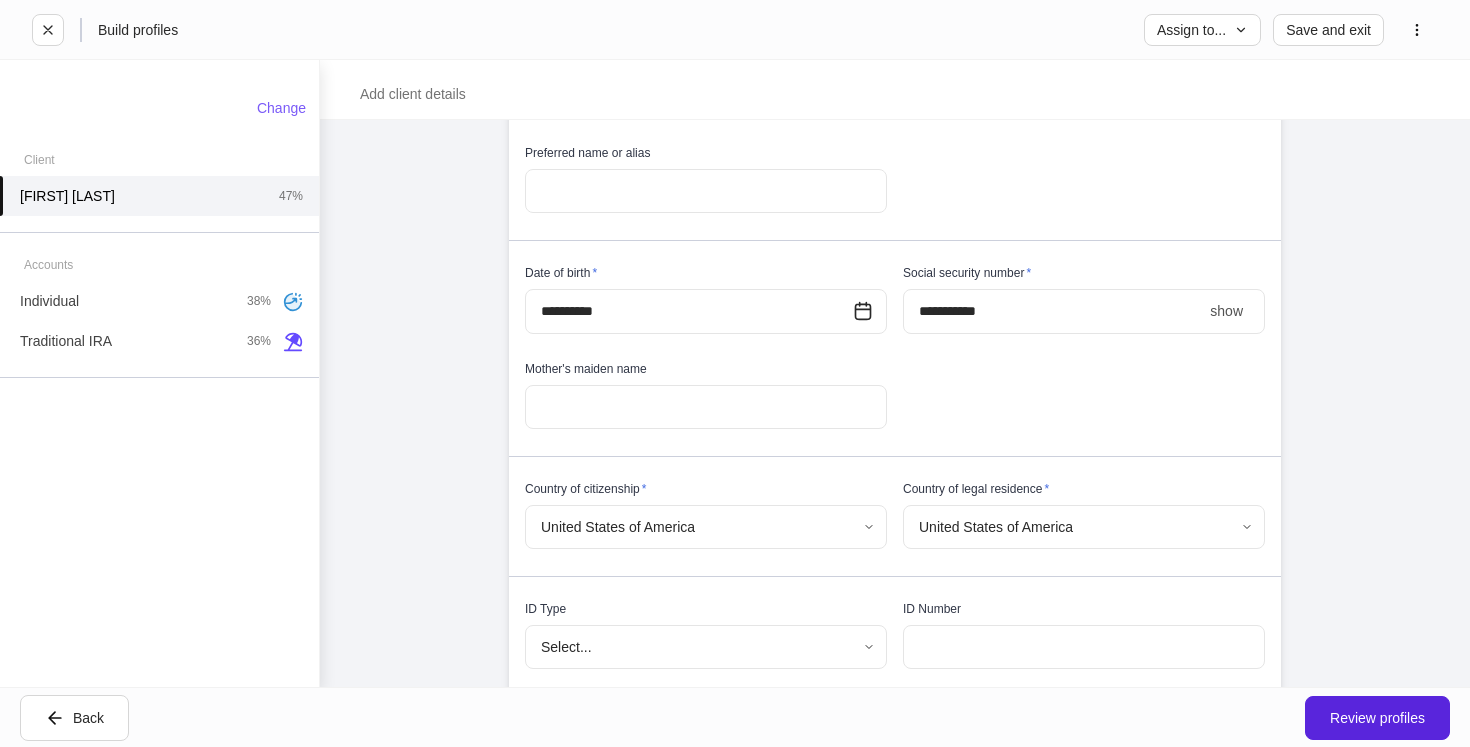 click 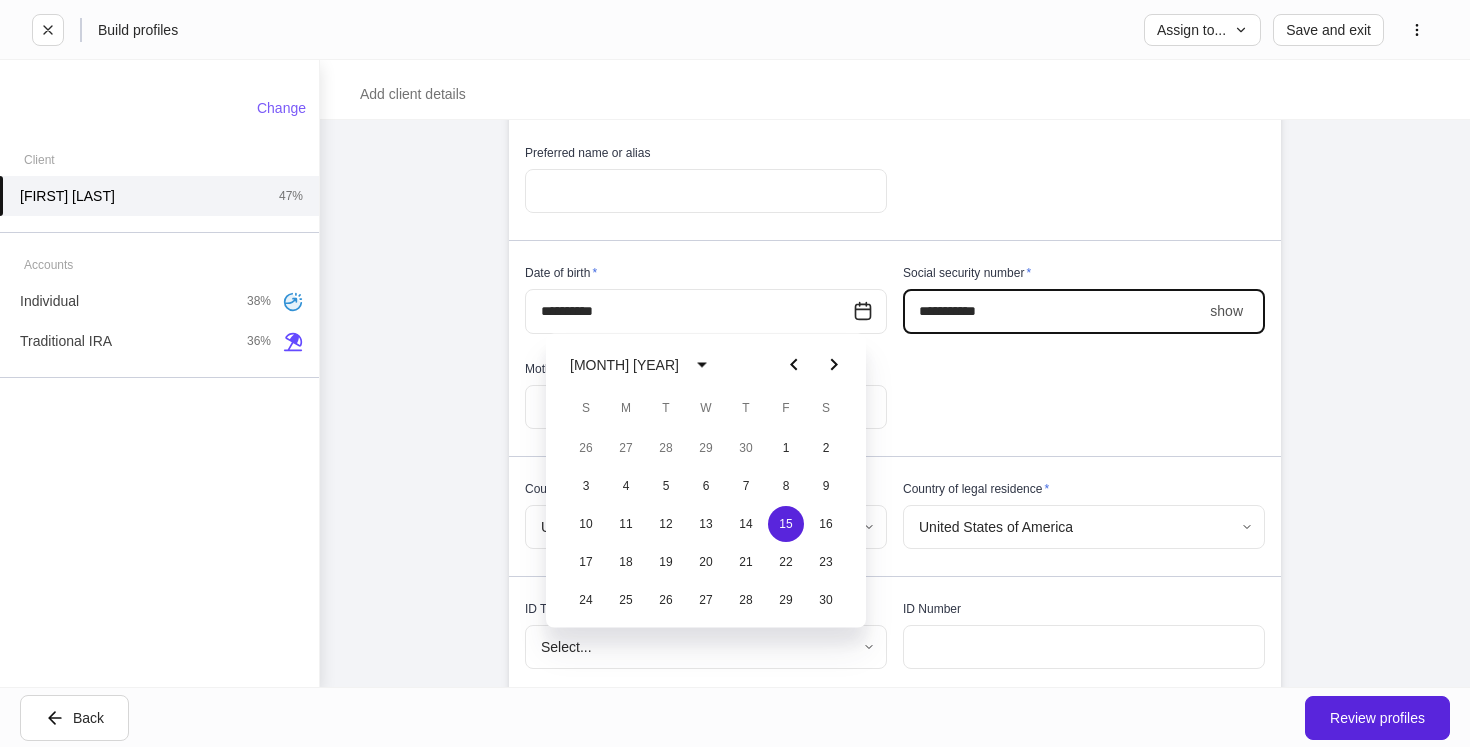 click on "****" at bounding box center [1052, 311] 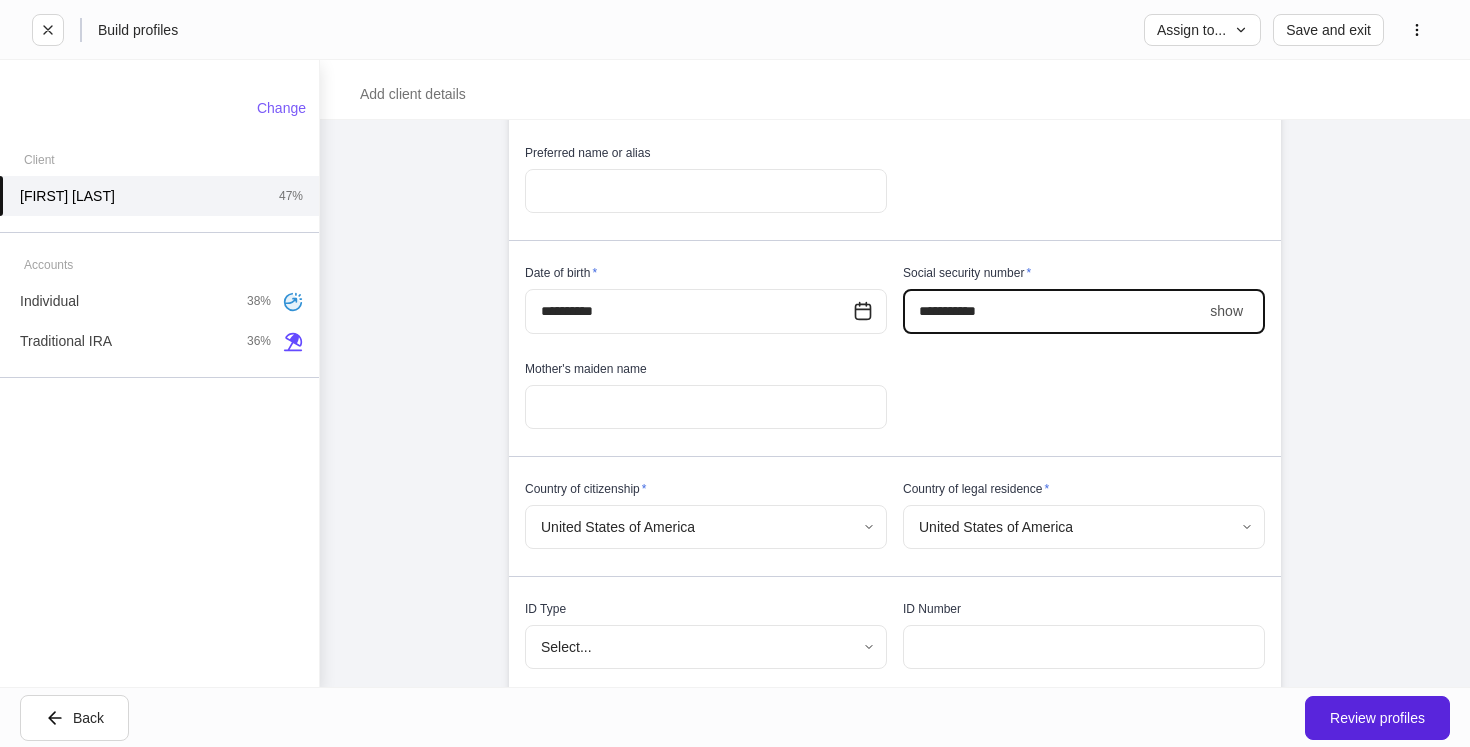 click on "show" at bounding box center [1226, 311] 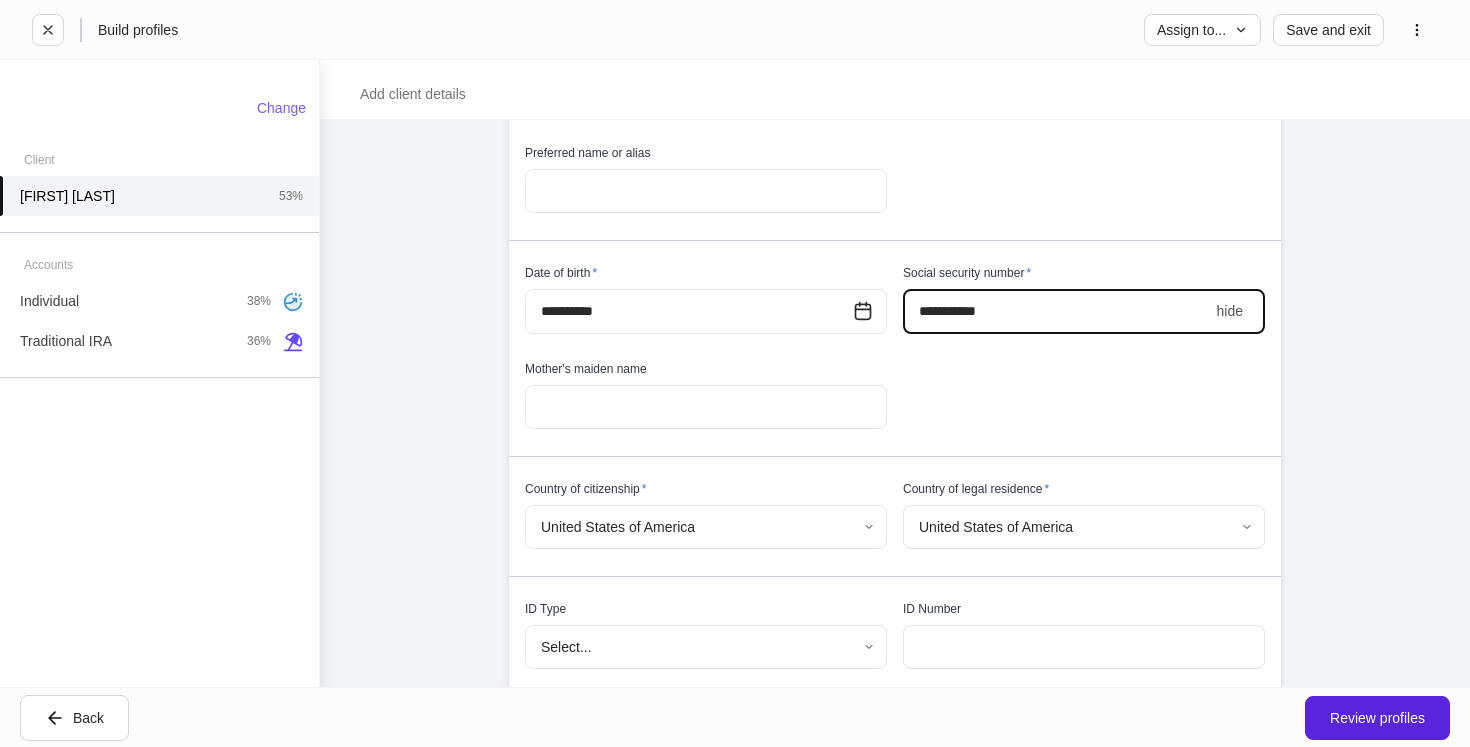 click on "**********" at bounding box center (1056, 311) 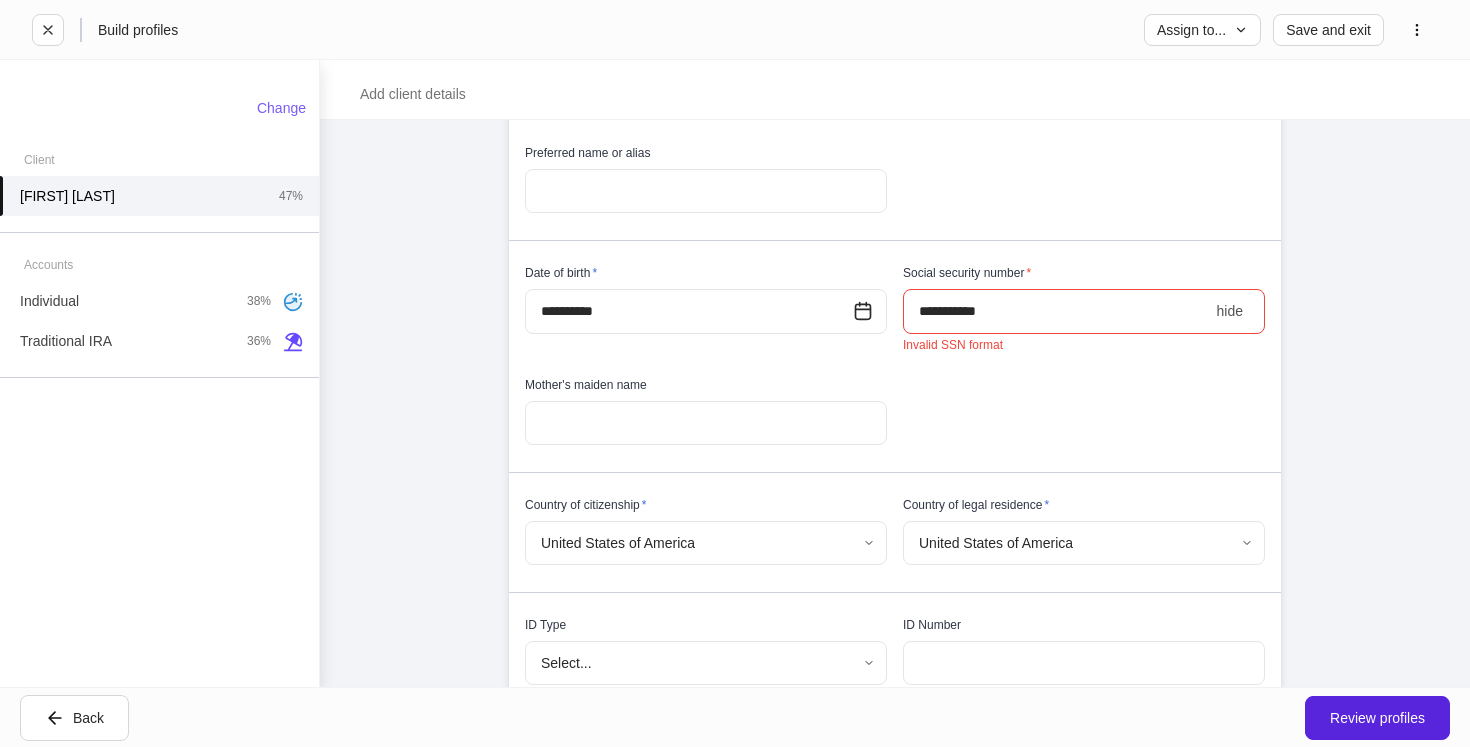 click on "Legal First Name * ***** ​ Middle Name ​ Legal Last Name * ******* ​ Suffix Select... ​ Preferred name or alias ​ Date of birth * [DATE] ​ Social security number * [SSN] hide ​ Invalid SSN format Mother's maiden name ​ Country of citizenship * United States of America * ​ Country of legal residence * United States of America * ​ ID Type Select... ​ ID Number ​ Country of issuance Select... ​ Issue date ​ Expiration date ​" at bounding box center (887, 399) 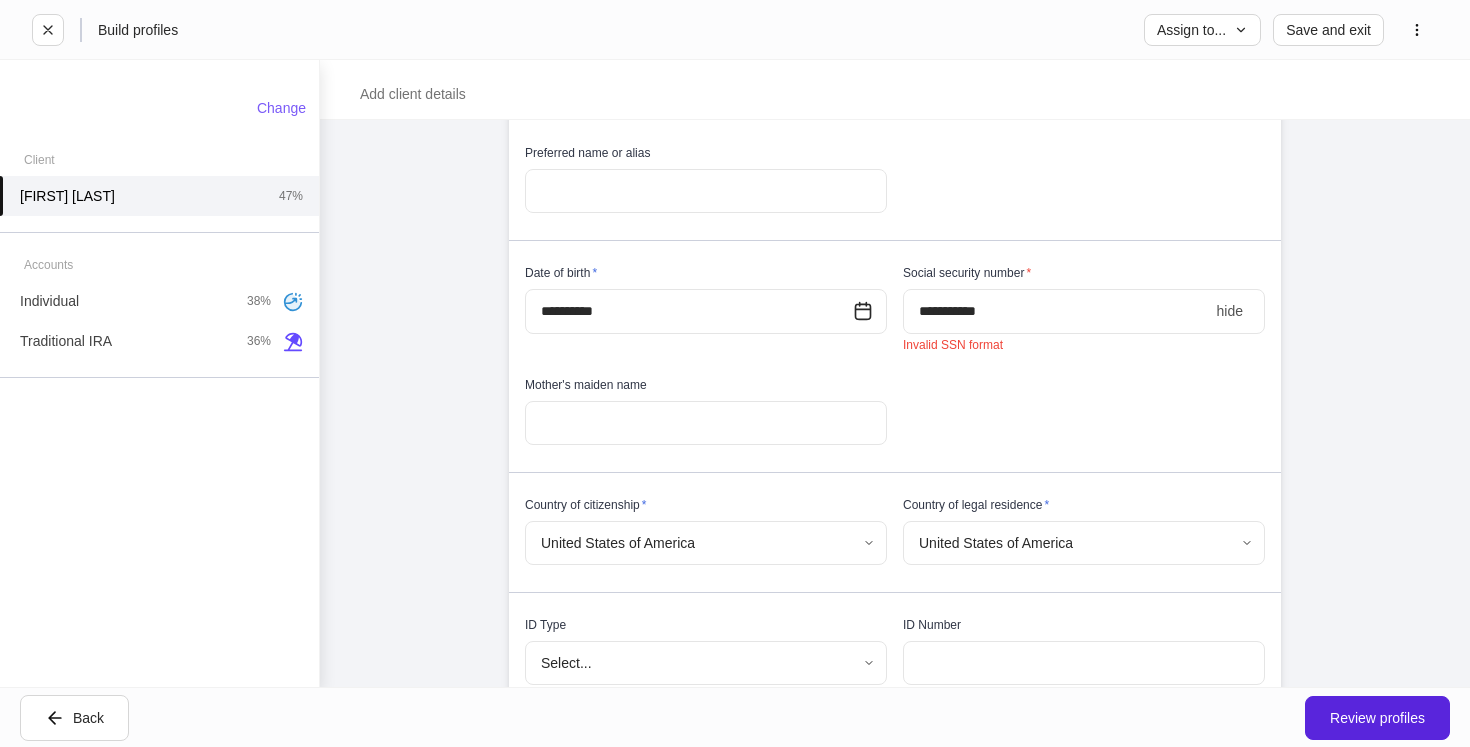 click on "**********" at bounding box center [1056, 311] 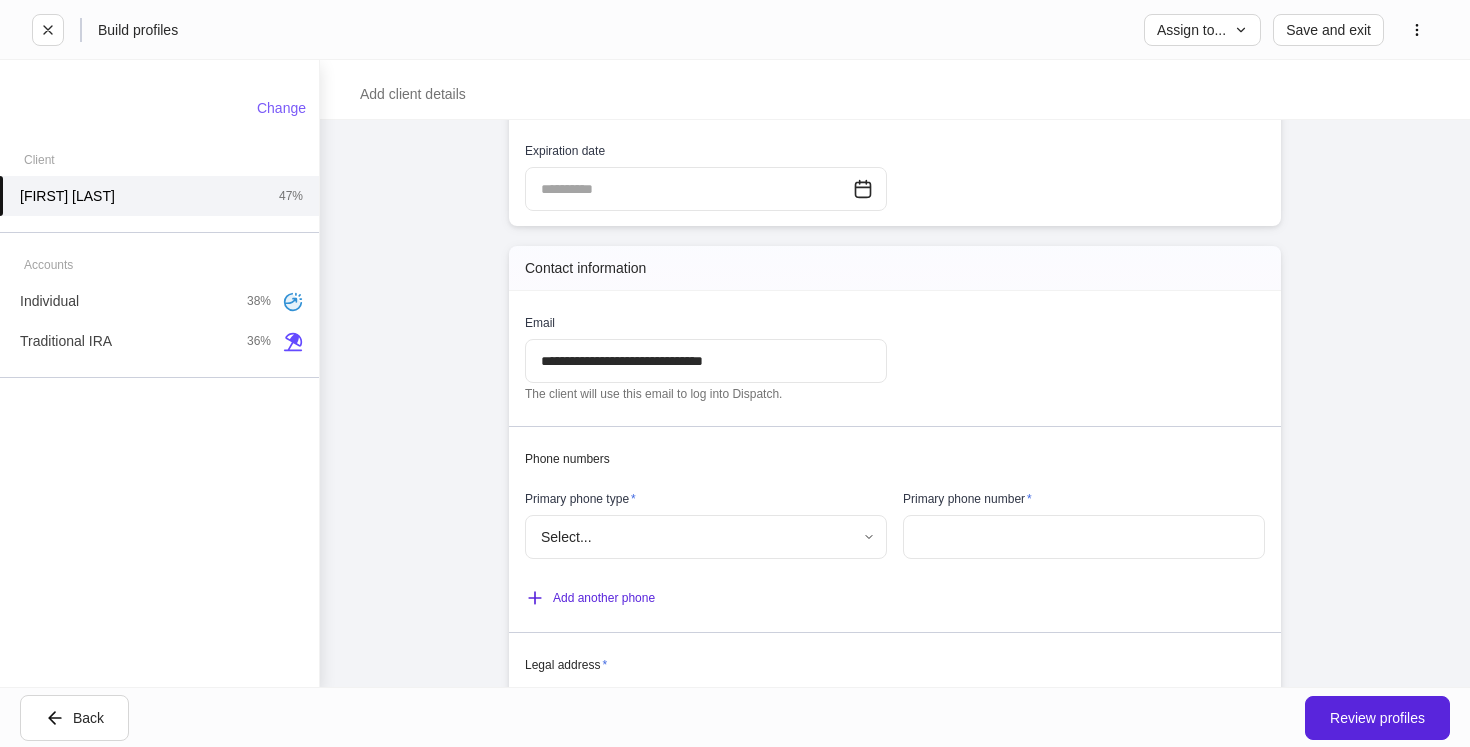 scroll, scrollTop: 1054, scrollLeft: 0, axis: vertical 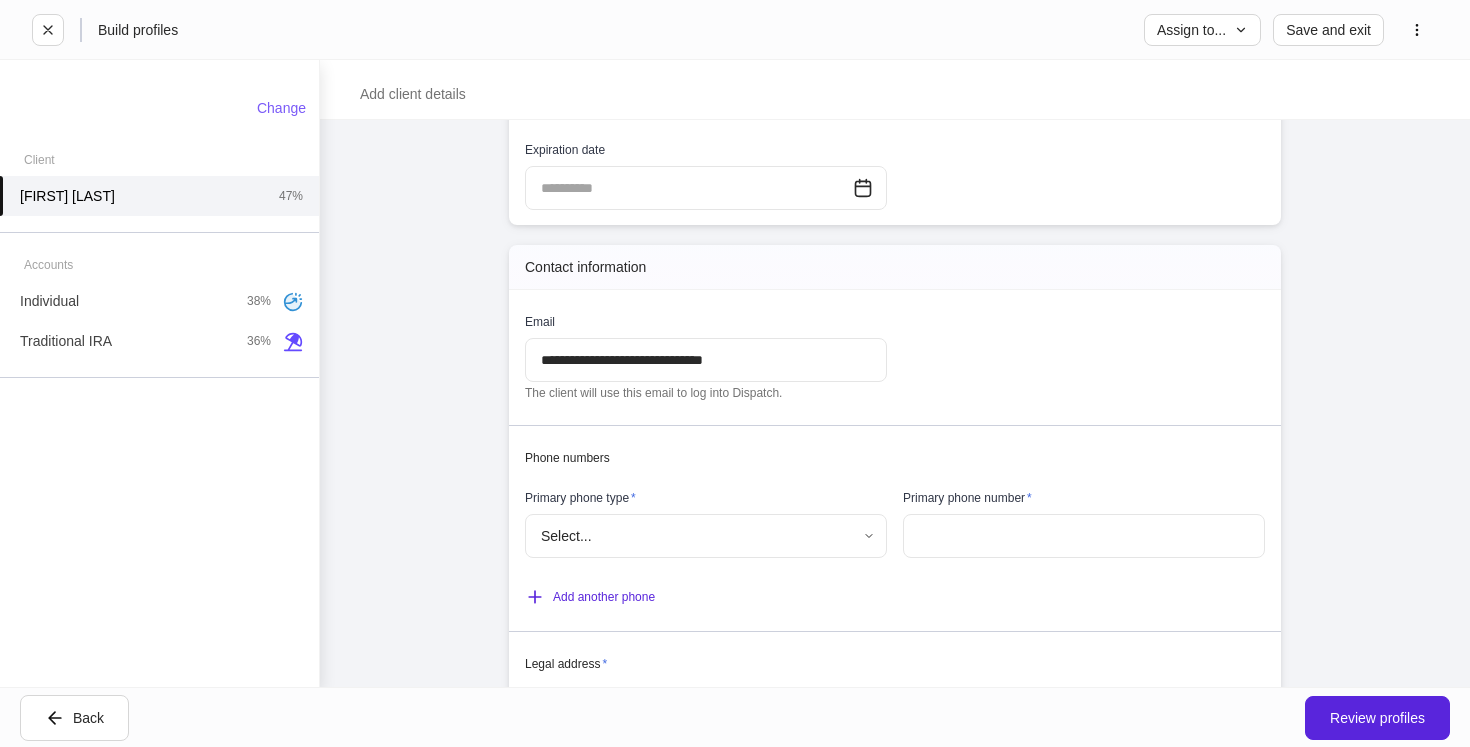 type on "**********" 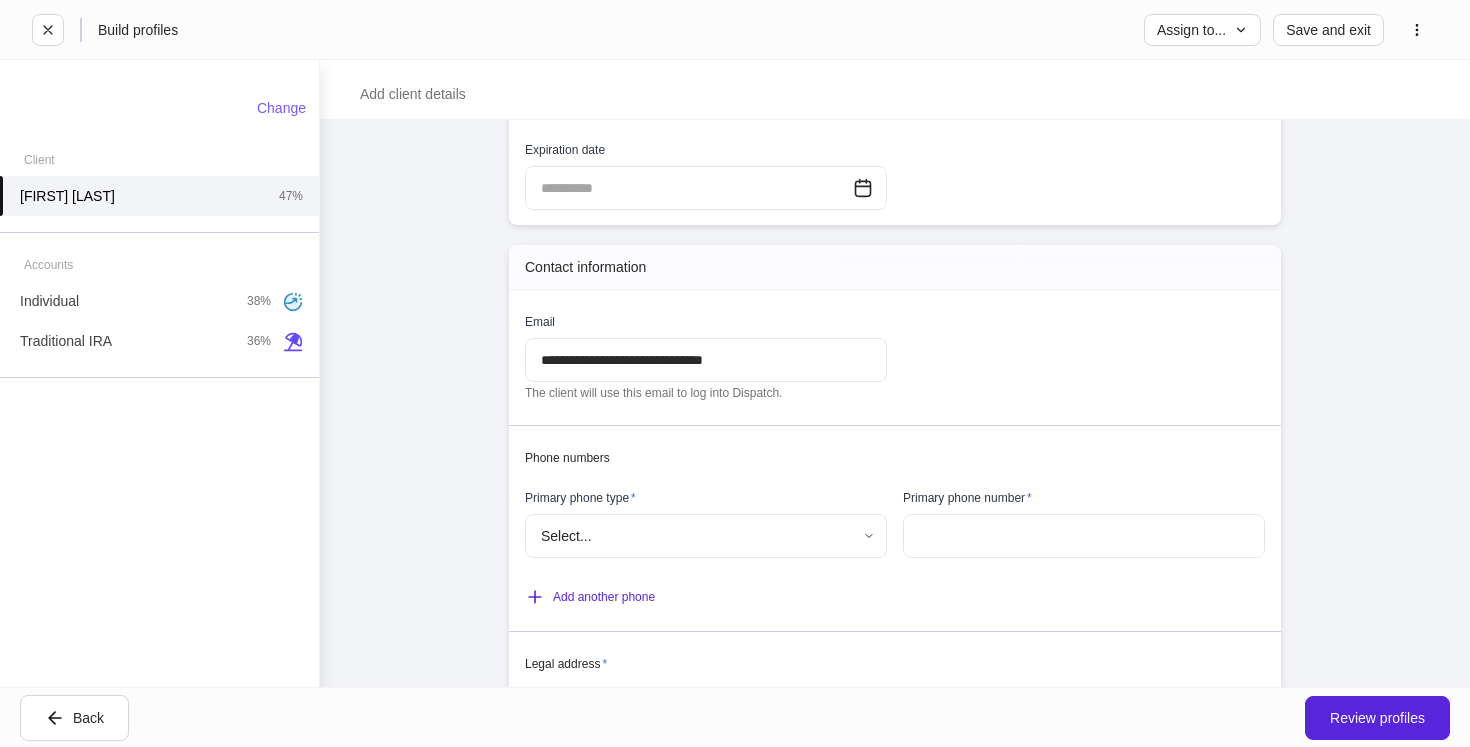 click on "**********" at bounding box center [735, 373] 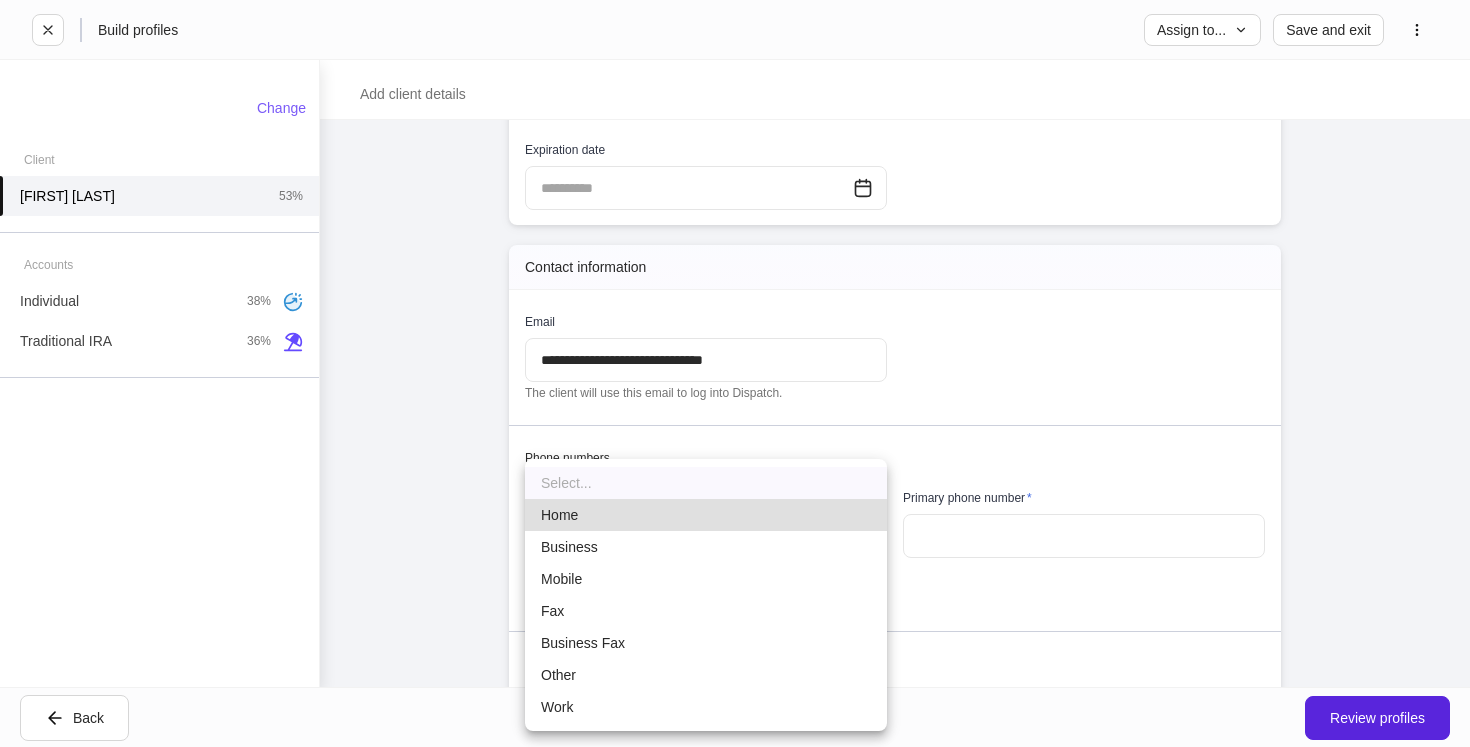 click on "Mobile" at bounding box center (706, 579) 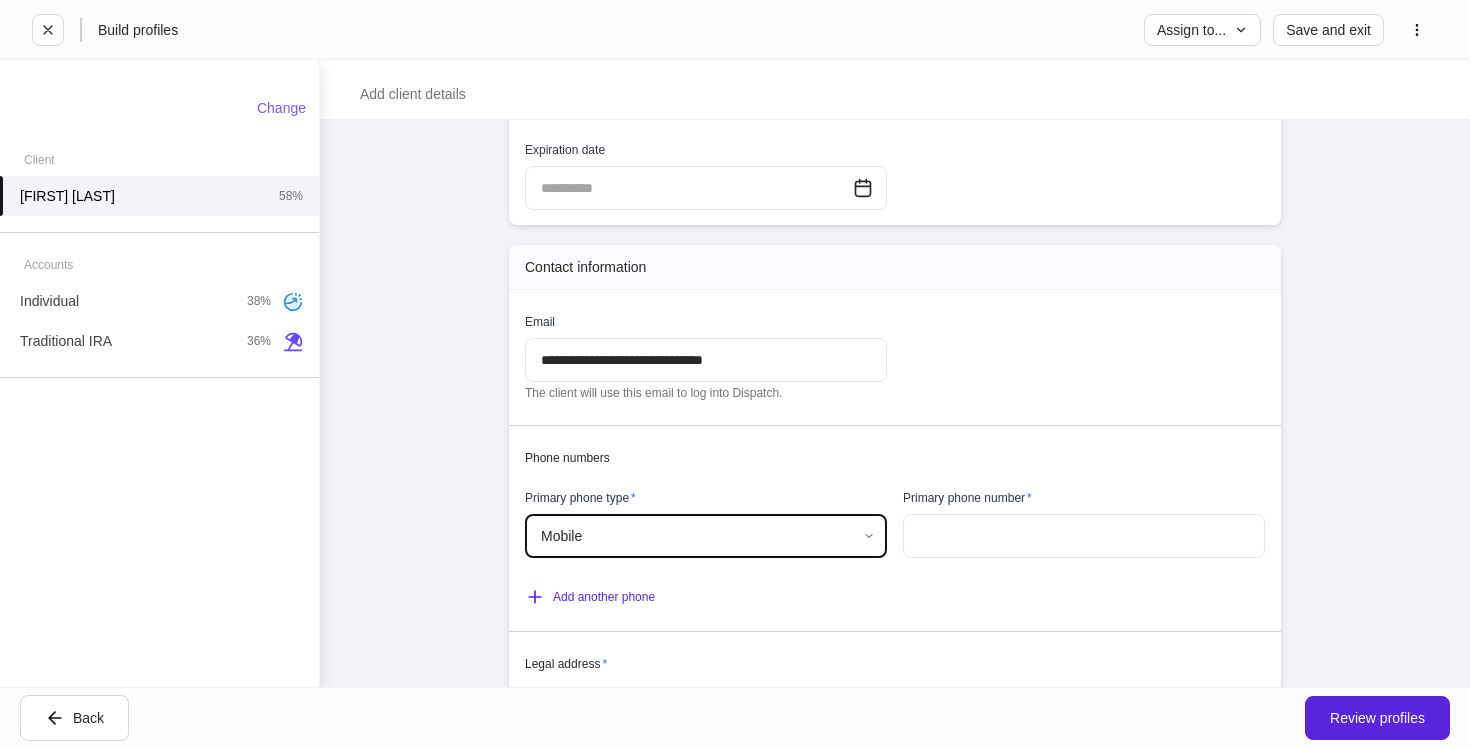 click at bounding box center (1084, 536) 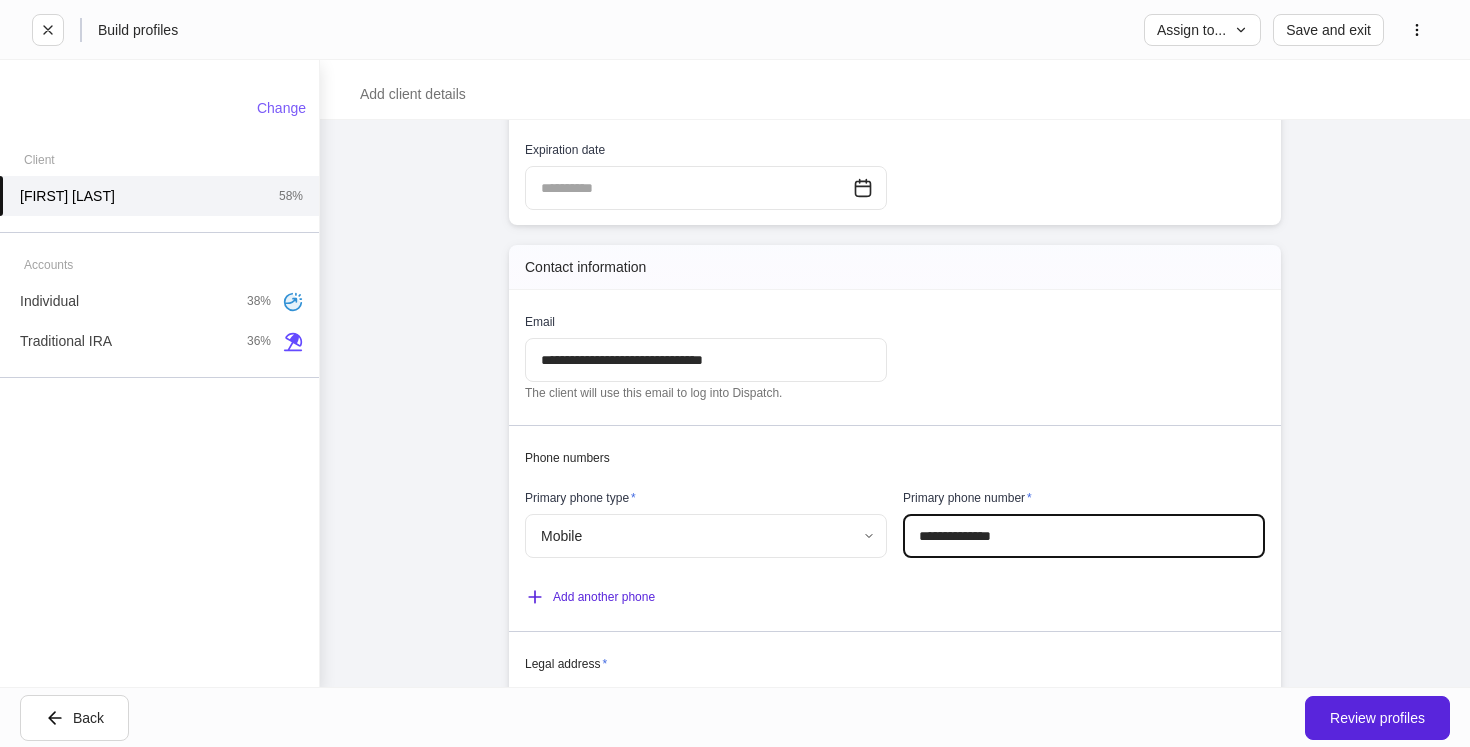scroll, scrollTop: 1224, scrollLeft: 0, axis: vertical 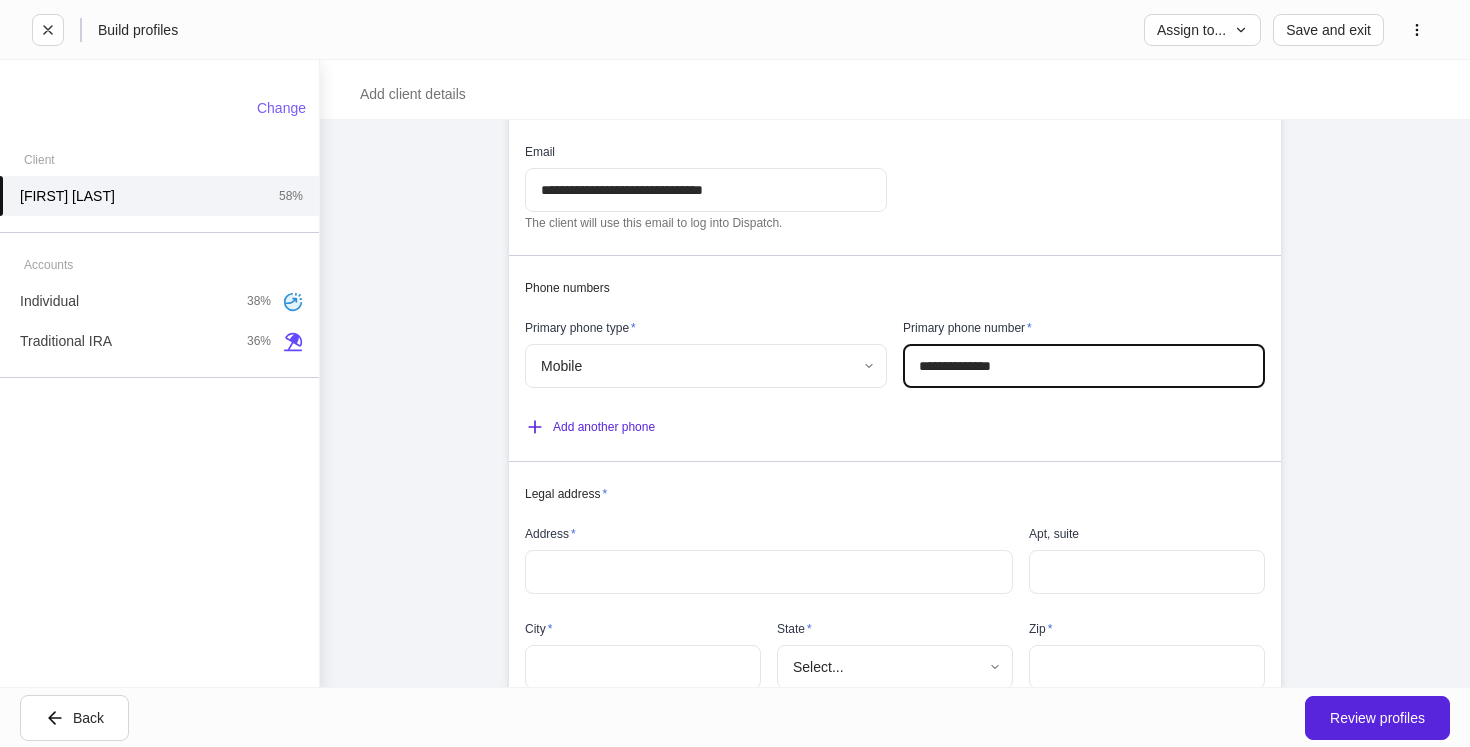type on "**********" 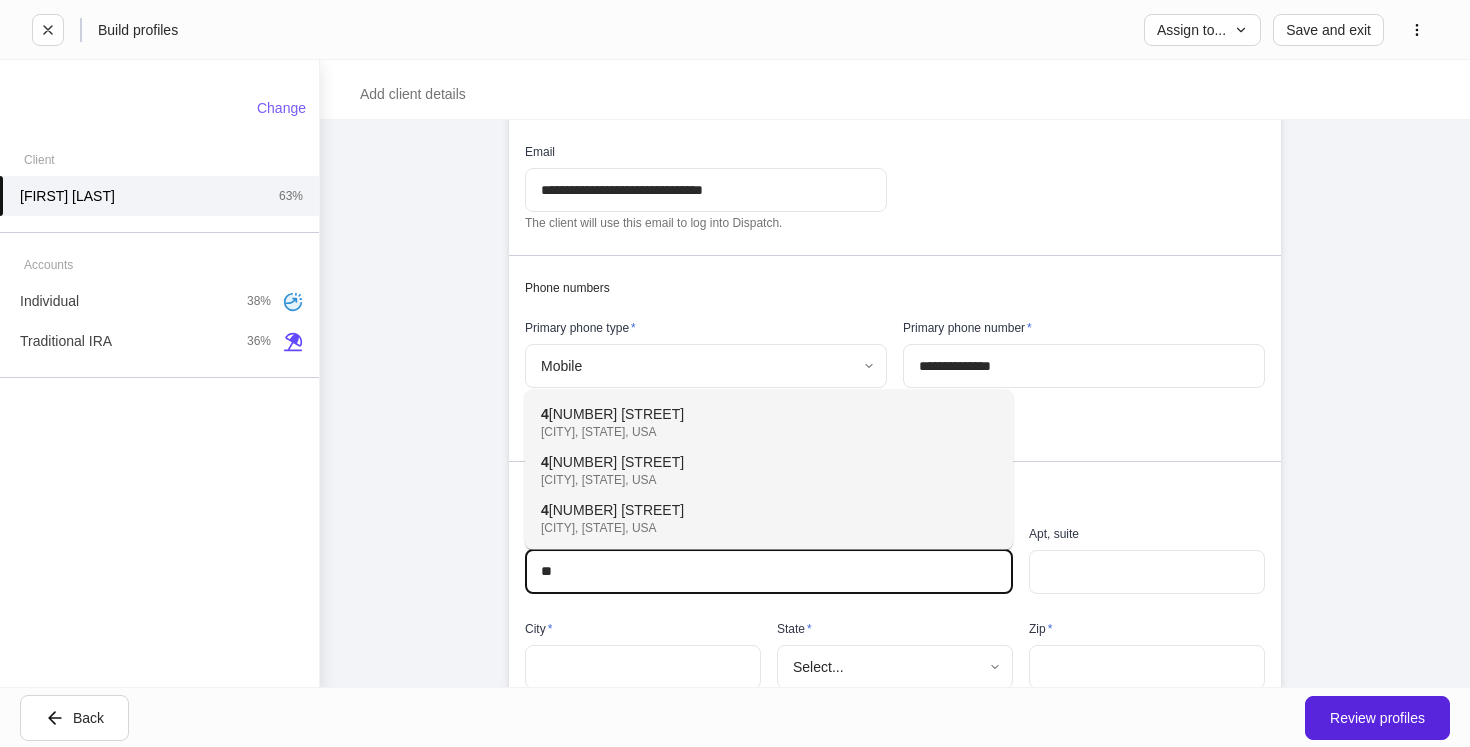 click on "[CITY], [STATE], USA" at bounding box center (747, 480) 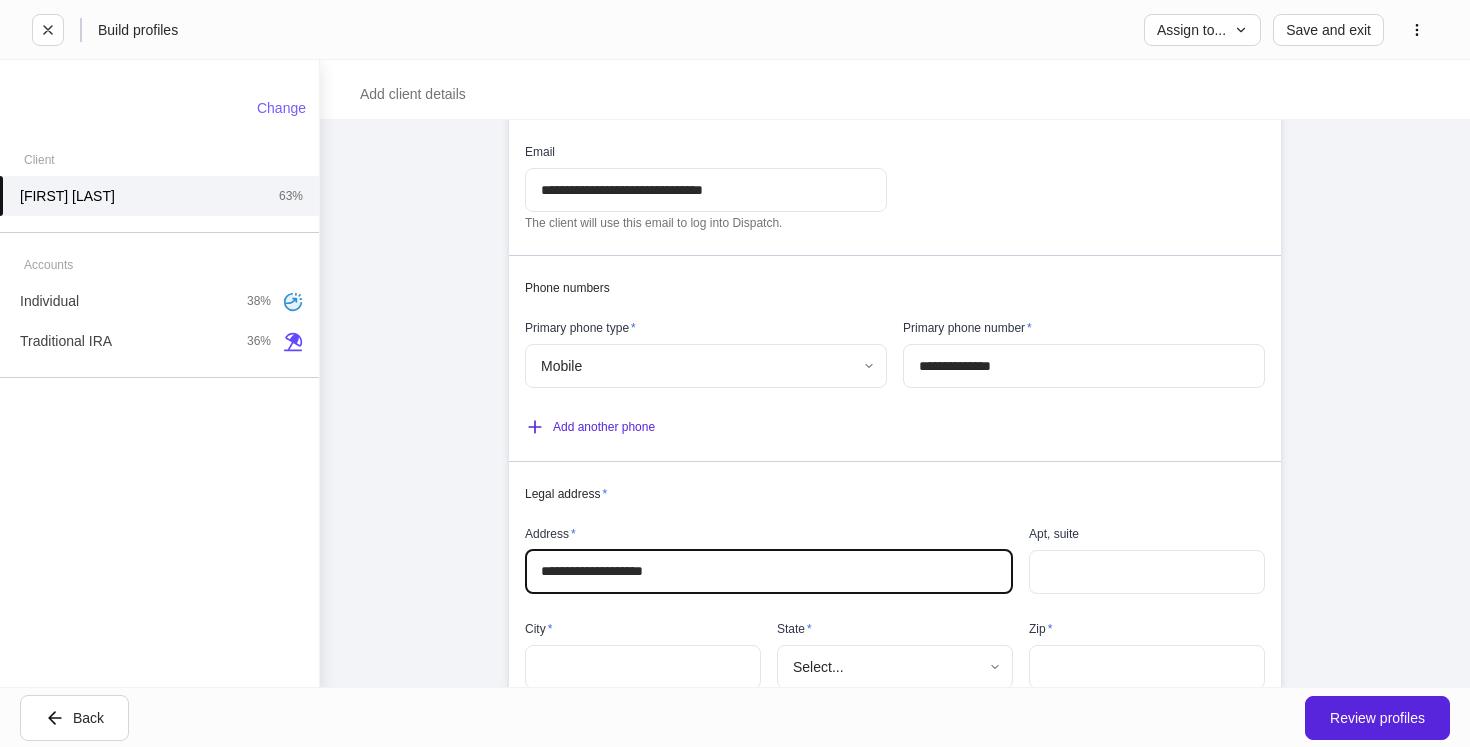 type on "*********" 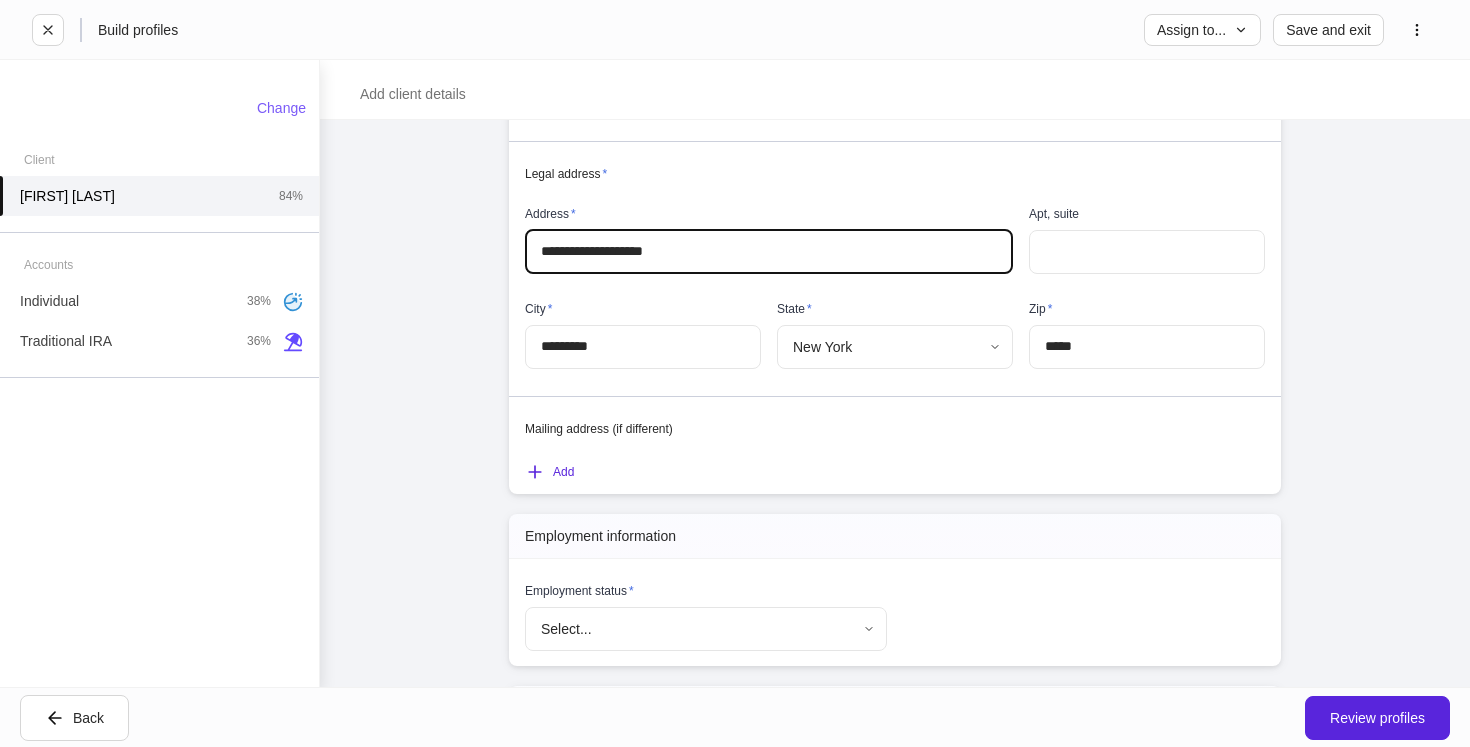 scroll, scrollTop: 1698, scrollLeft: 0, axis: vertical 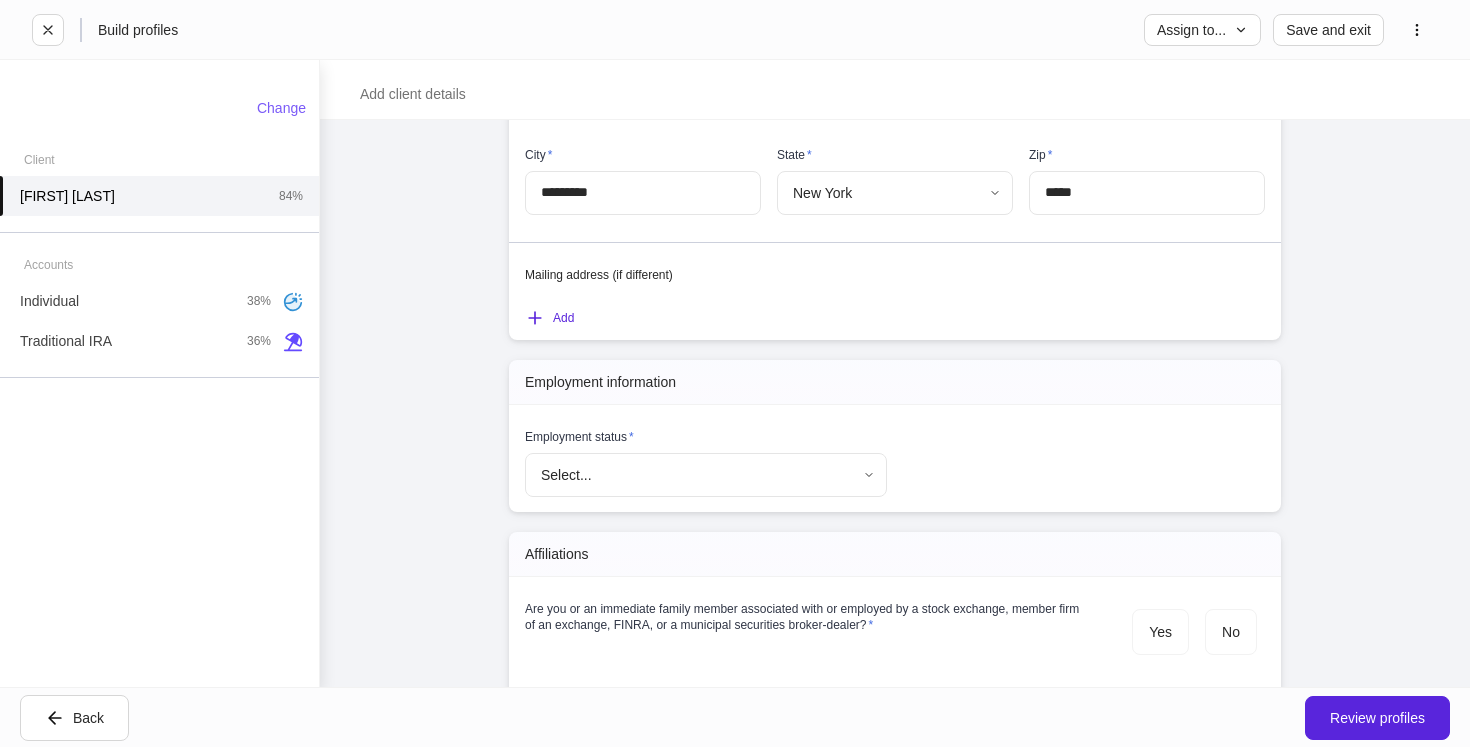 type on "**********" 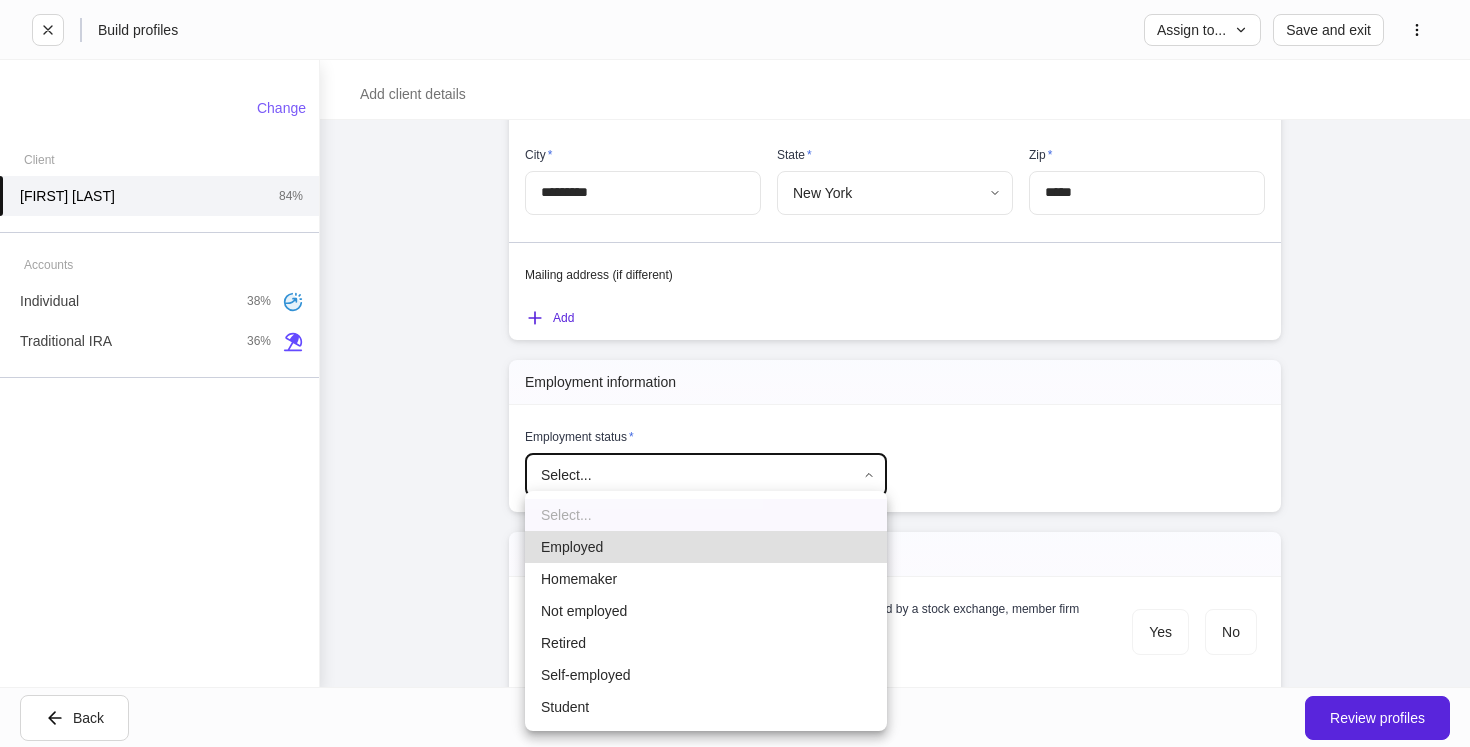 click on "**********" at bounding box center [735, 373] 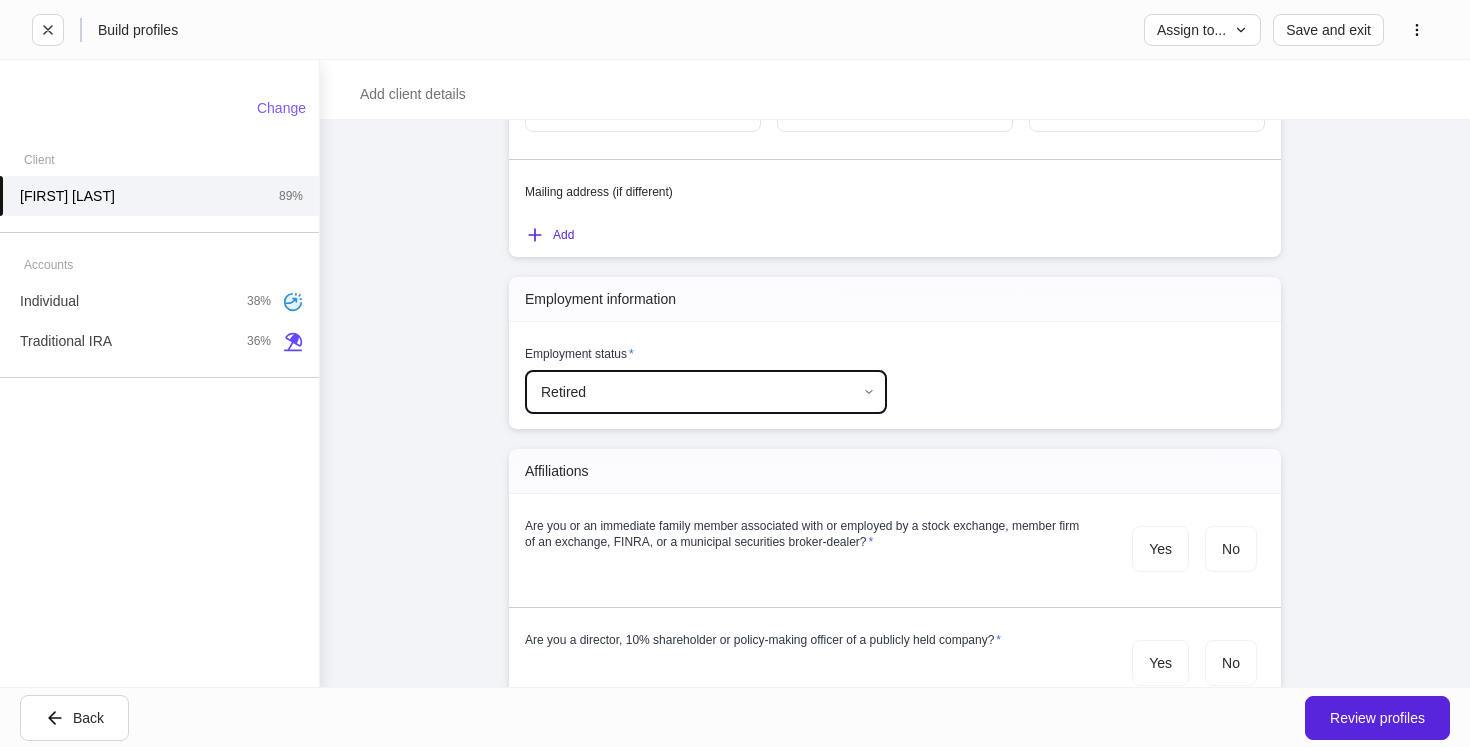 scroll, scrollTop: 1795, scrollLeft: 0, axis: vertical 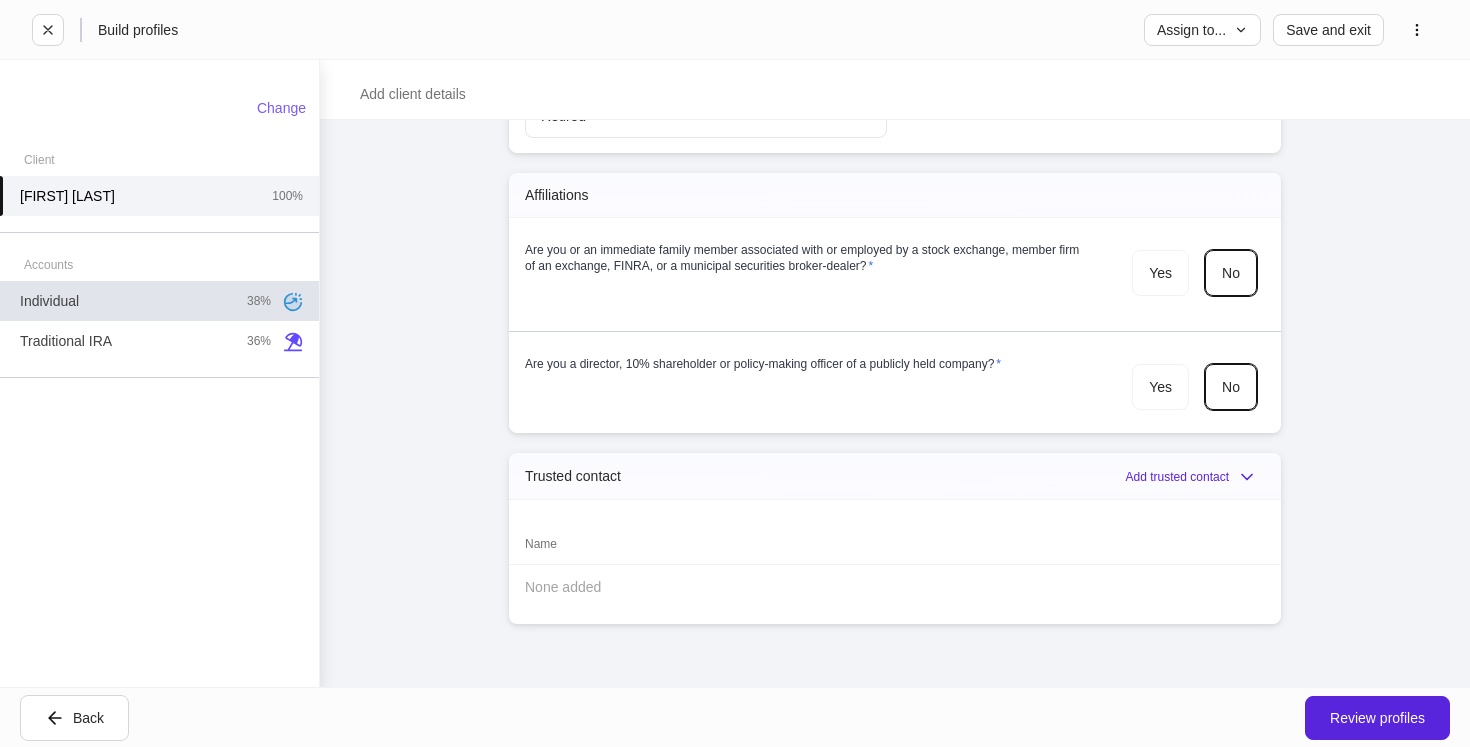 click on "Individual 38%" at bounding box center (159, 301) 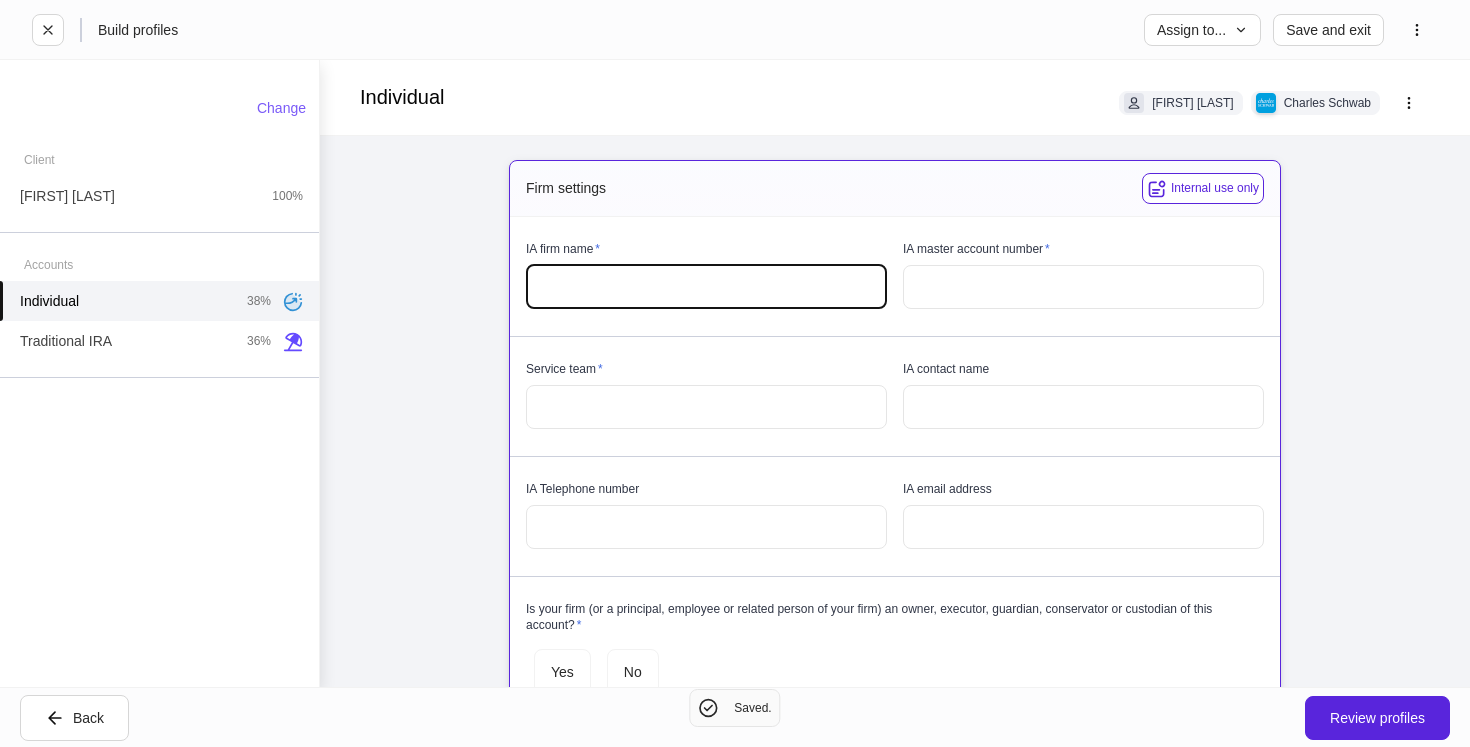 click at bounding box center (706, 287) 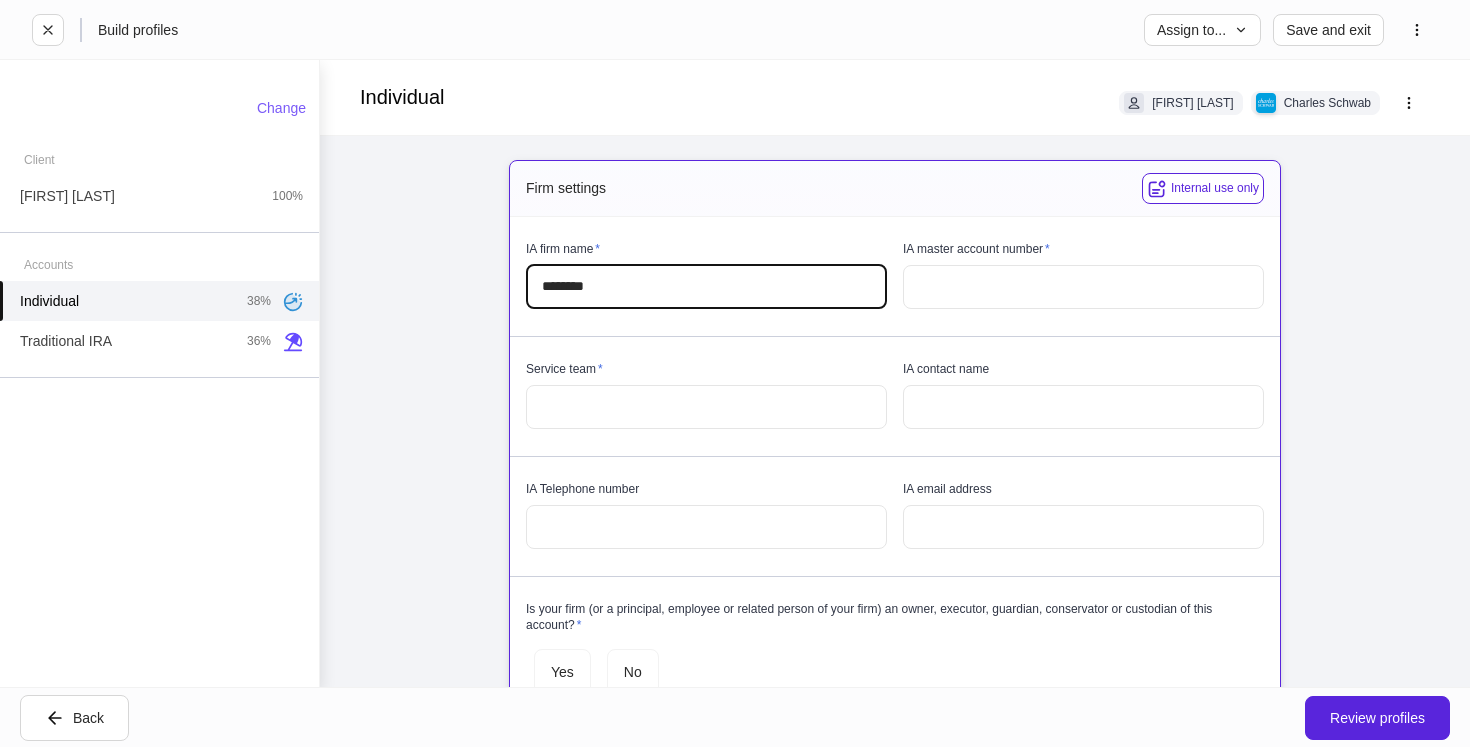 type on "********" 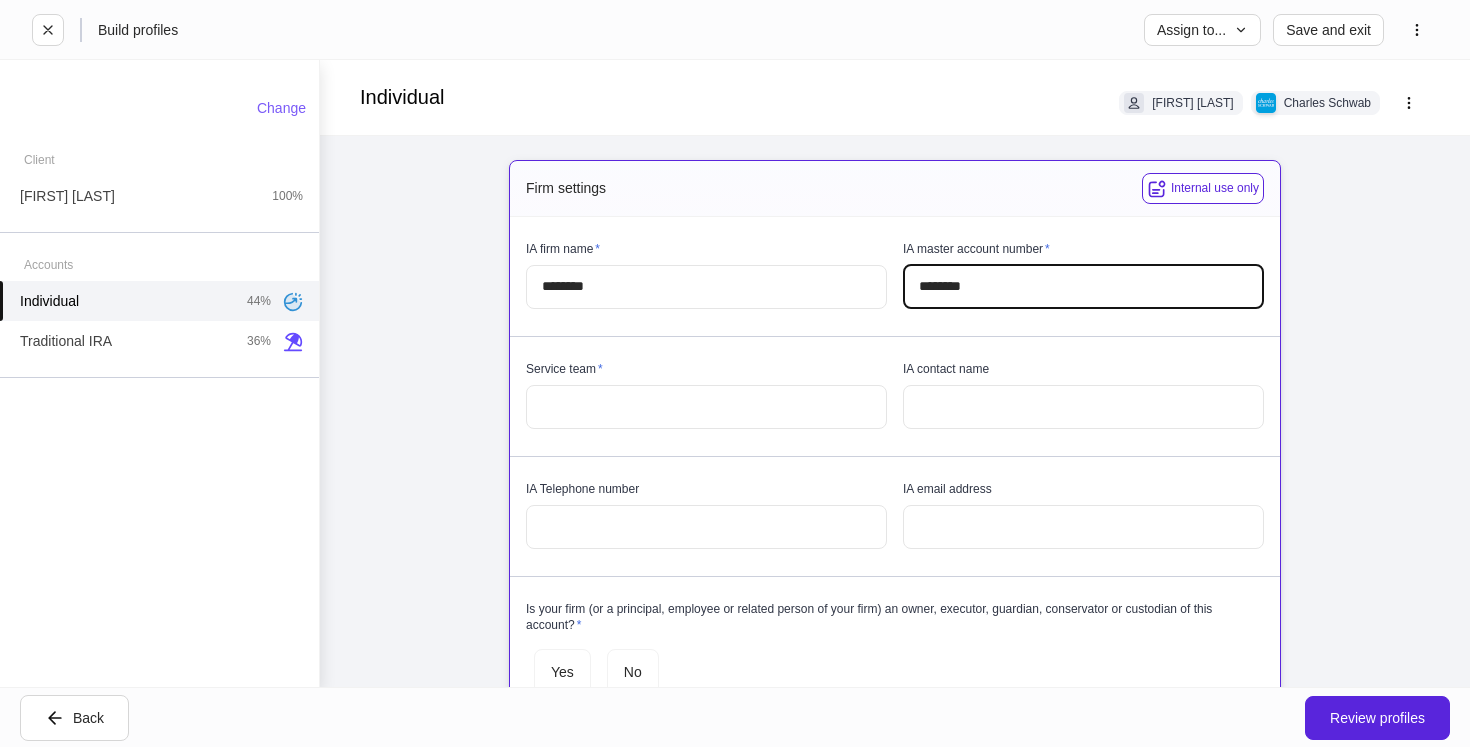 type on "********" 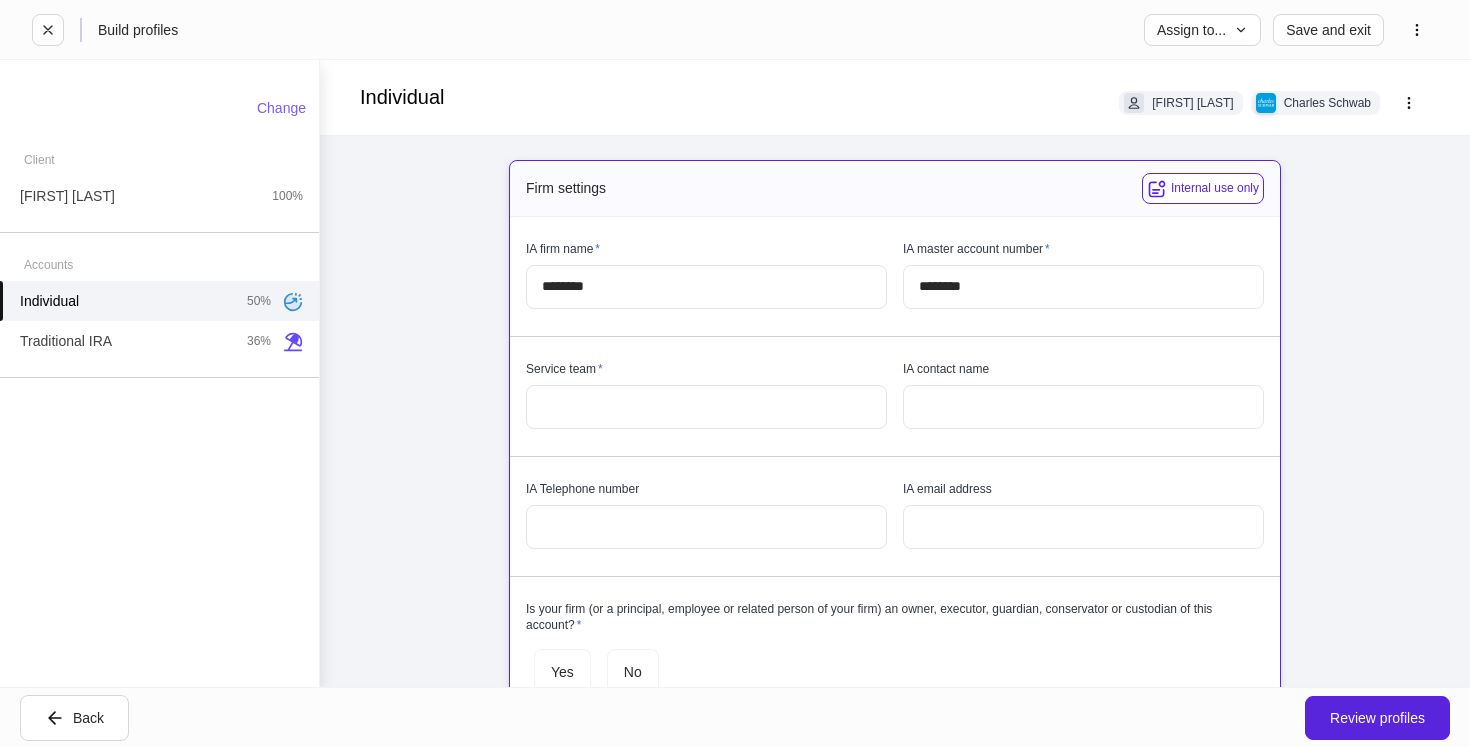 click on "Service team *" at bounding box center [706, 373] 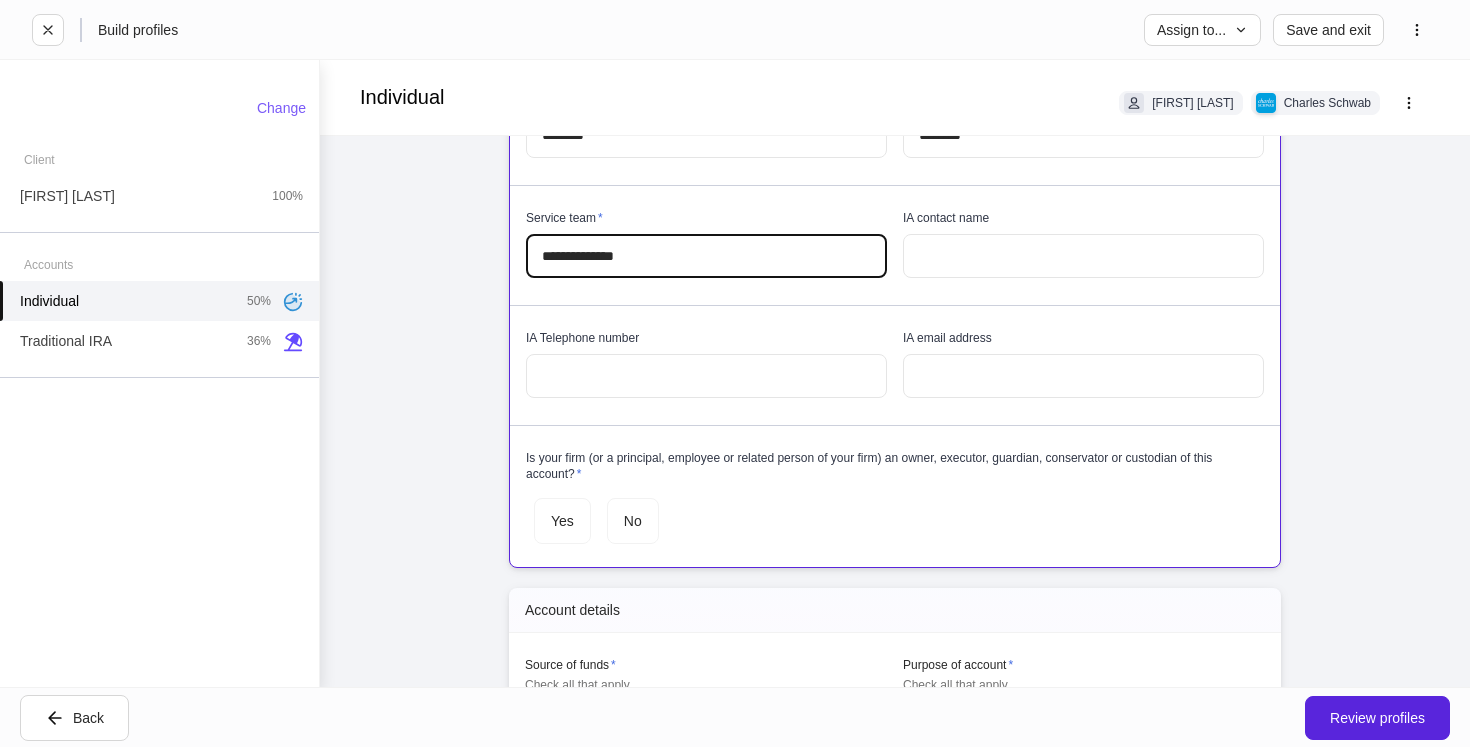 scroll, scrollTop: 153, scrollLeft: 0, axis: vertical 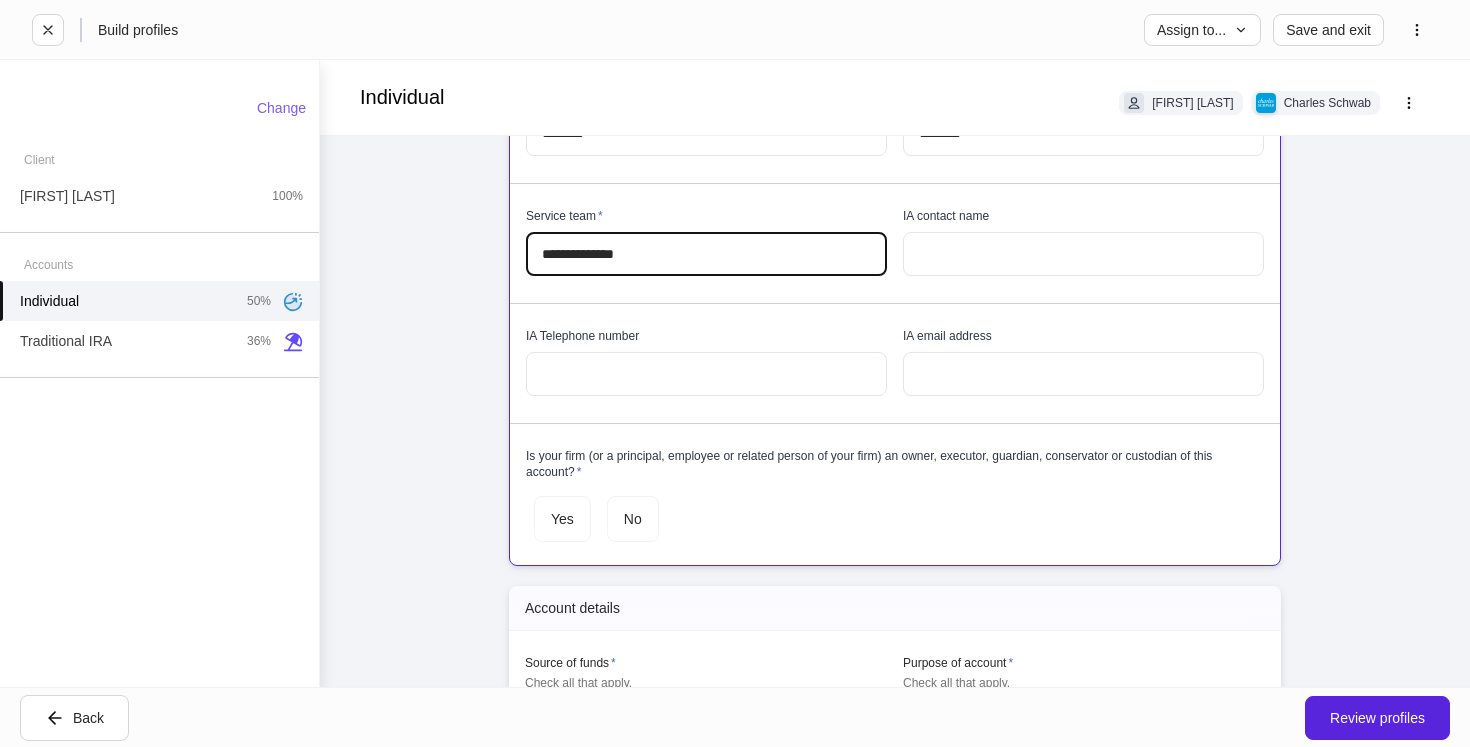 type on "**********" 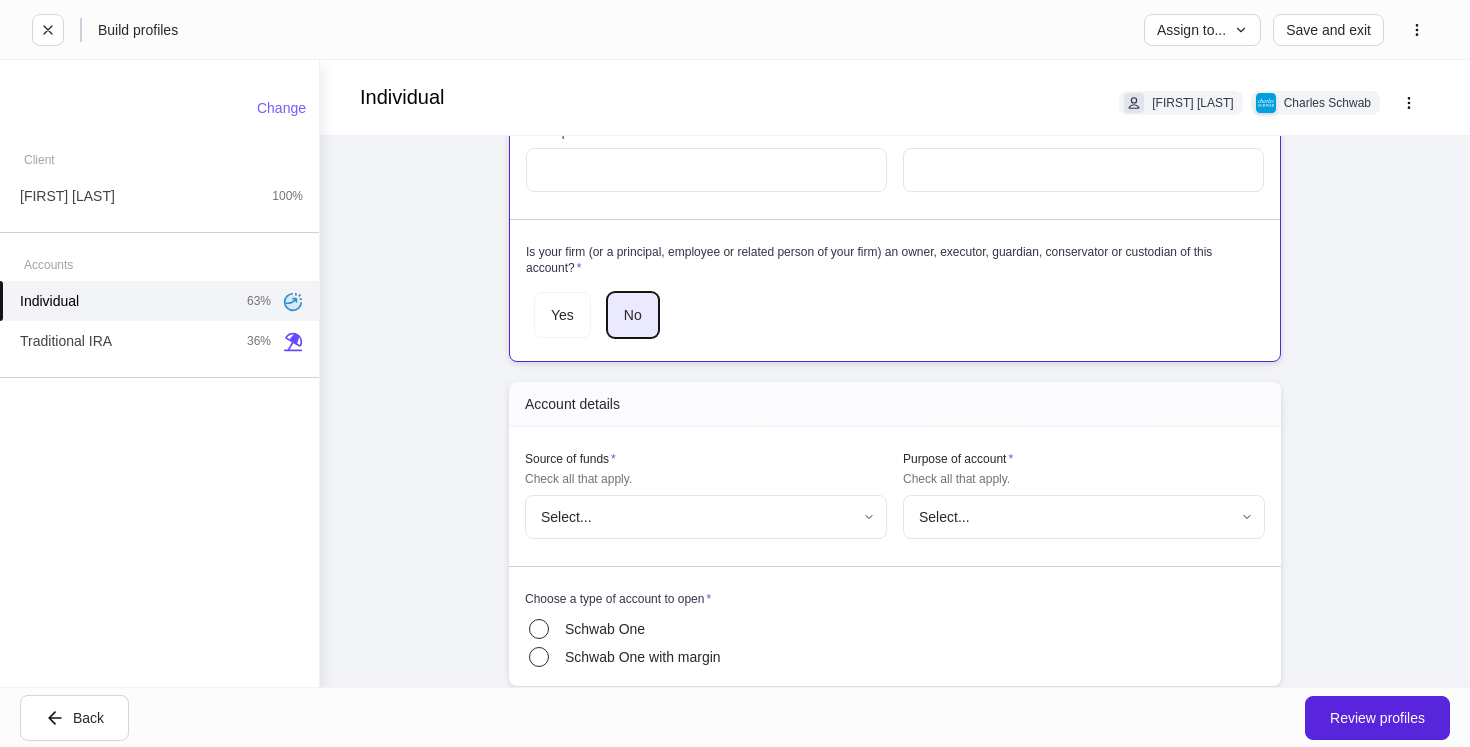 scroll, scrollTop: 372, scrollLeft: 0, axis: vertical 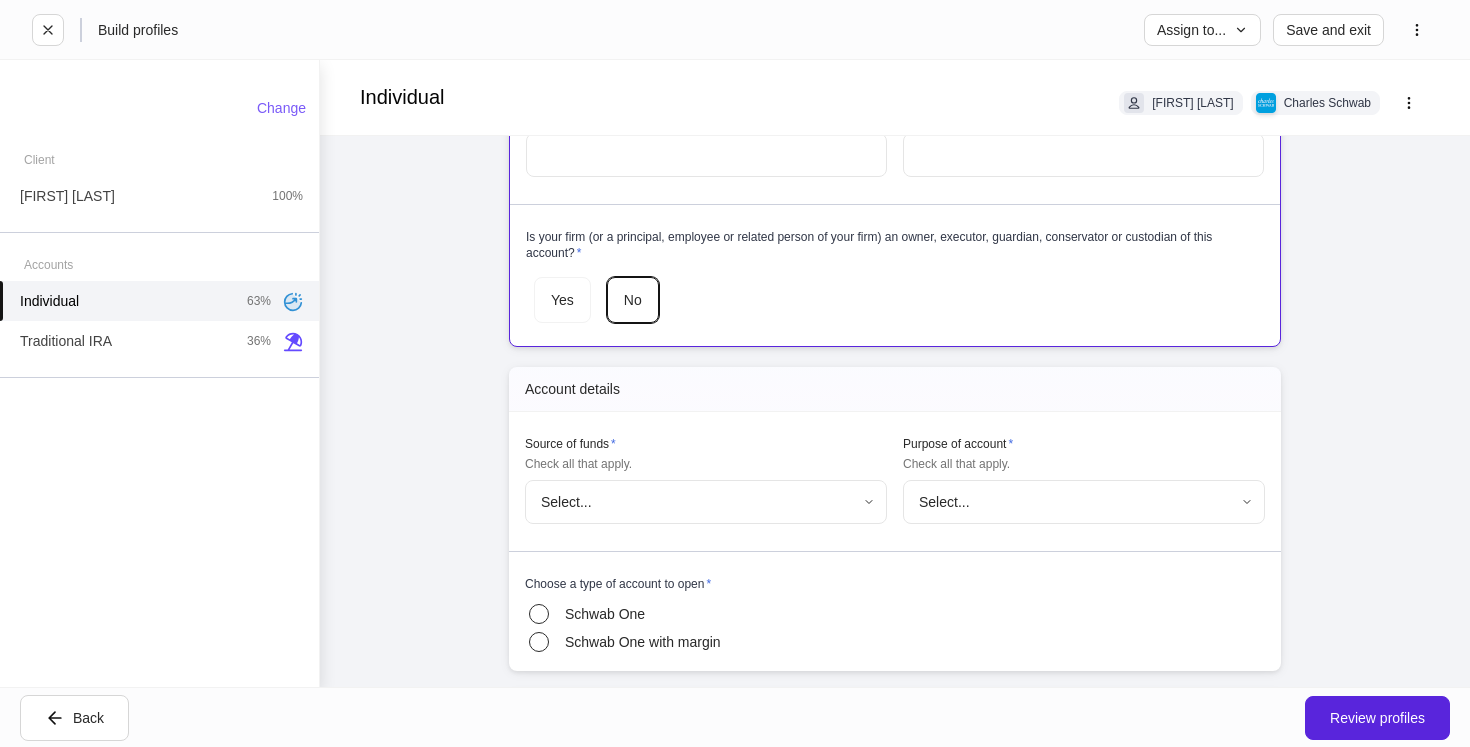 click on "**********" at bounding box center [735, 373] 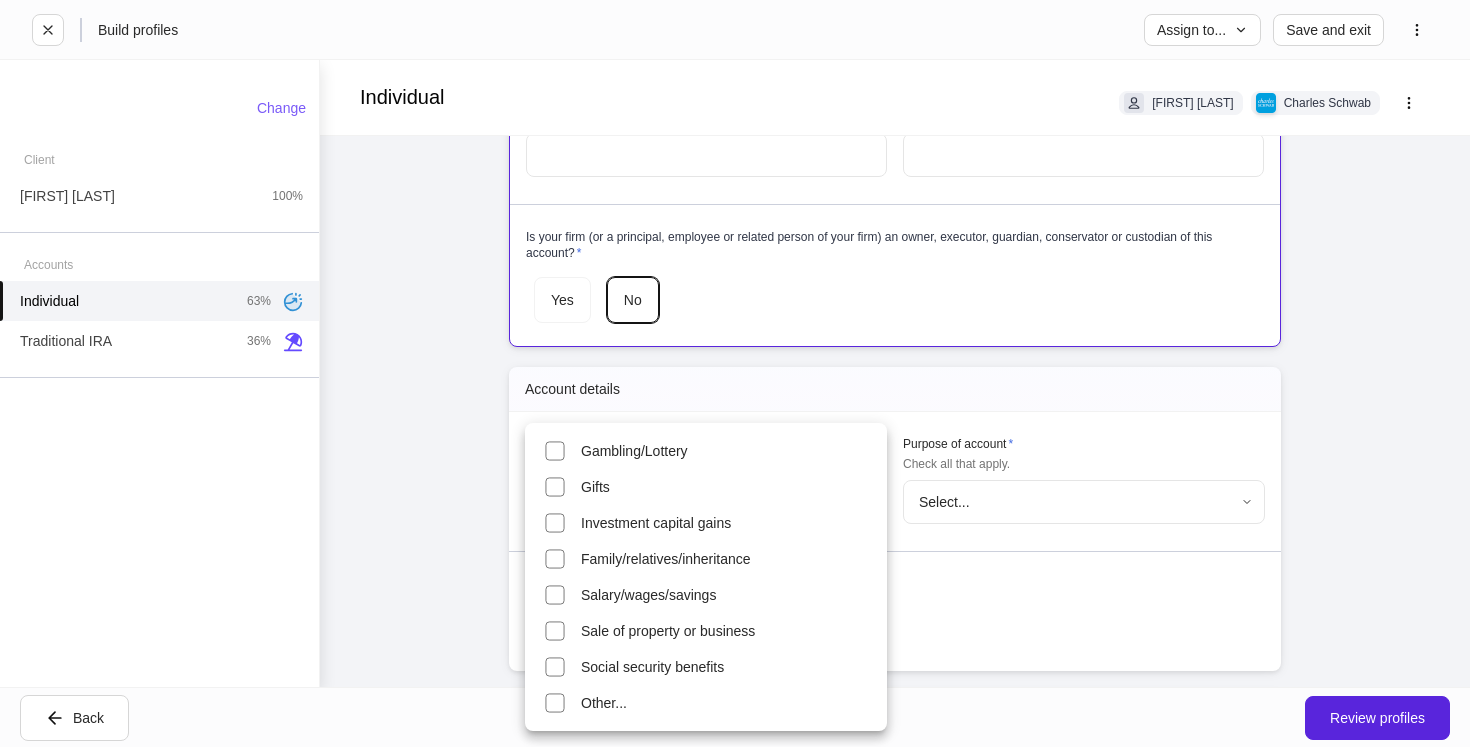 click on "Gifts" at bounding box center (706, 487) 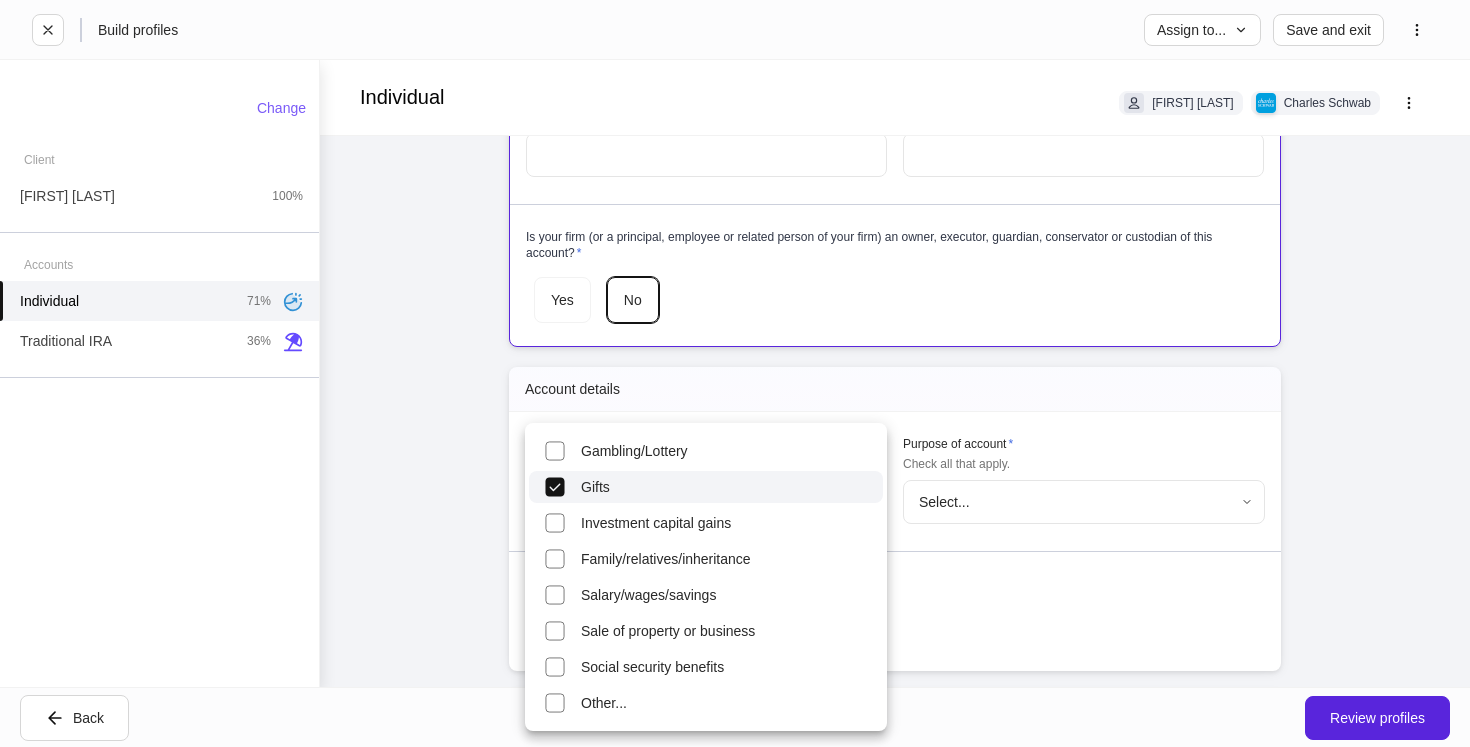 click at bounding box center (735, 373) 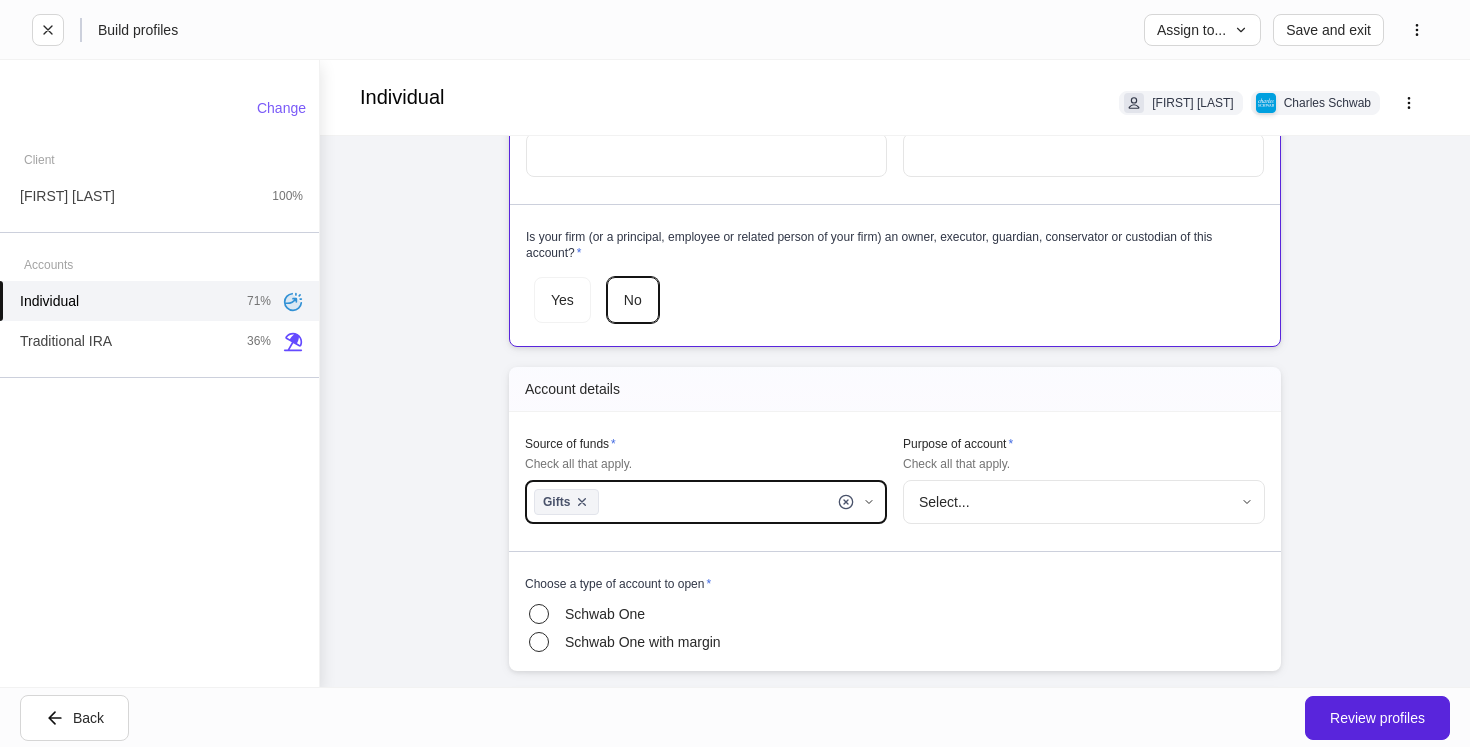 click on "Gambling/Lottery Gifts Investment capital gains Family/relatives/inheritance Salary/wages/savings Sale of property or business Social security benefits Other..." at bounding box center (735, 373) 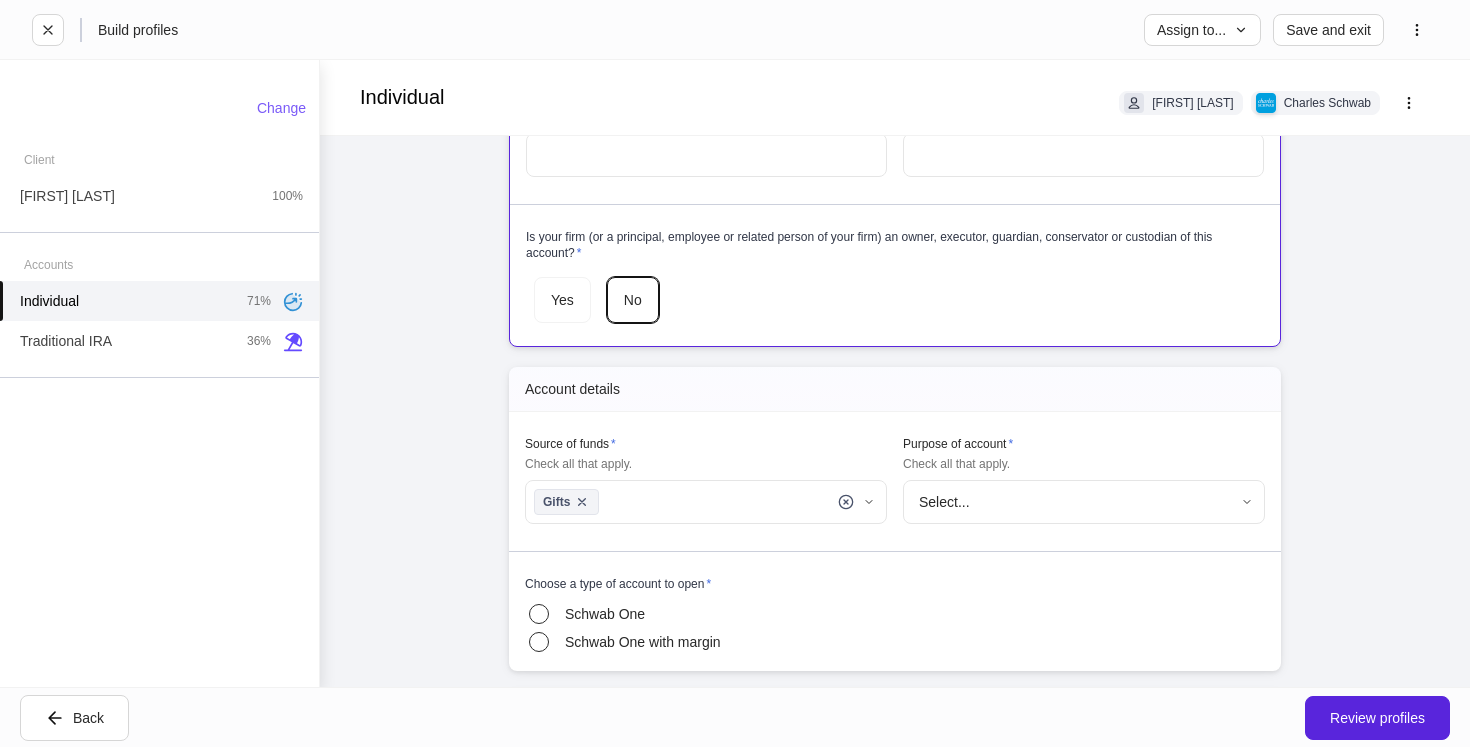 click on "**********" at bounding box center (735, 373) 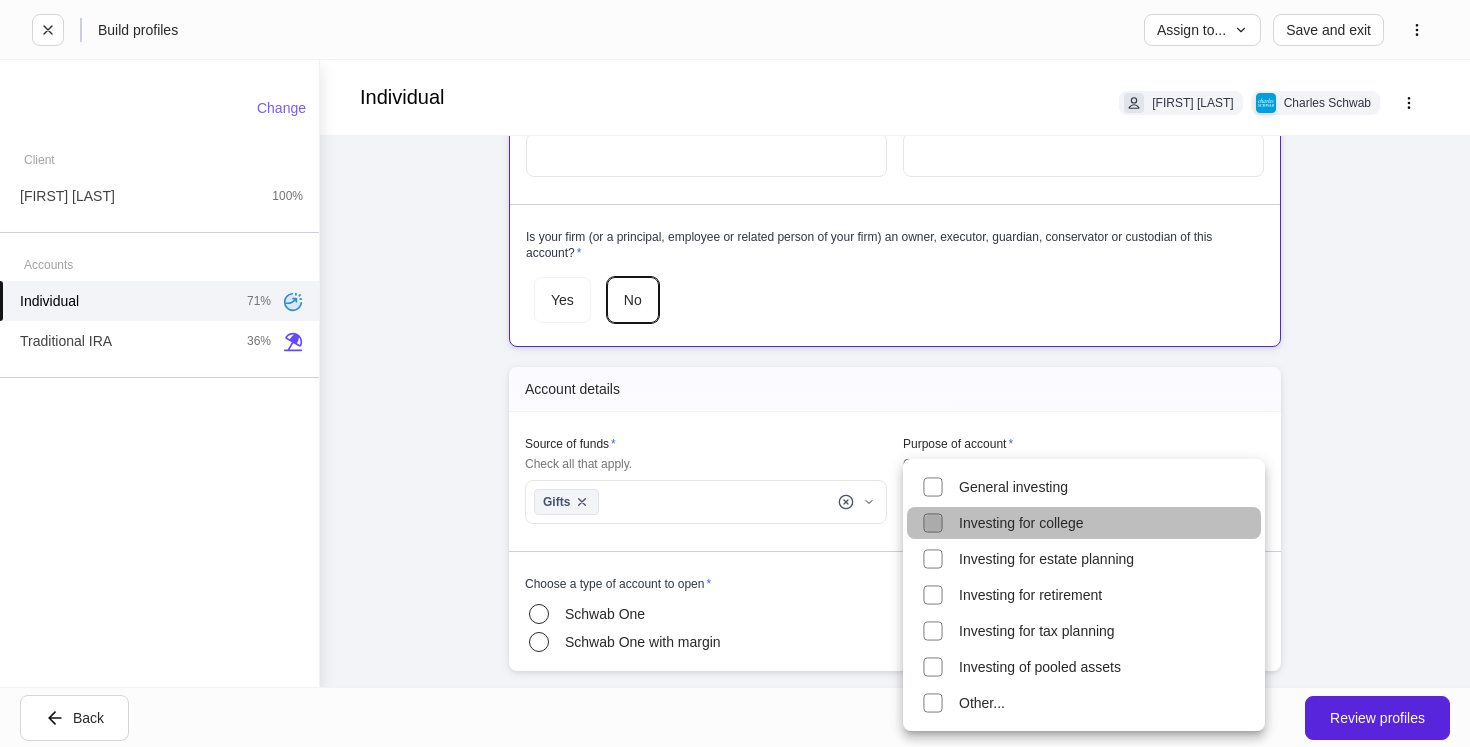 type on "**********" 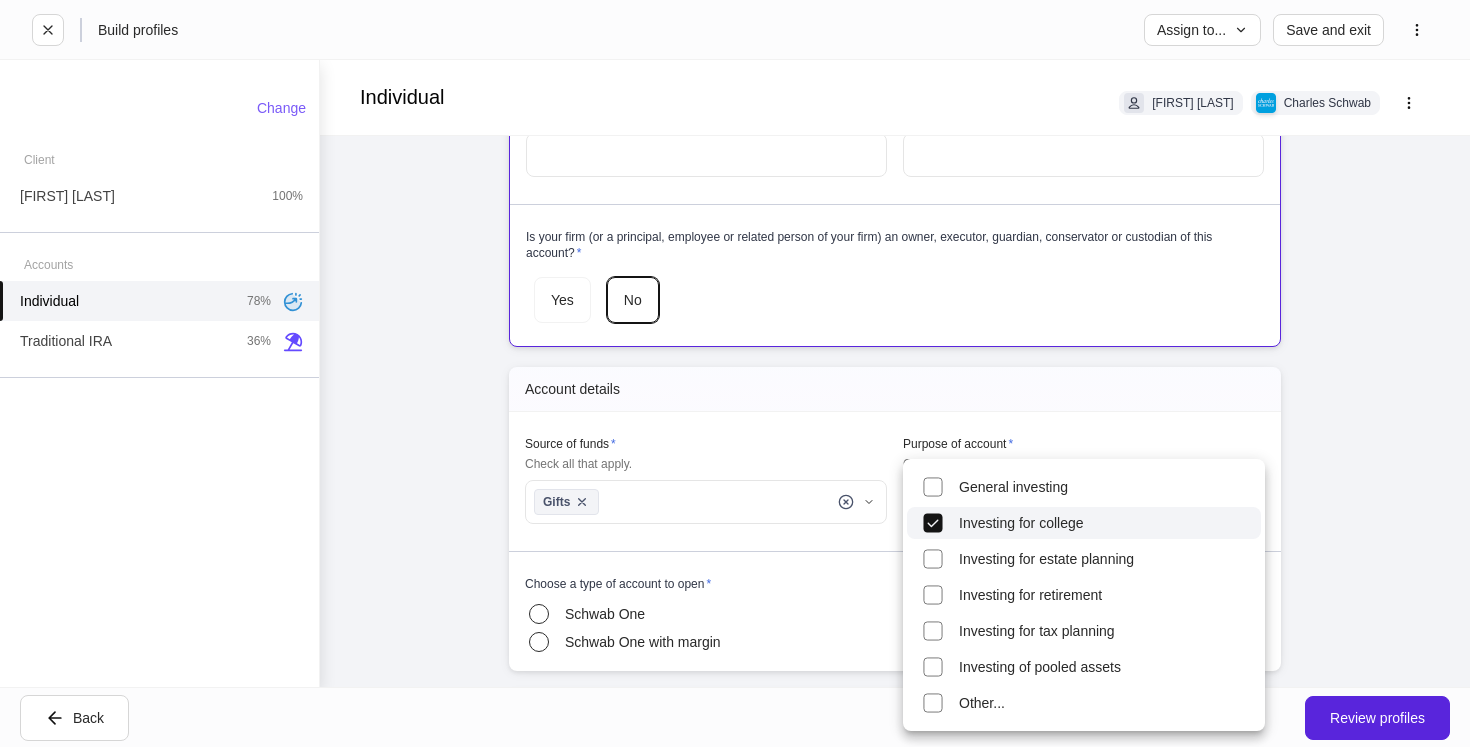 click at bounding box center (735, 373) 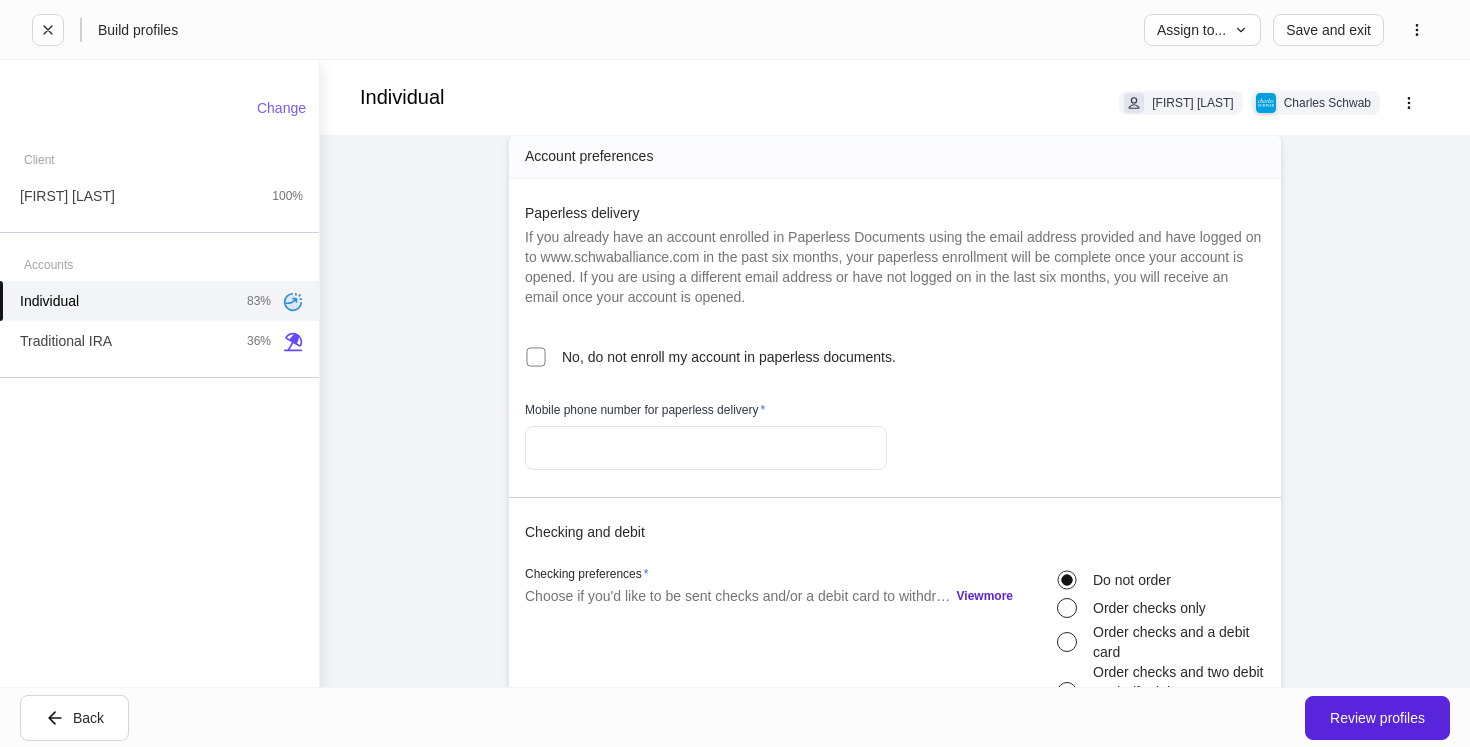 scroll, scrollTop: 1044, scrollLeft: 0, axis: vertical 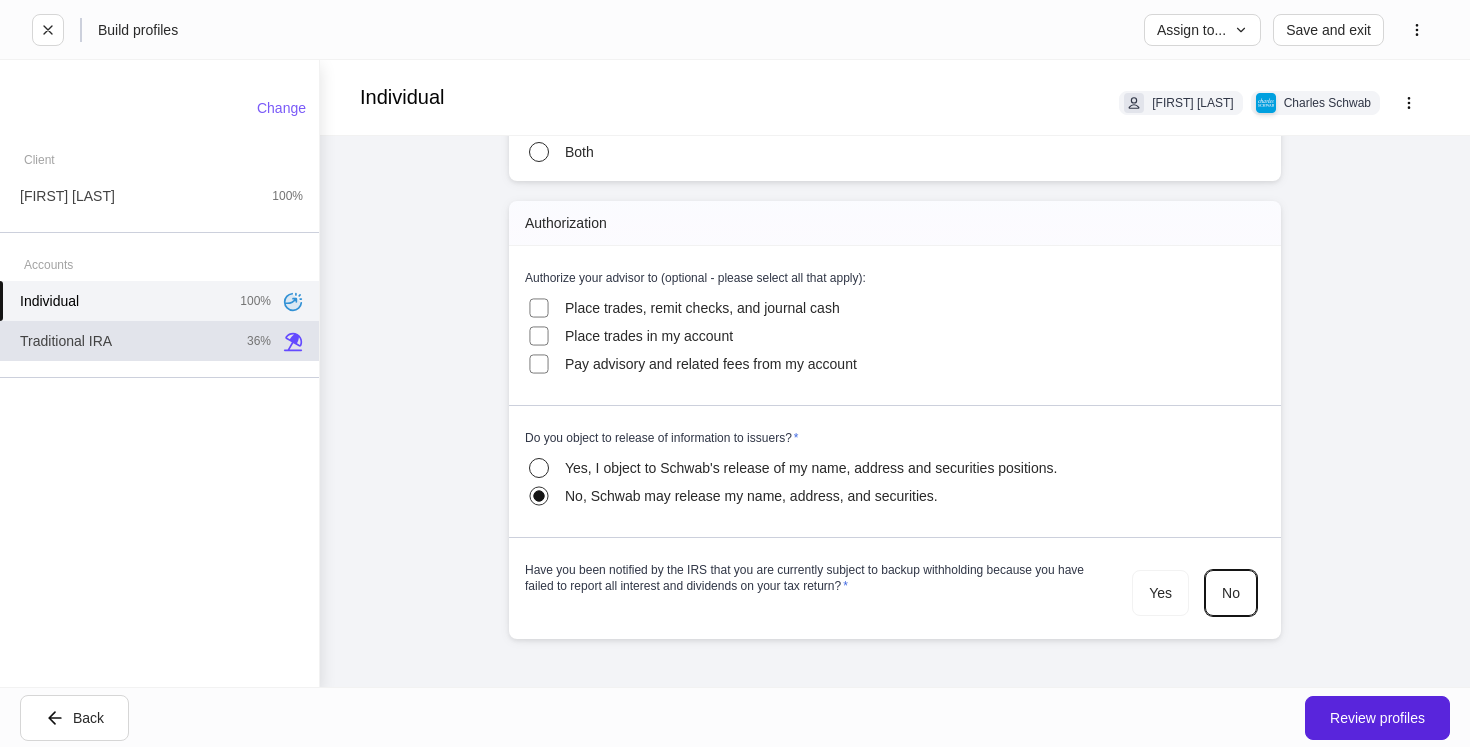 click on "Traditional IRA 36%" at bounding box center (159, 341) 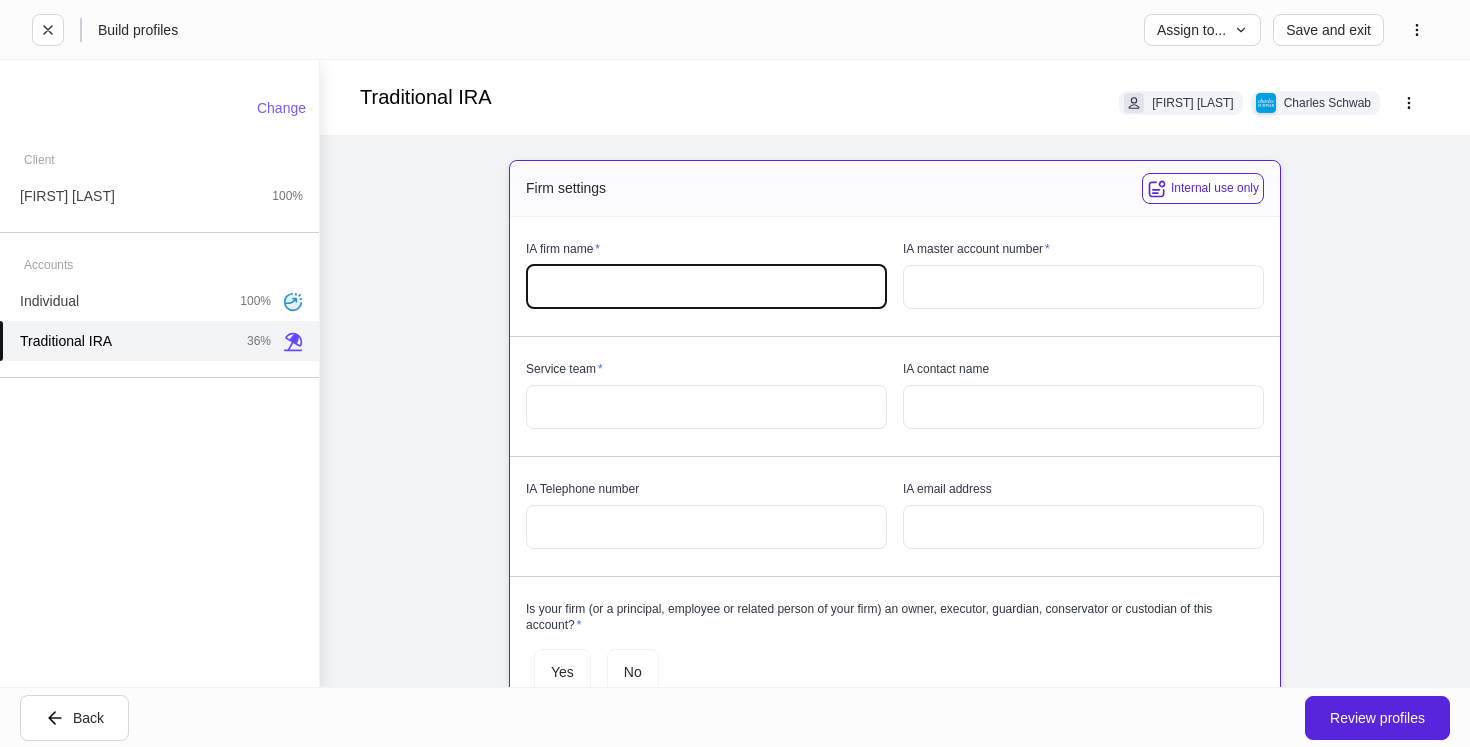 click at bounding box center (706, 287) 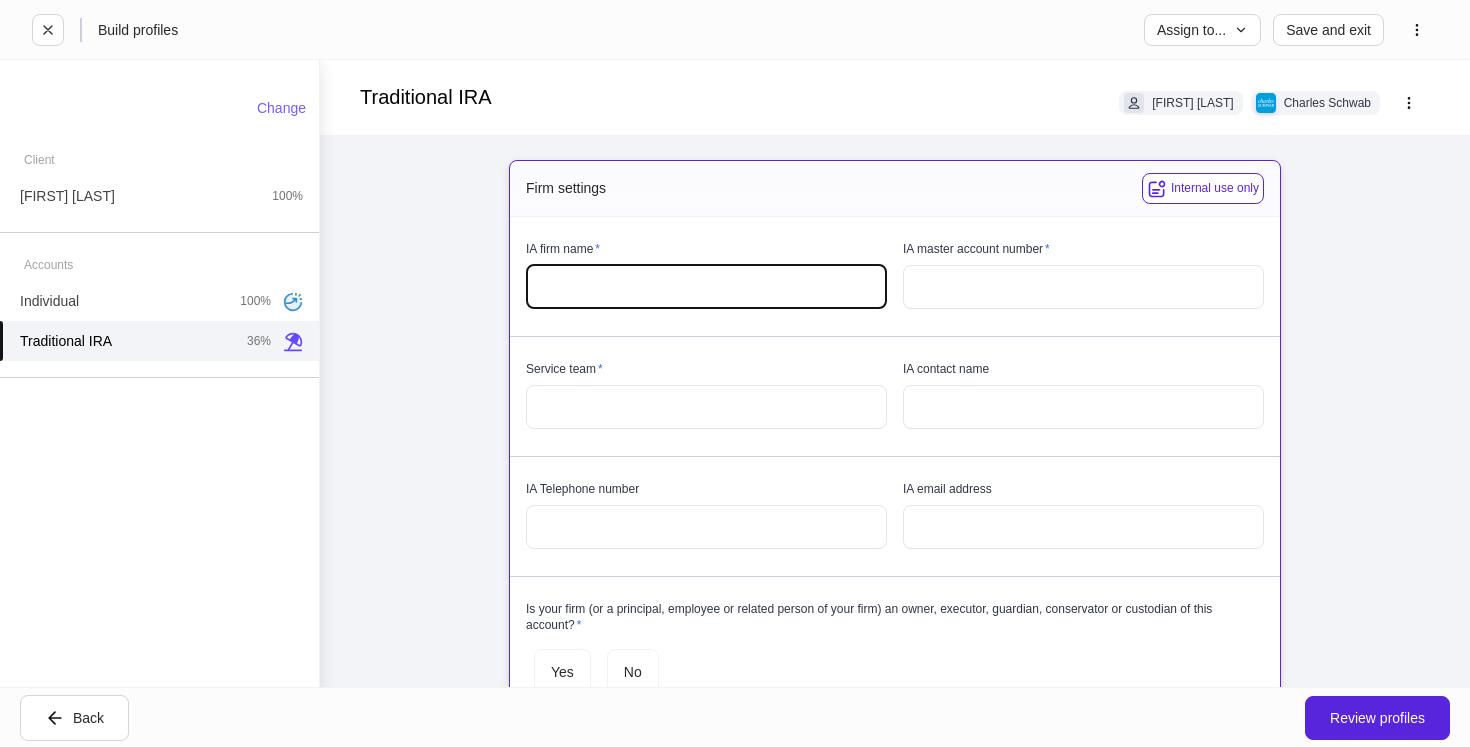 type on "*" 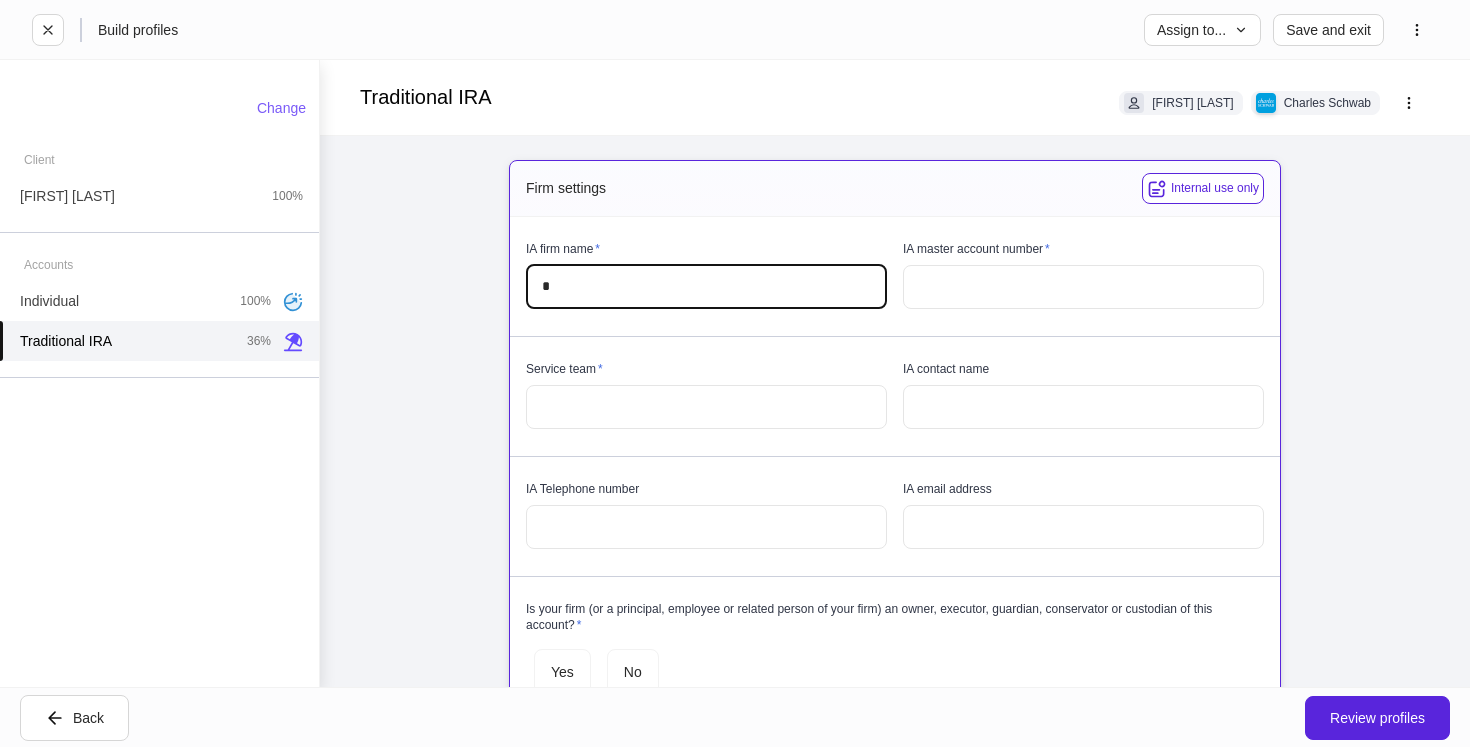 type 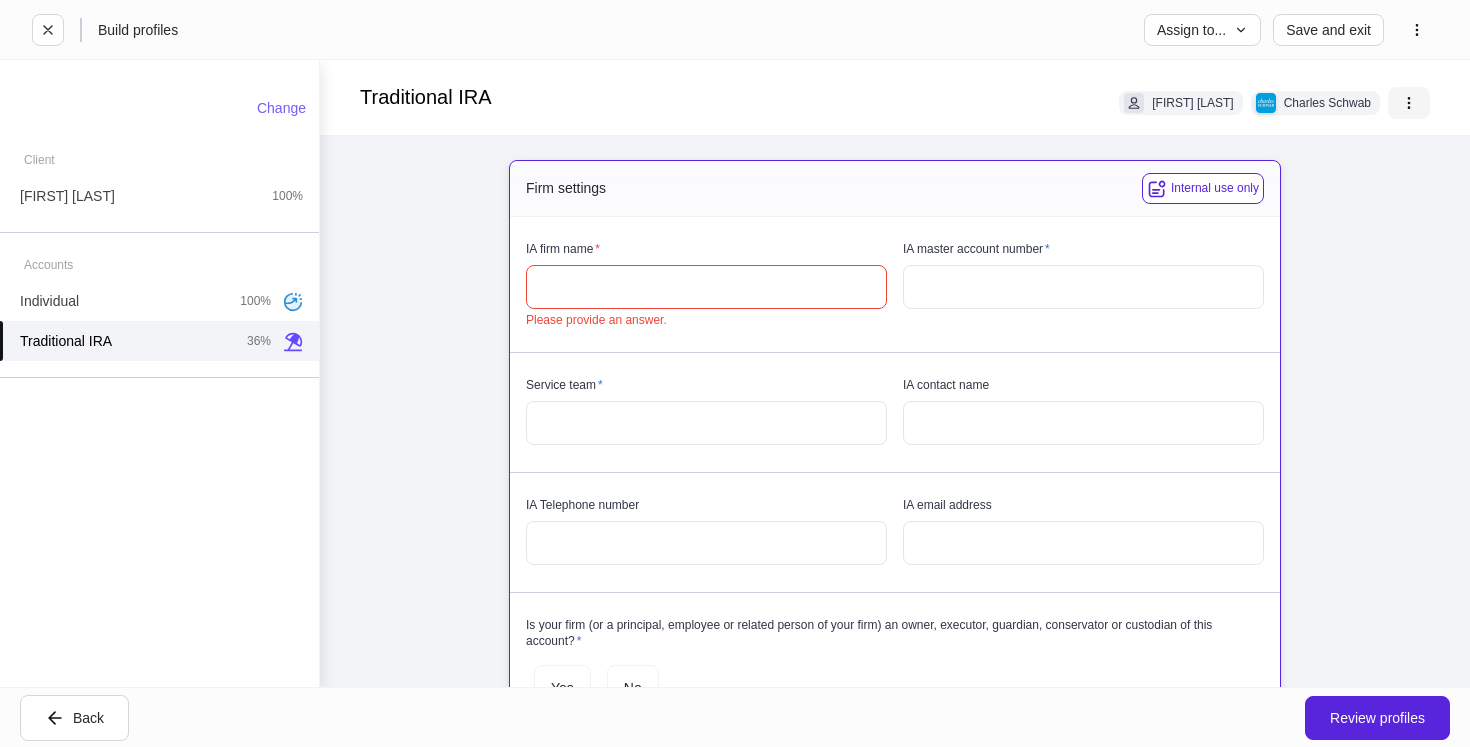 click 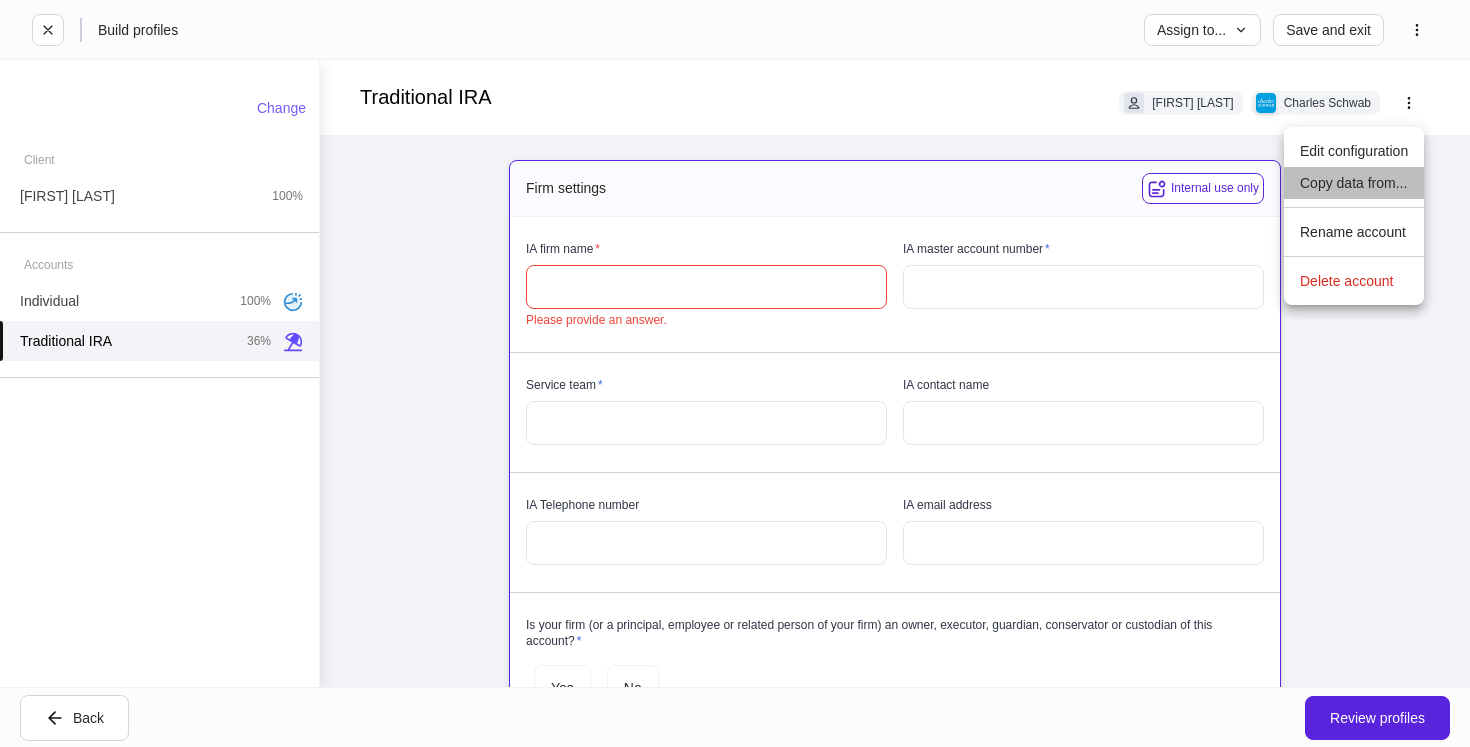 click on "Copy data from..." at bounding box center (1354, 183) 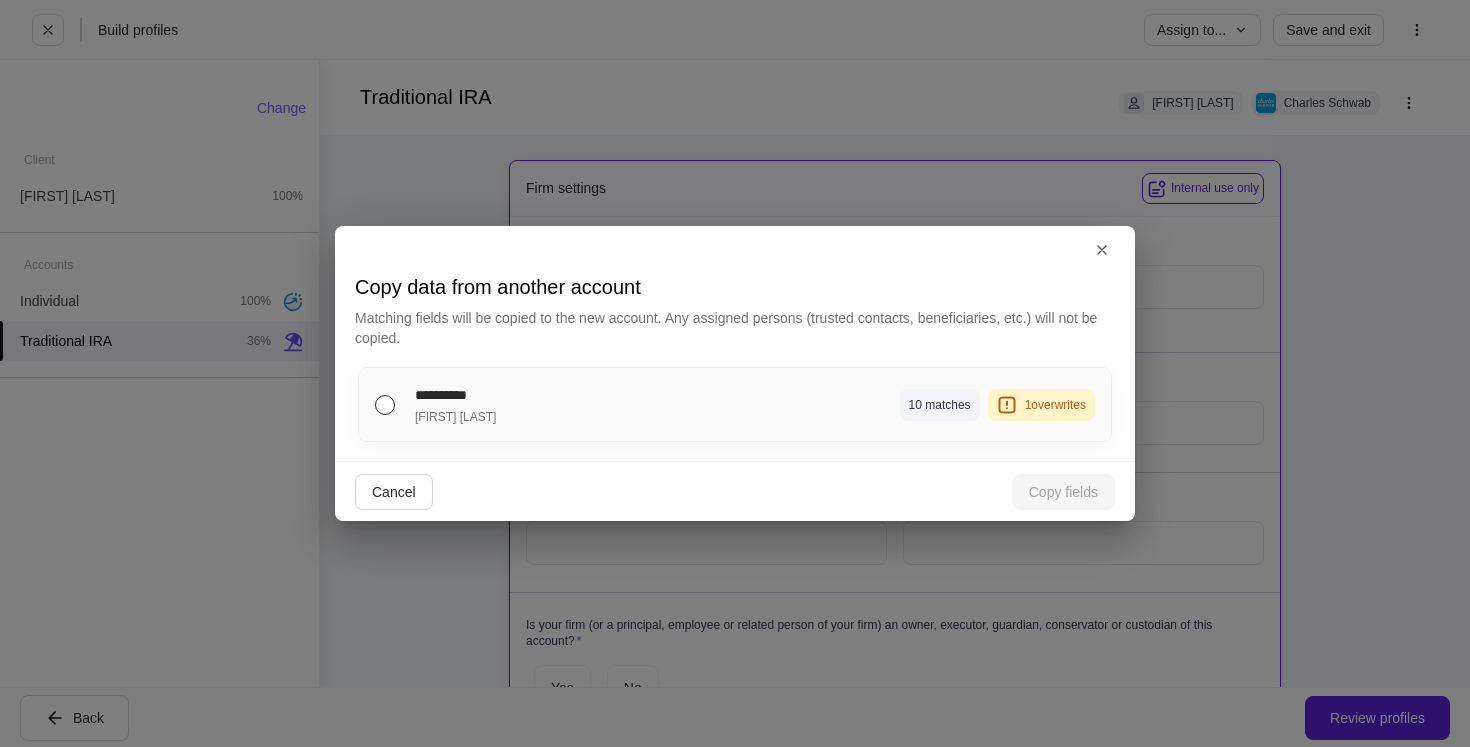 click on "**********" at bounding box center (735, 404) 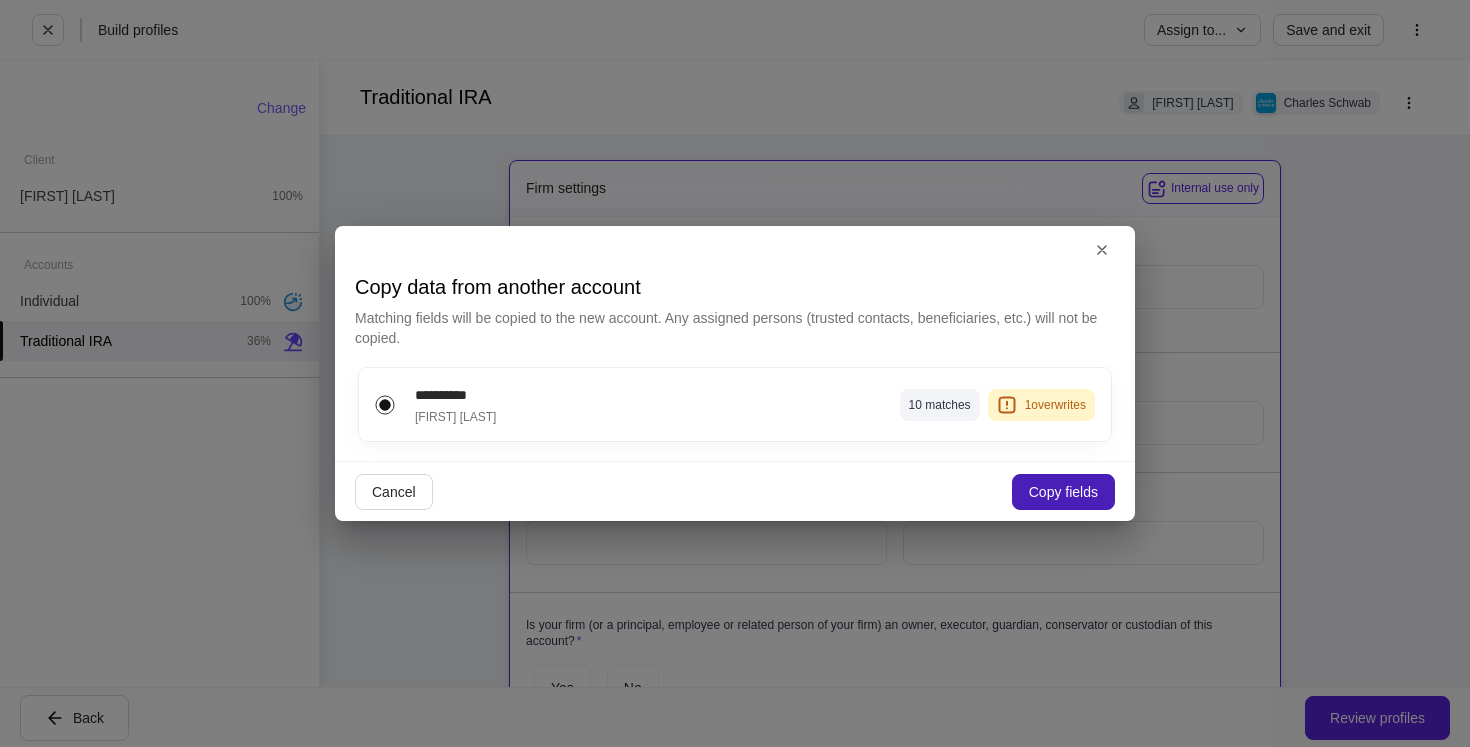 click on "Copy fields" at bounding box center (1063, 492) 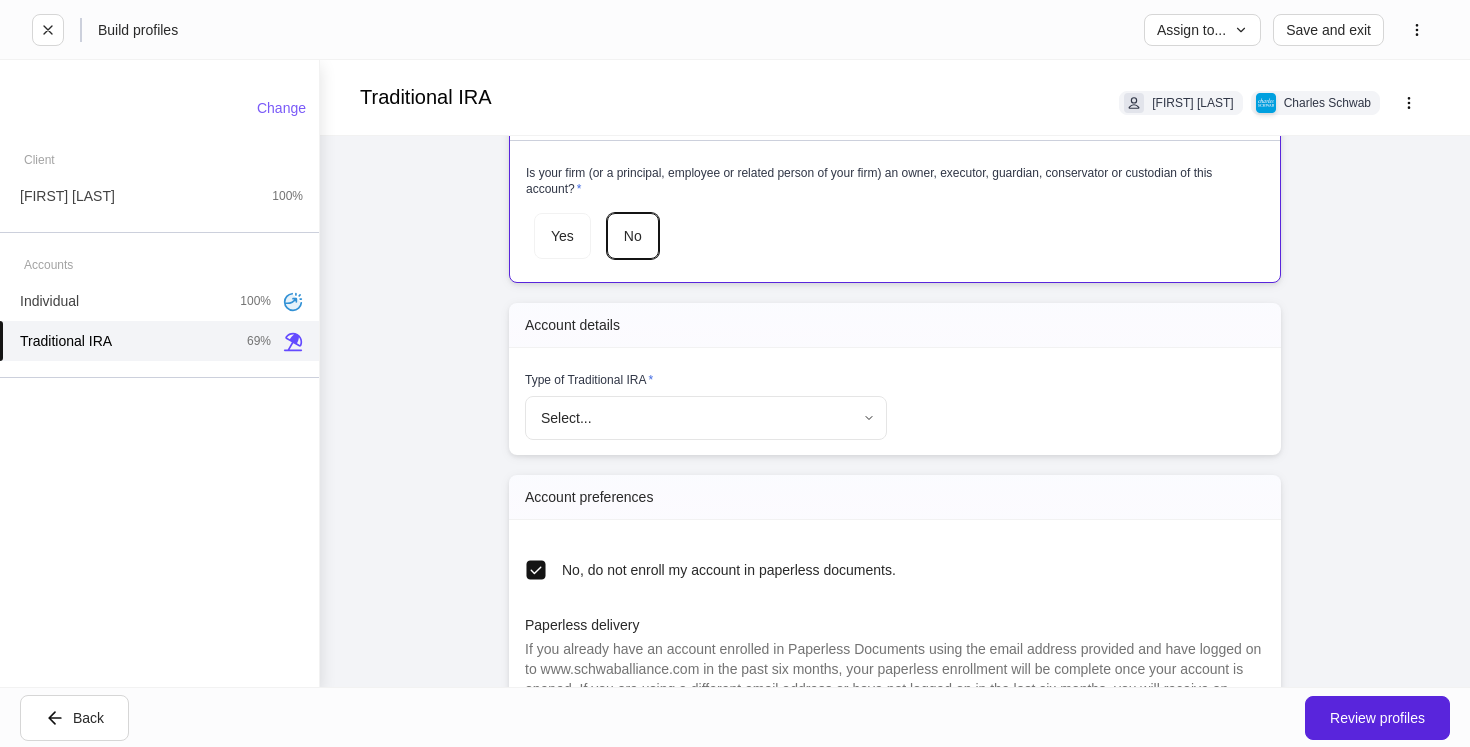 scroll, scrollTop: 437, scrollLeft: 0, axis: vertical 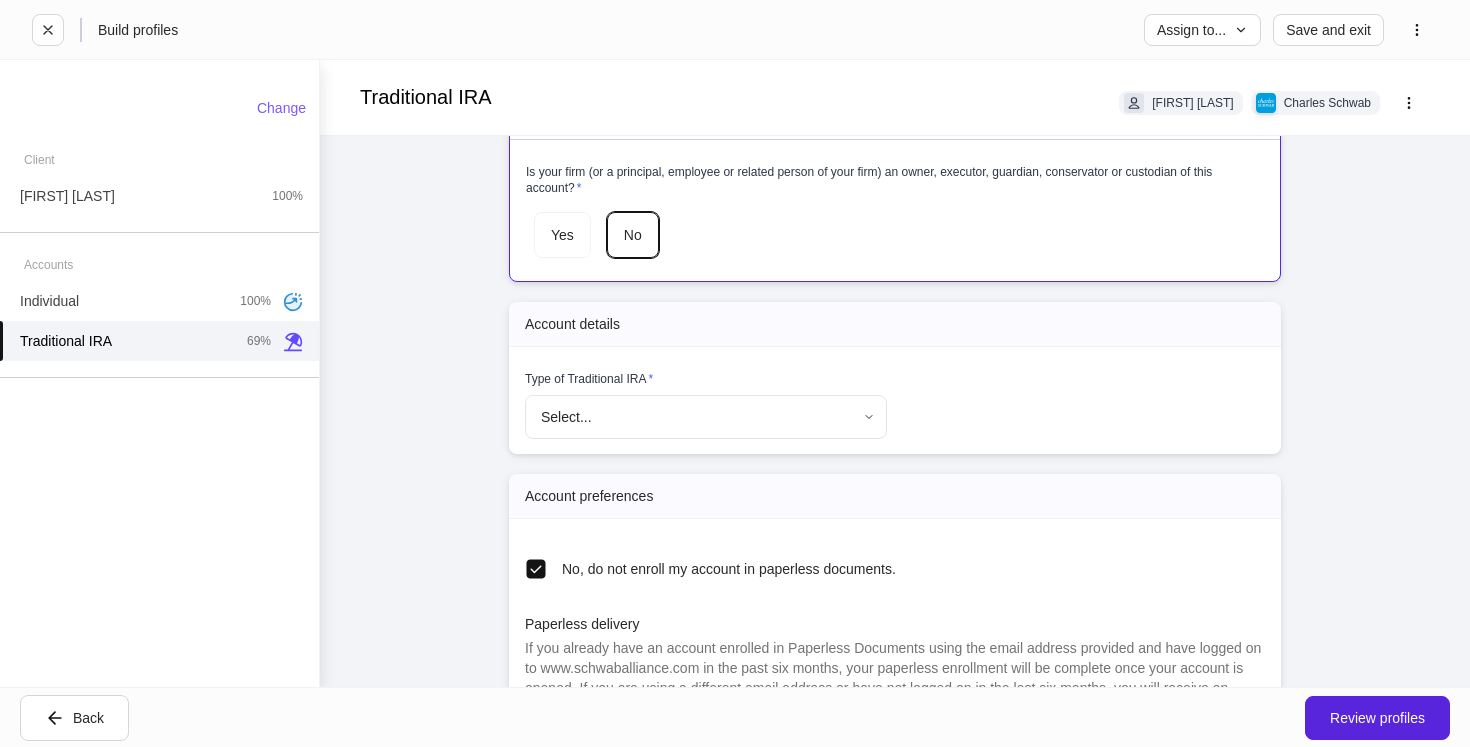 click on "**********" at bounding box center (735, 373) 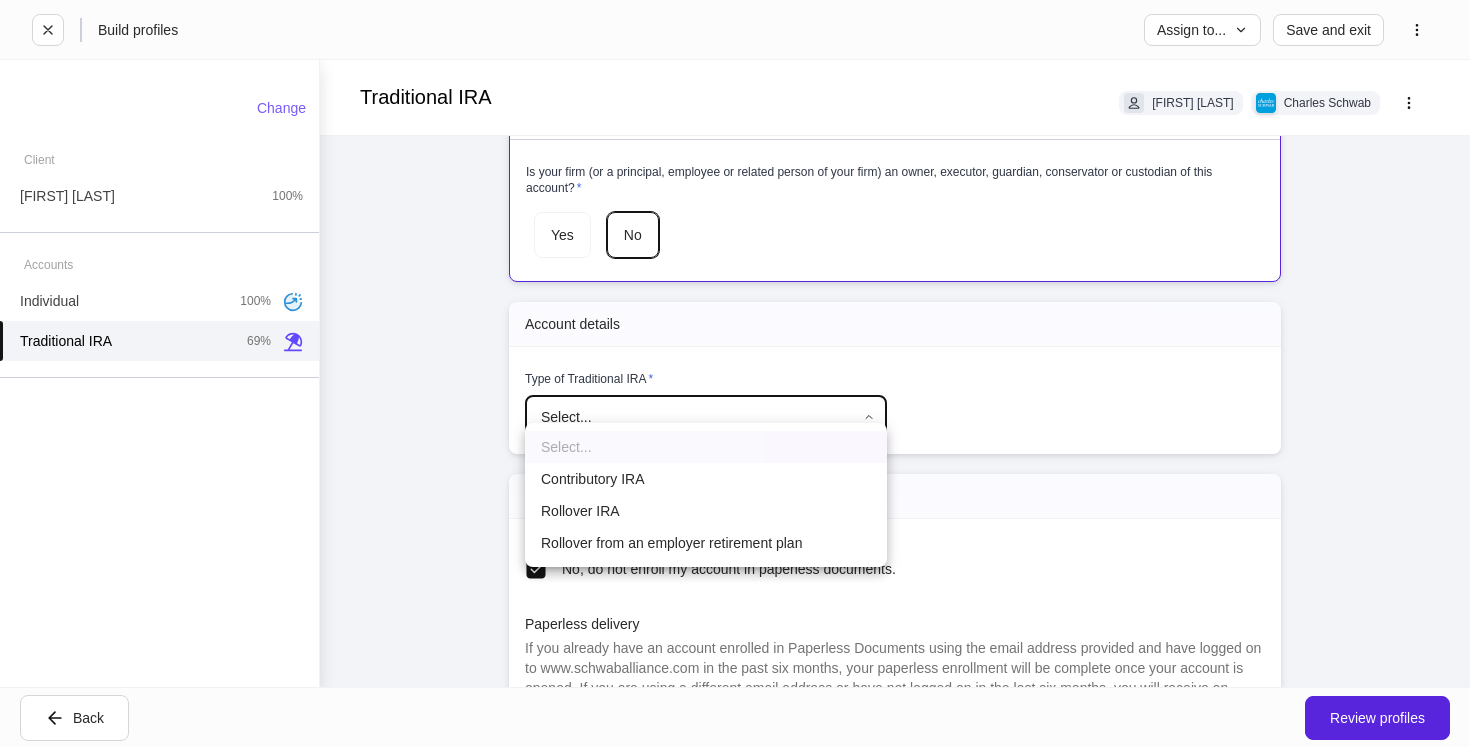 click on "Contributory IRA" at bounding box center (706, 479) 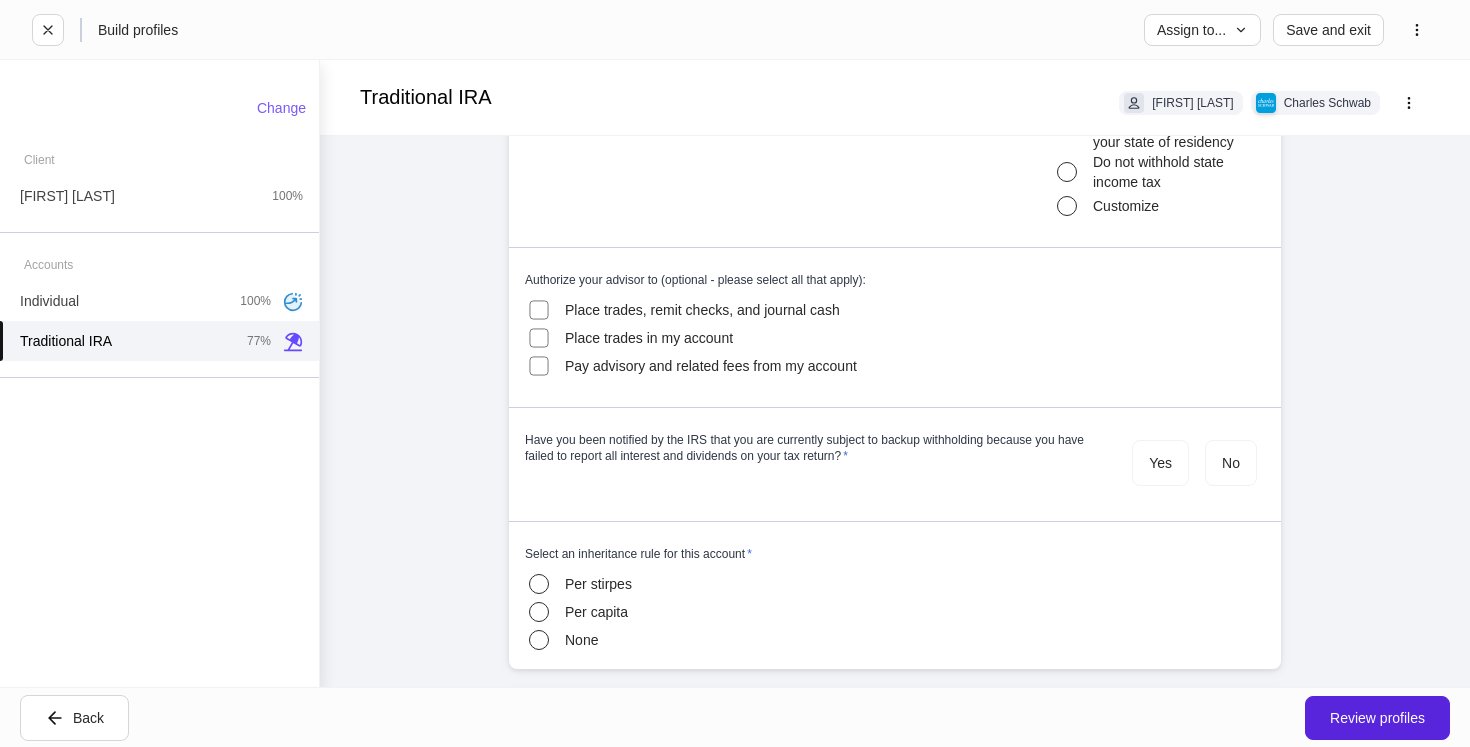 scroll, scrollTop: 1285, scrollLeft: 0, axis: vertical 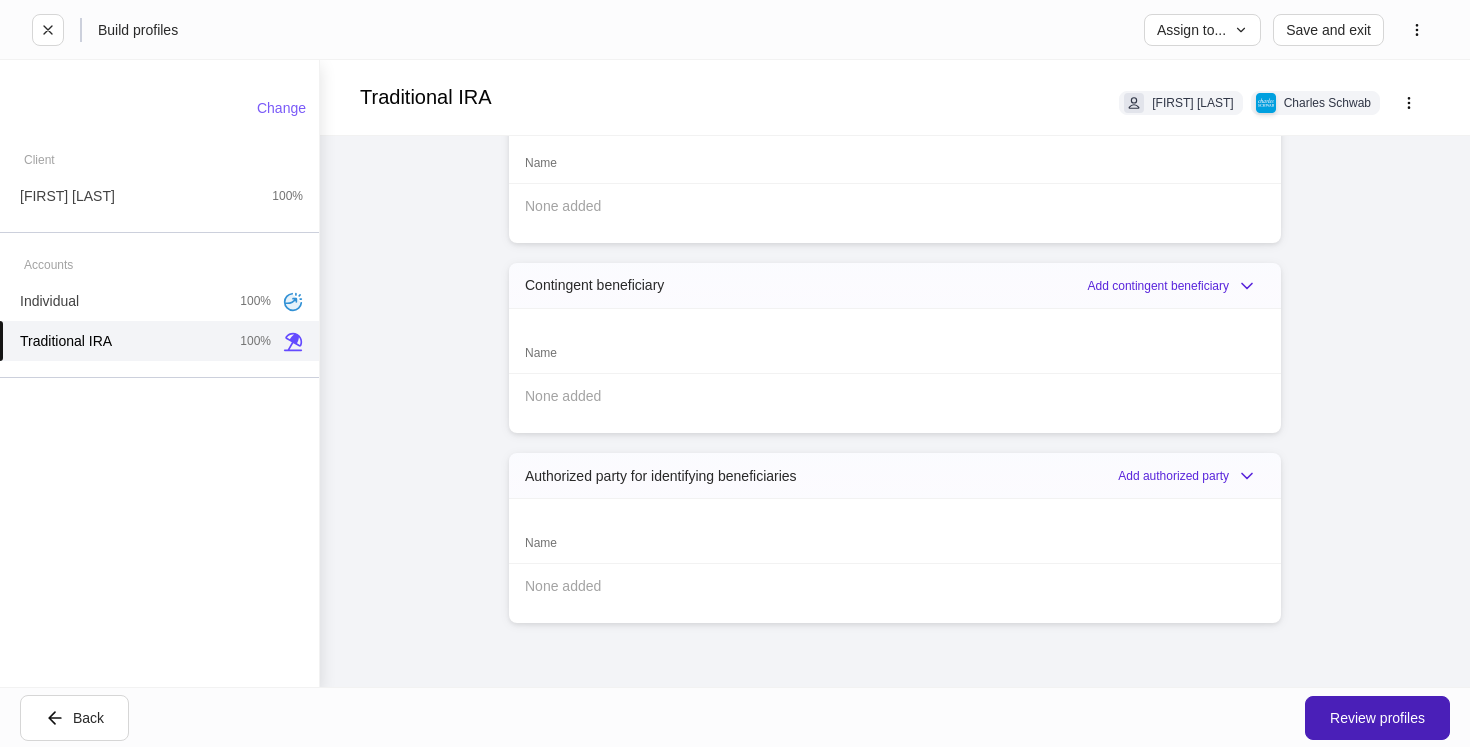 click on "Review profiles" at bounding box center [1377, 718] 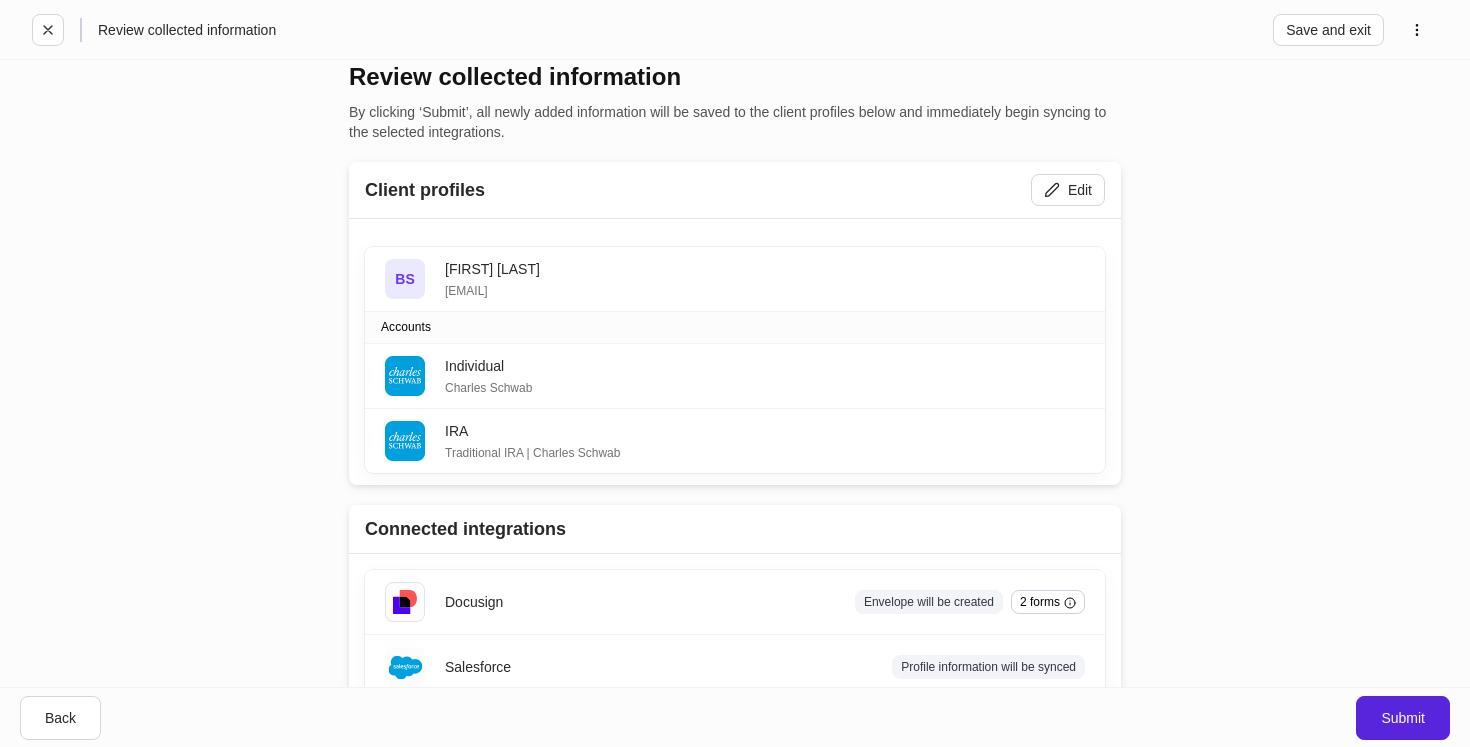 scroll, scrollTop: 24, scrollLeft: 0, axis: vertical 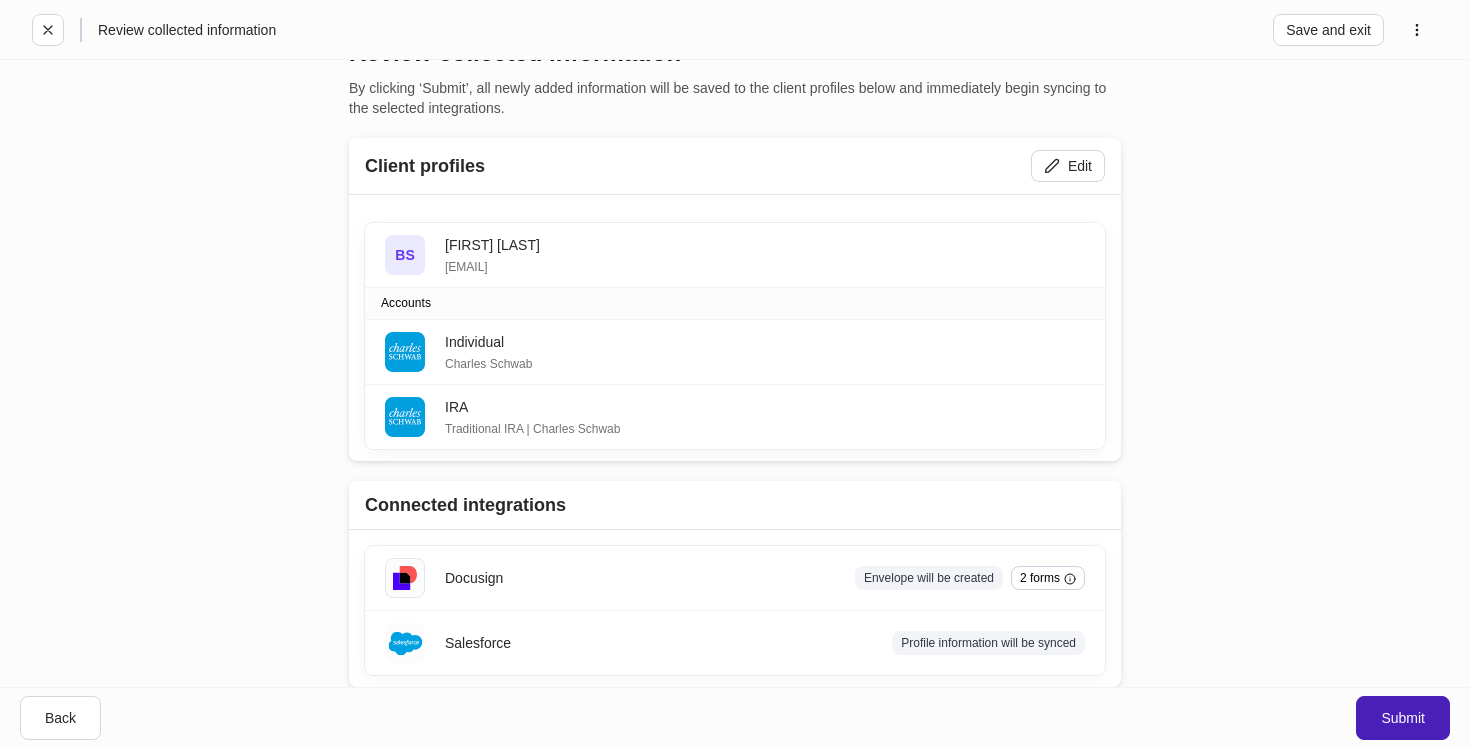 click on "Submit" at bounding box center [1403, 718] 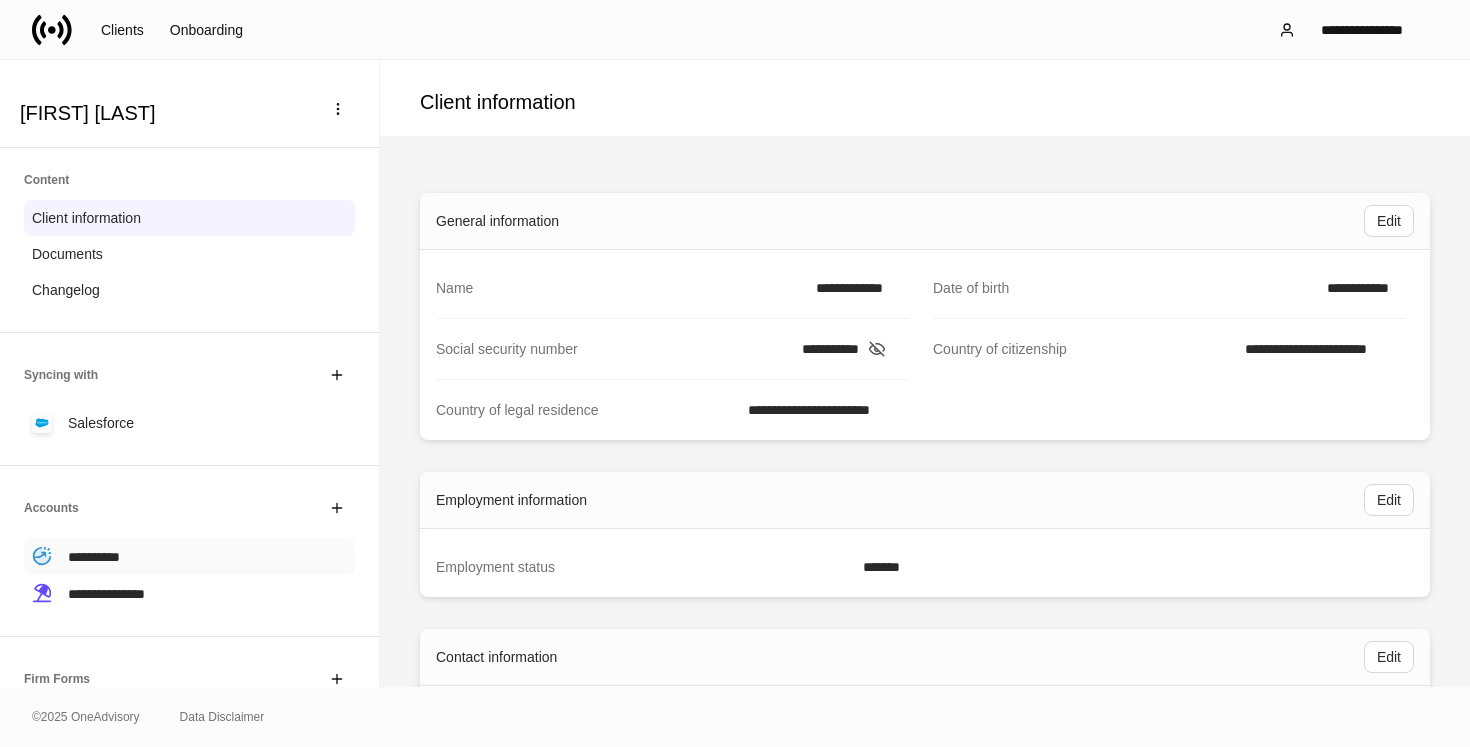 click on "**********" at bounding box center [189, 556] 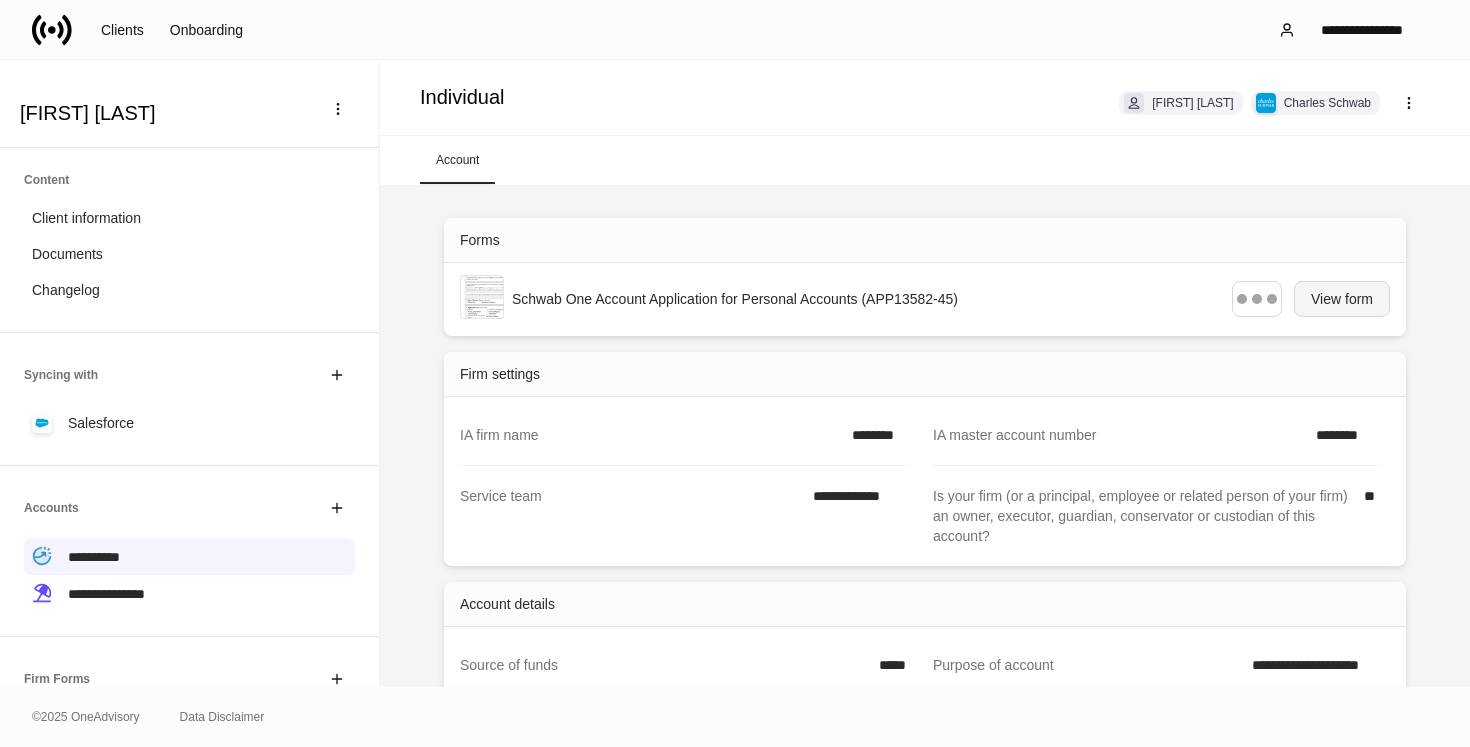 click on "View form" at bounding box center (1342, 299) 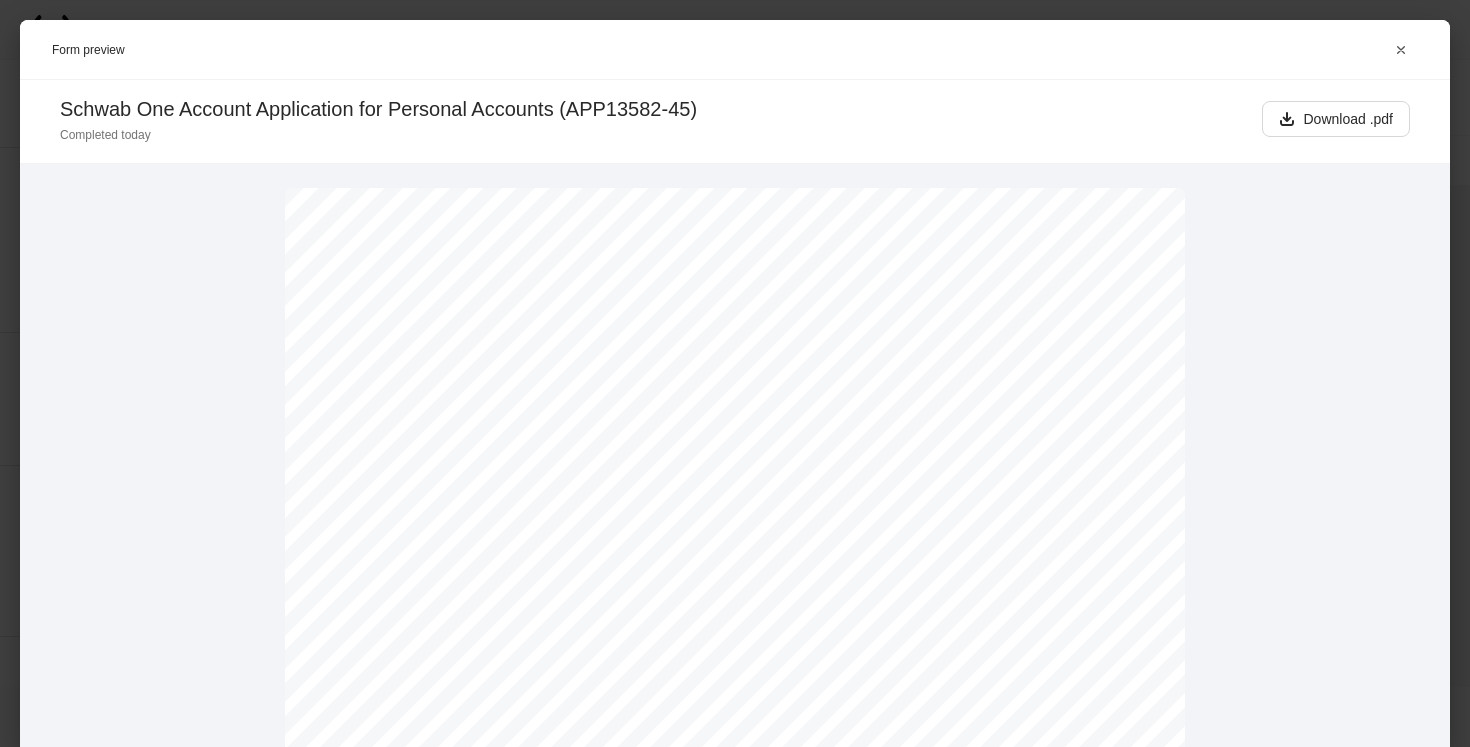scroll, scrollTop: 2, scrollLeft: 0, axis: vertical 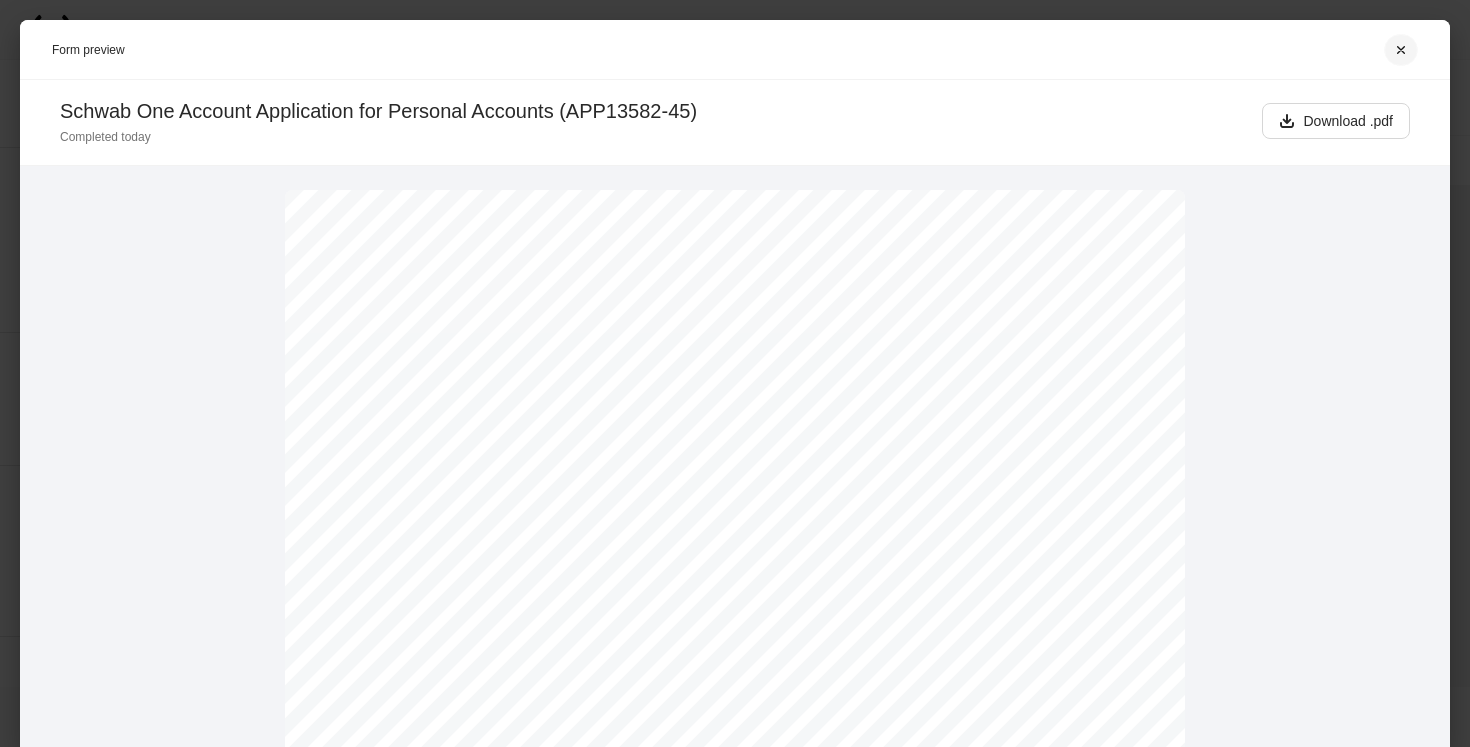 click 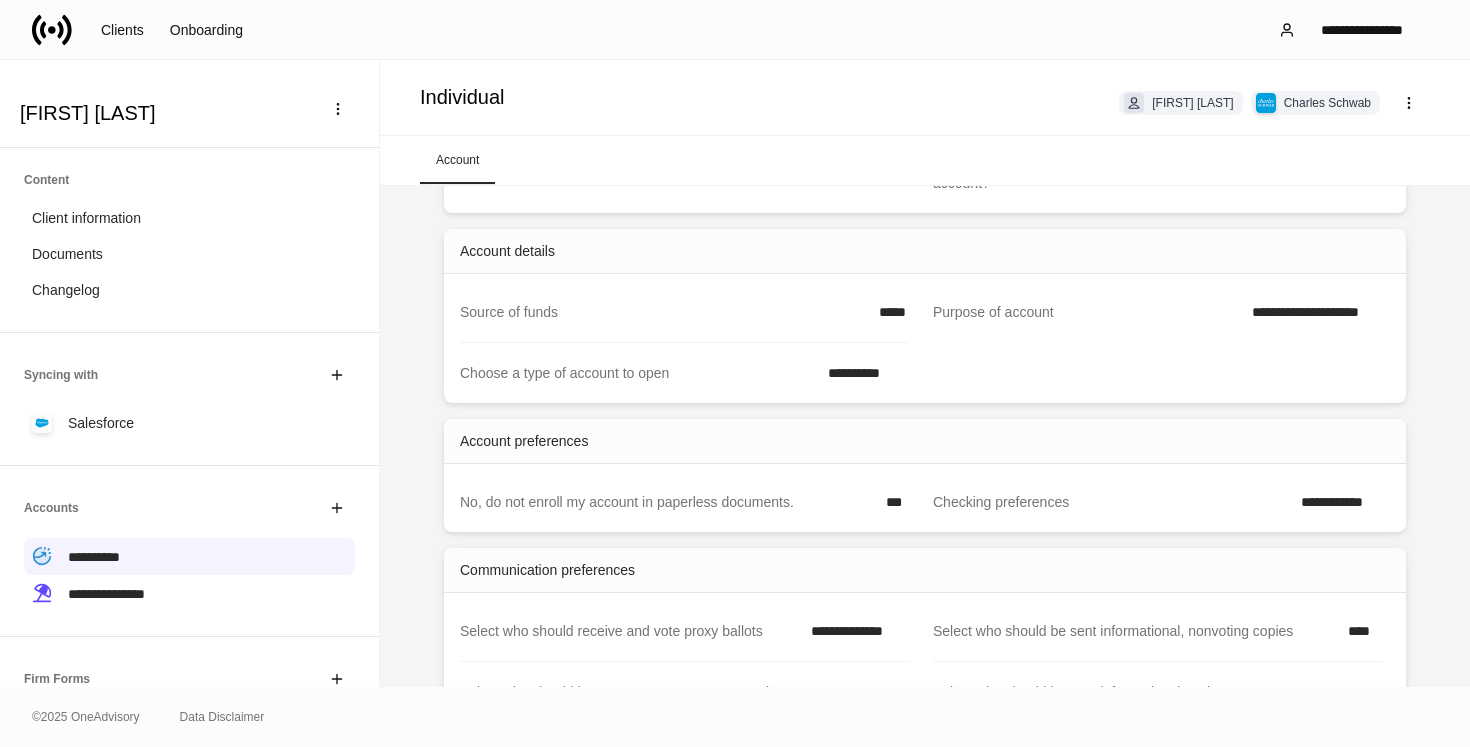 scroll, scrollTop: 352, scrollLeft: 0, axis: vertical 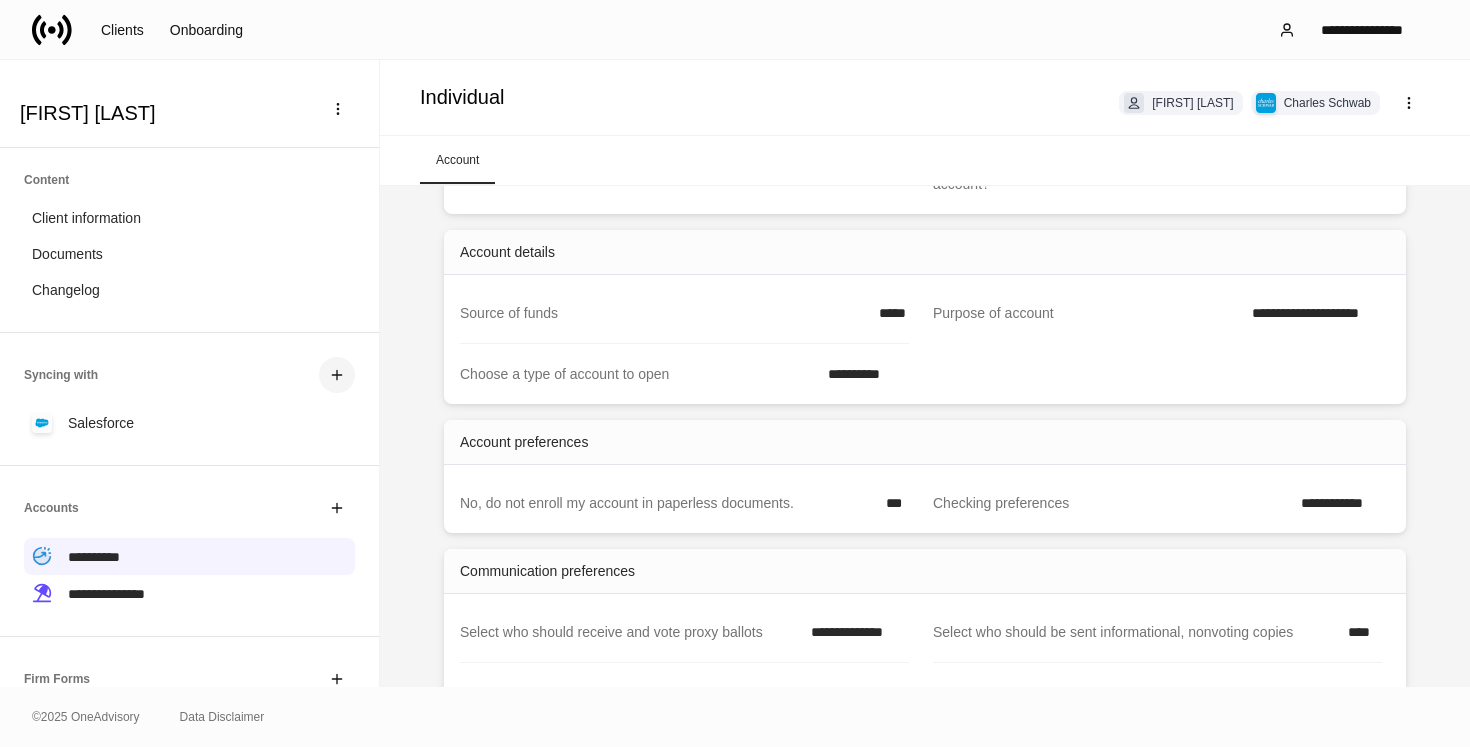 click 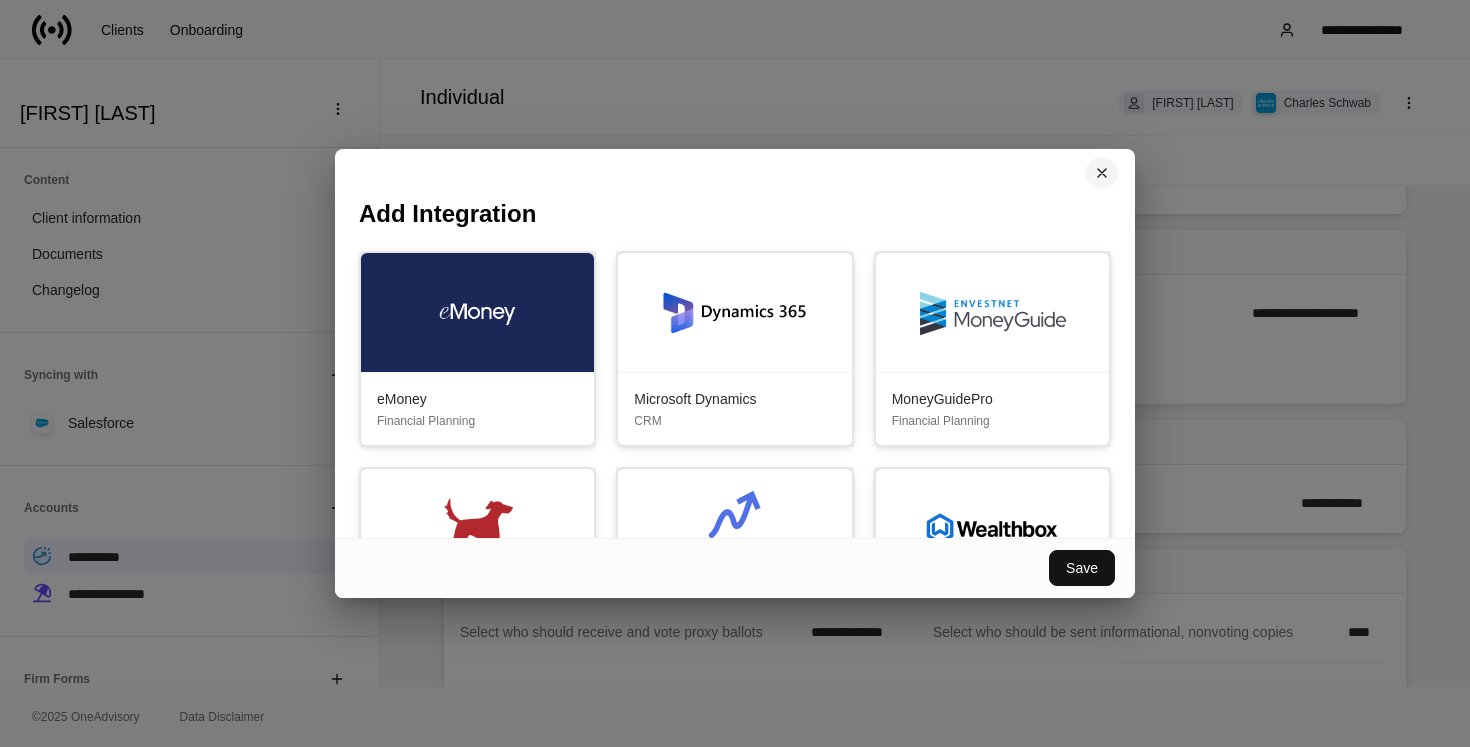 click 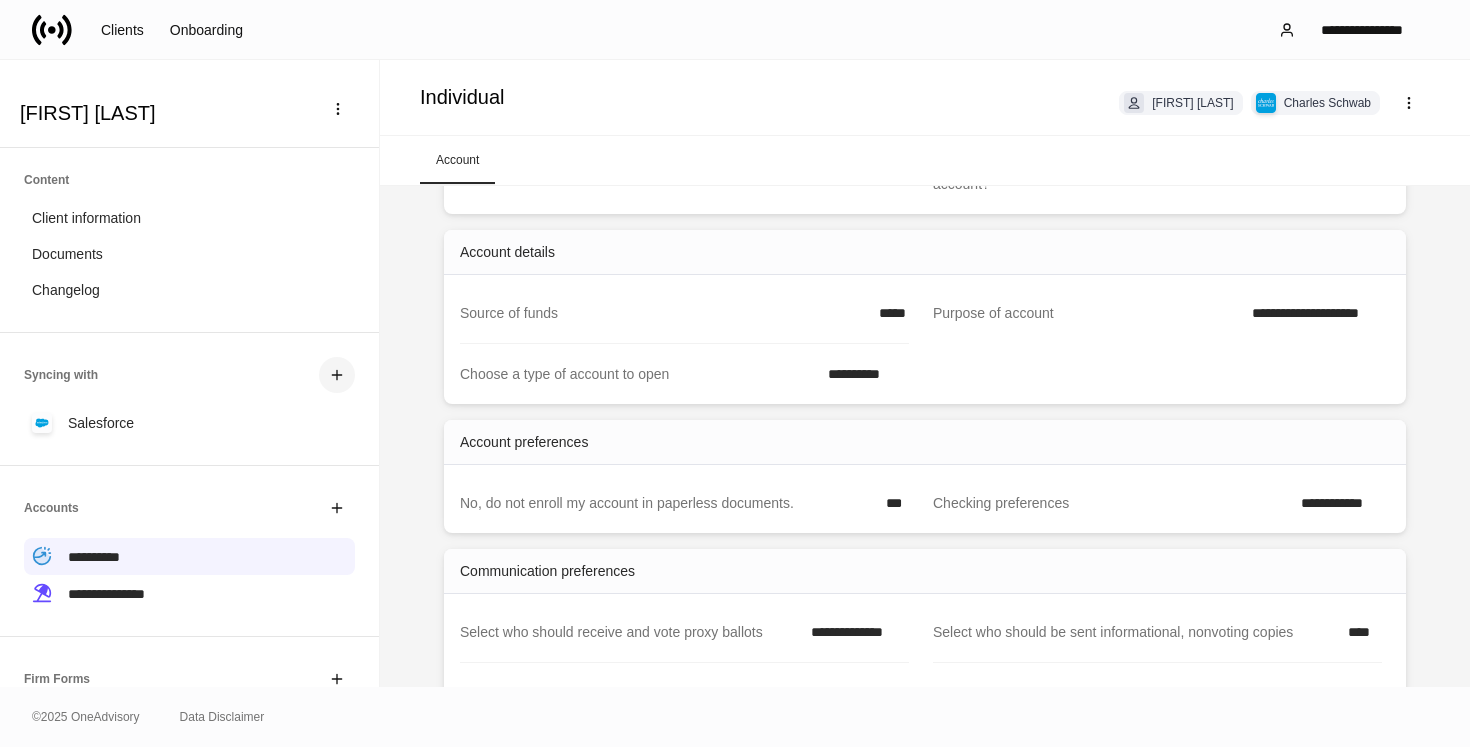 click 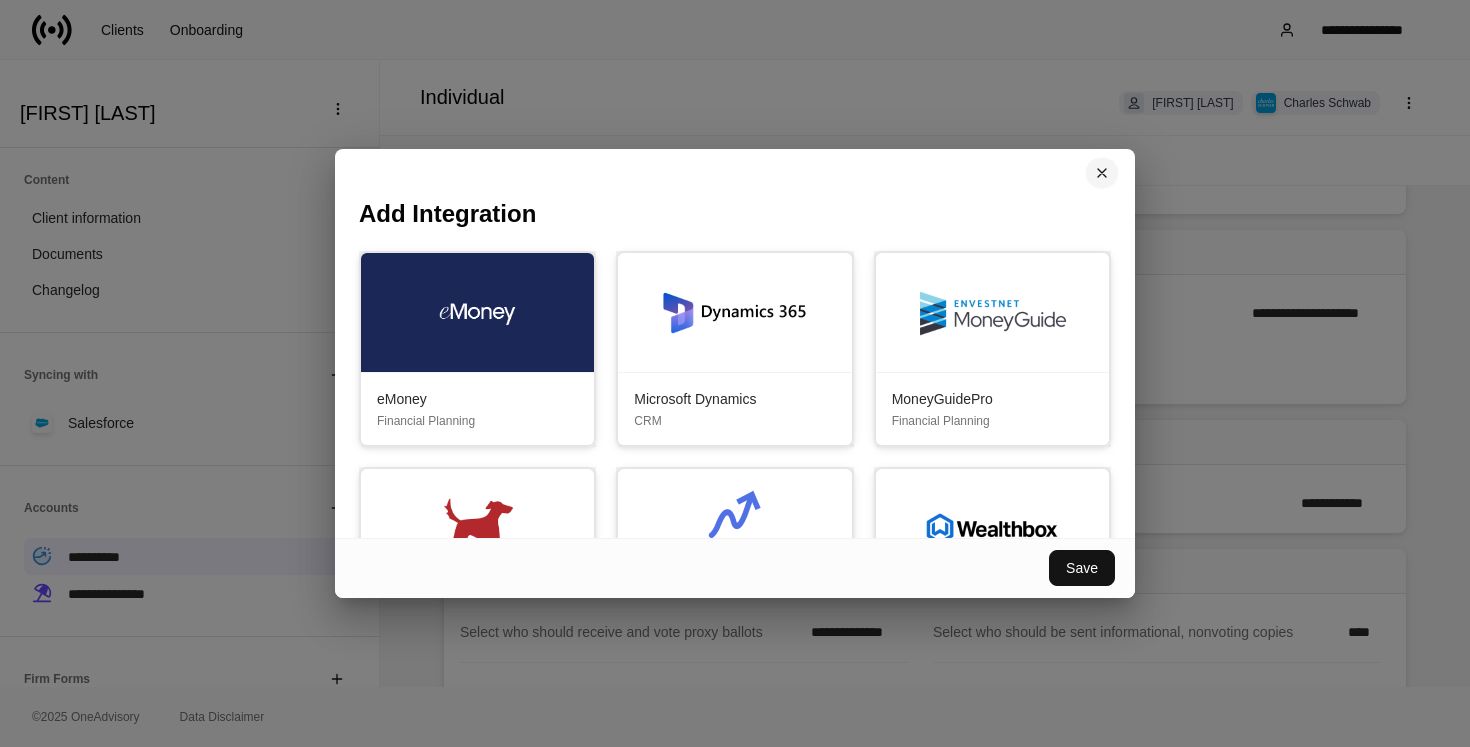 click 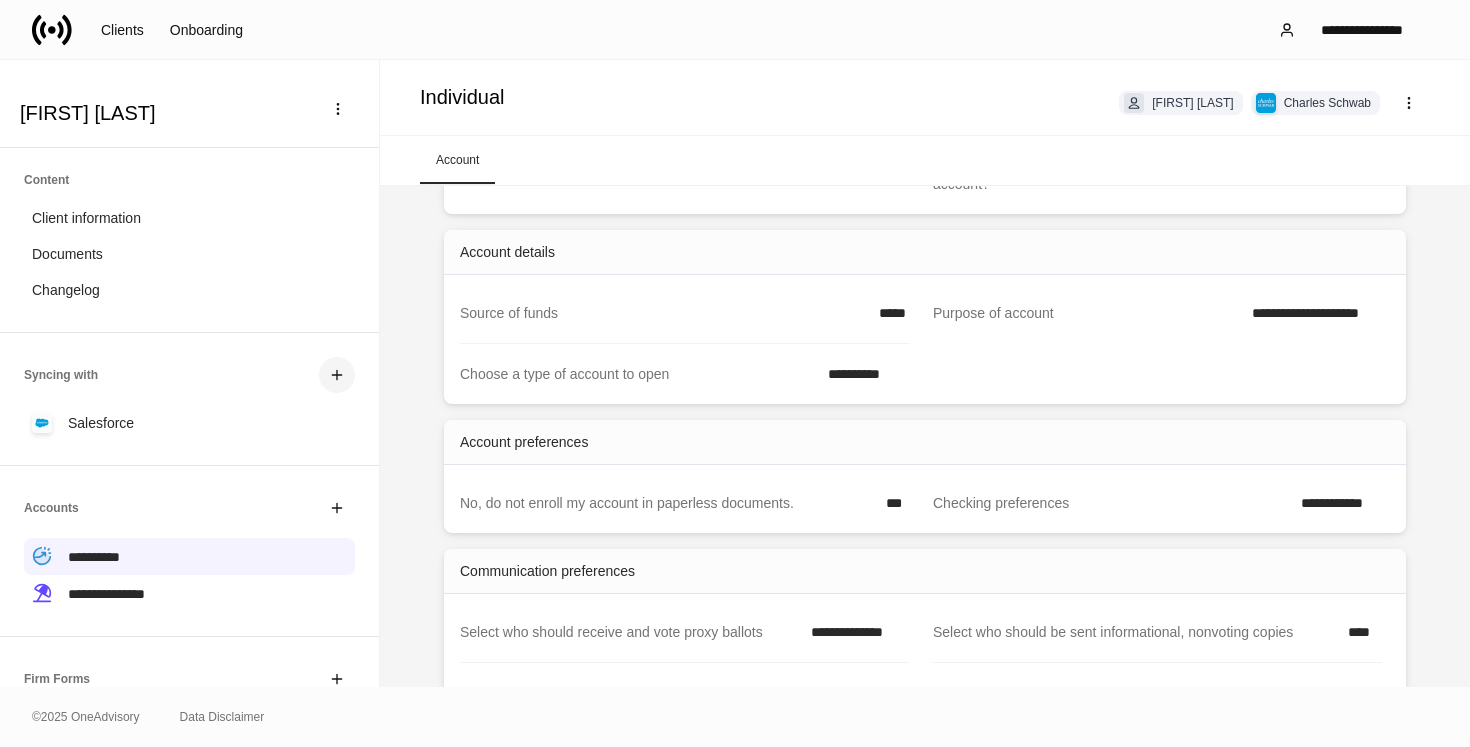 click 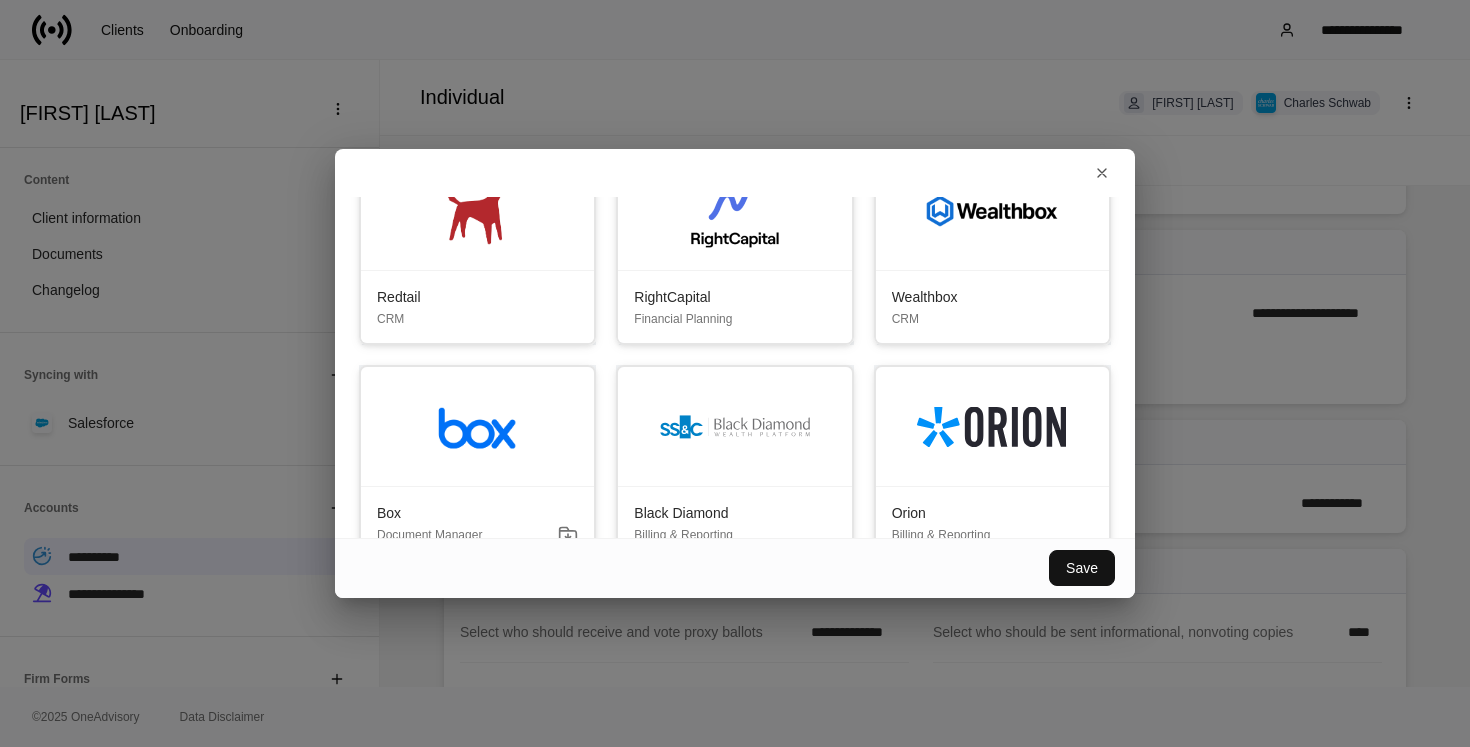 scroll, scrollTop: 467, scrollLeft: 0, axis: vertical 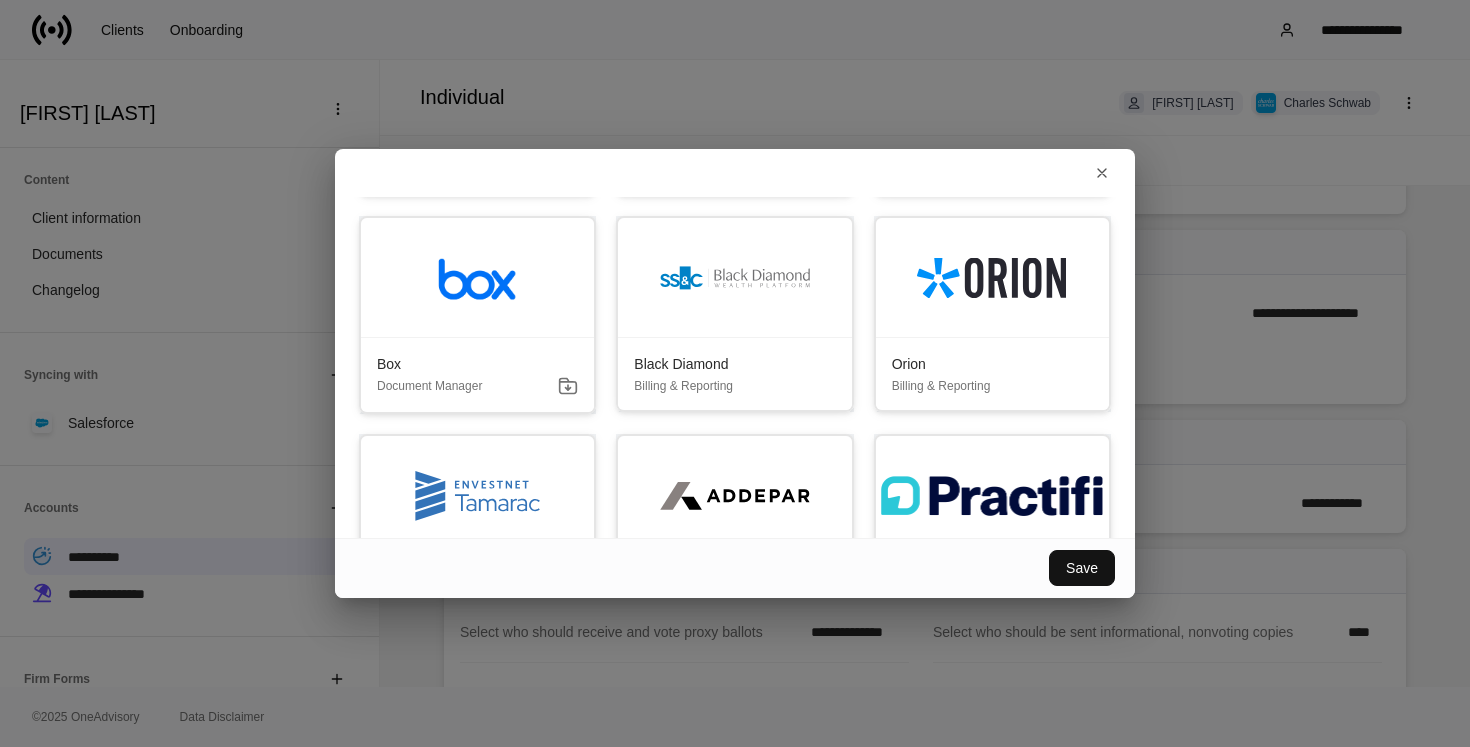 click at bounding box center (734, 278) 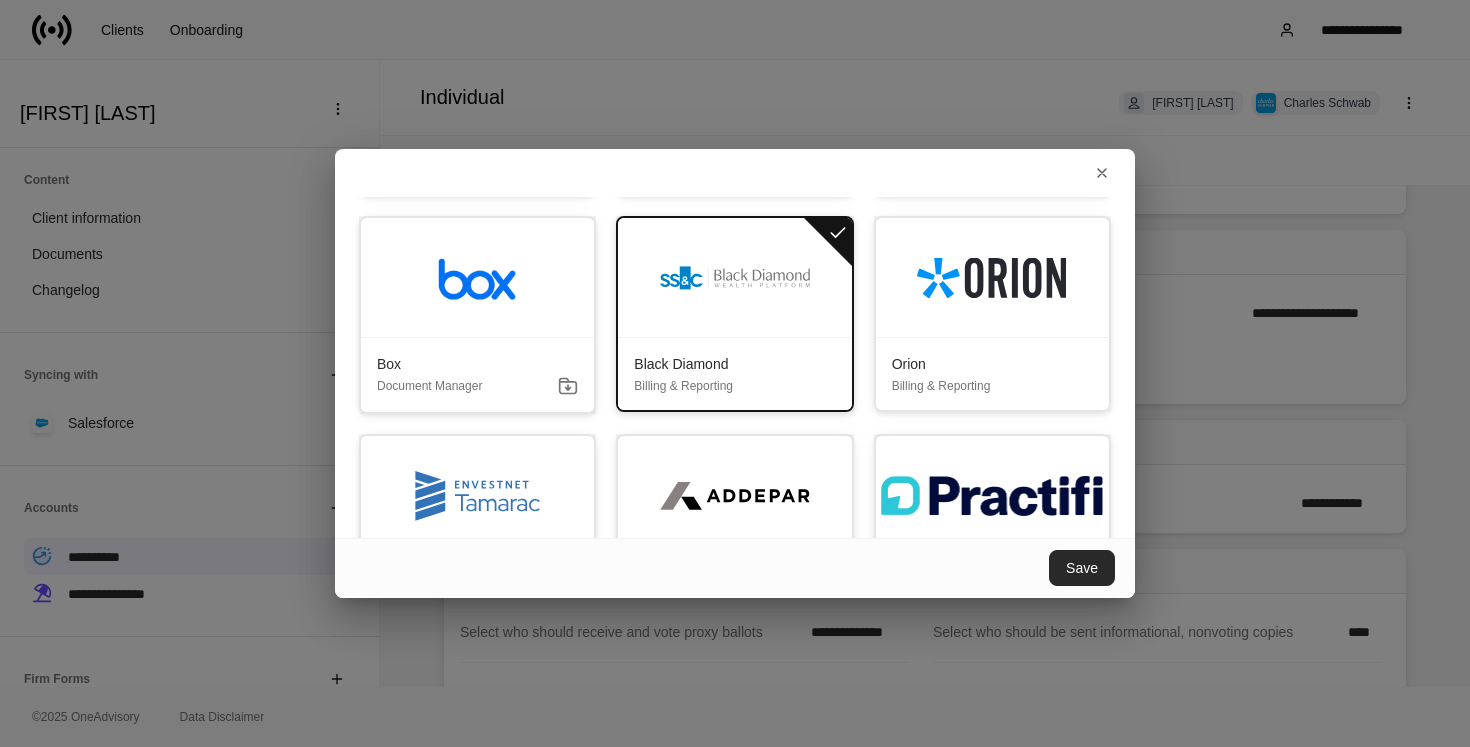 click on "Save" at bounding box center (1082, 568) 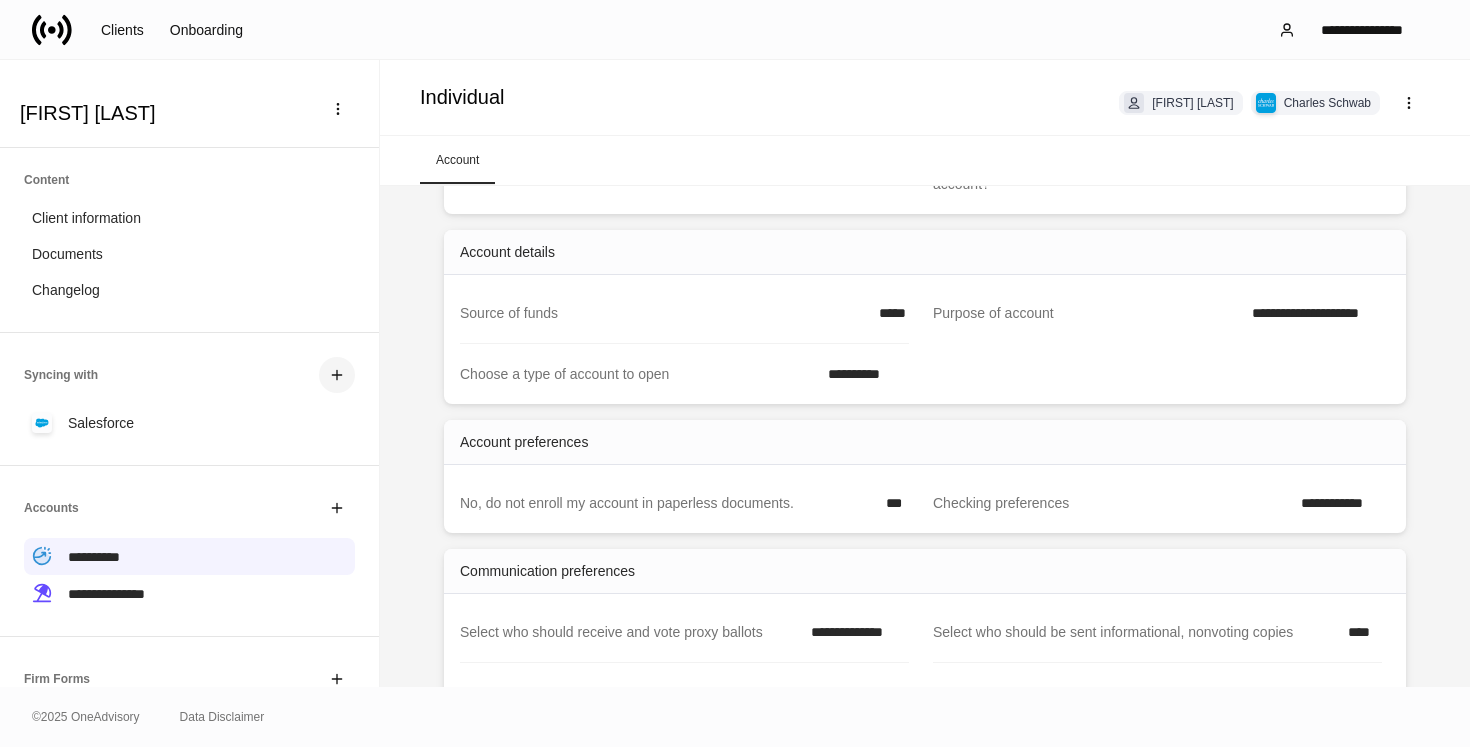 scroll, scrollTop: 335, scrollLeft: 0, axis: vertical 